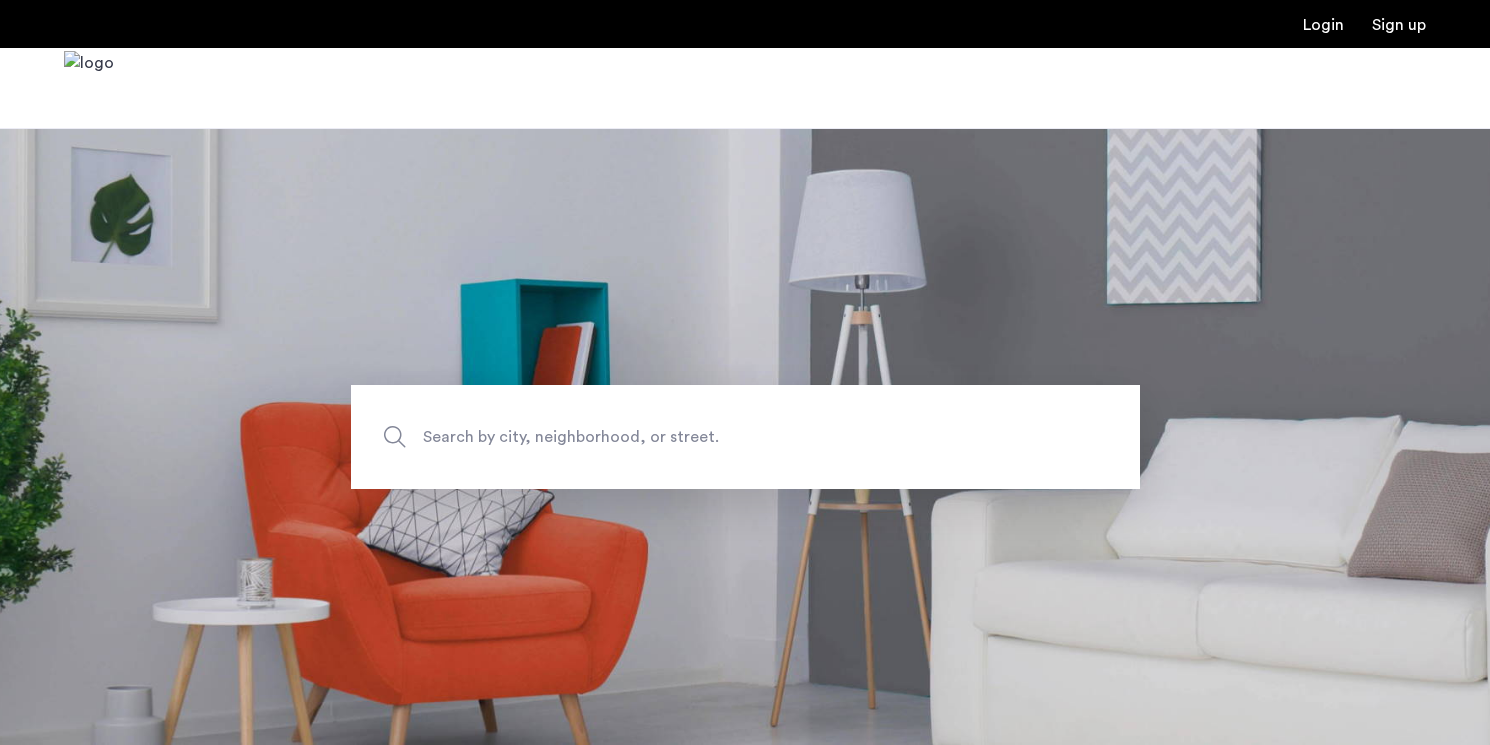 scroll, scrollTop: 0, scrollLeft: 0, axis: both 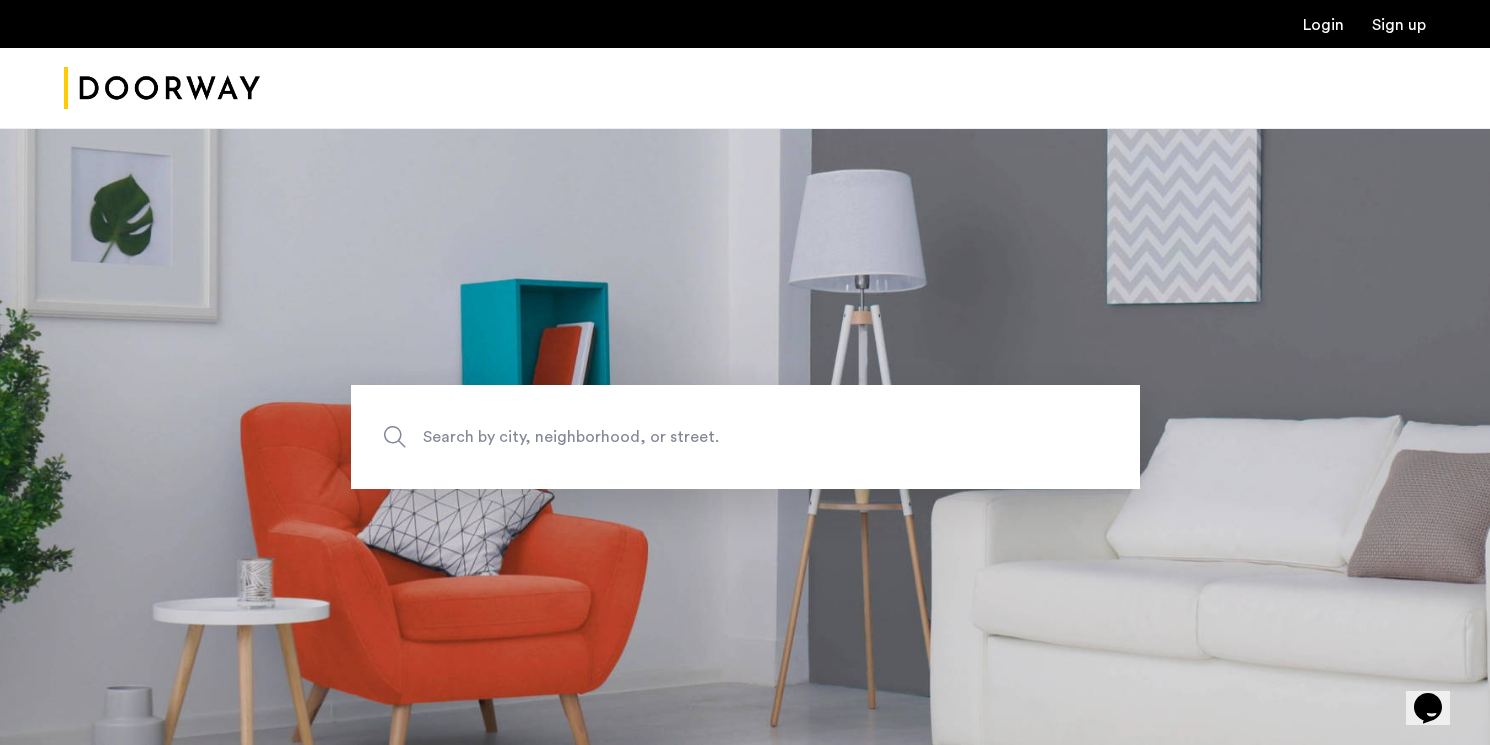 click on "Login" at bounding box center (1323, 25) 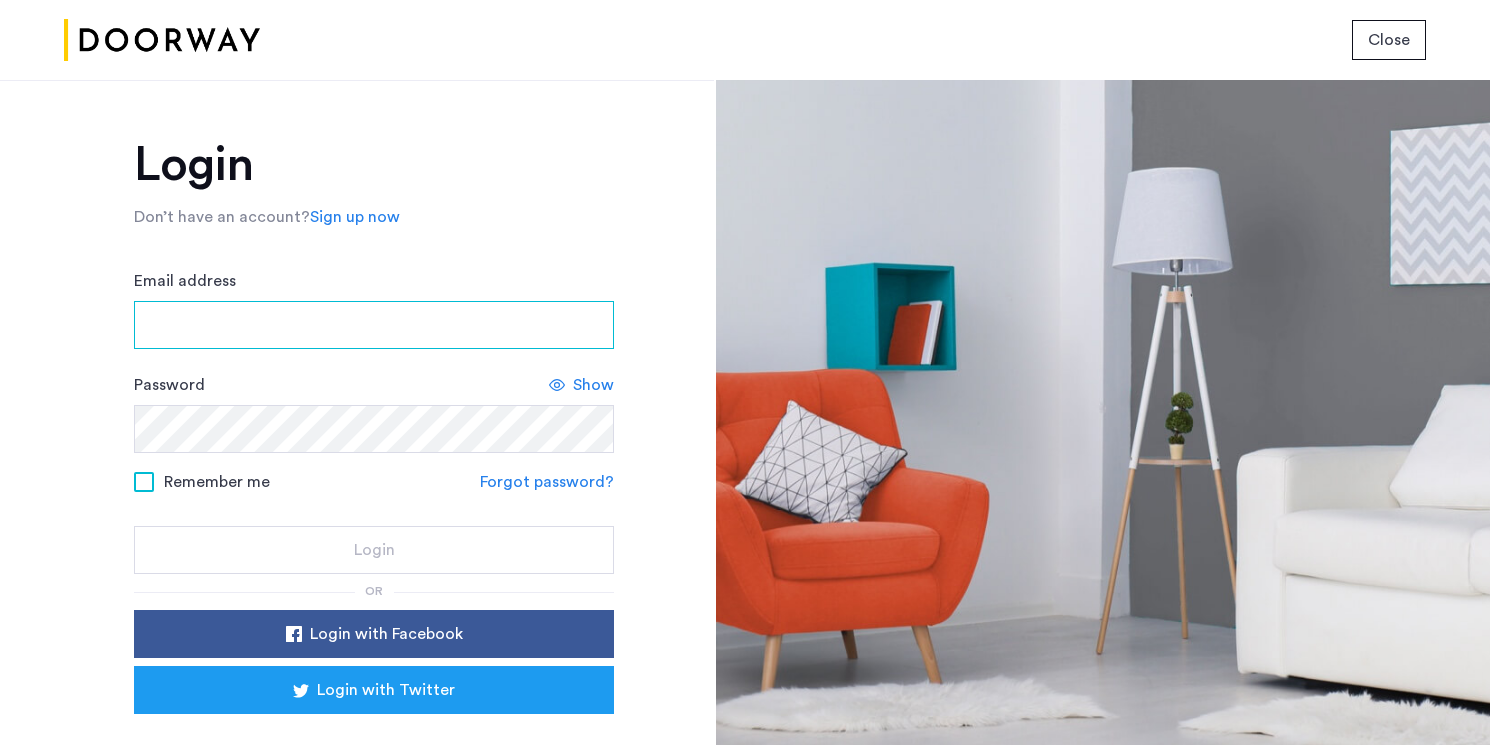 click on "Email address" at bounding box center [374, 325] 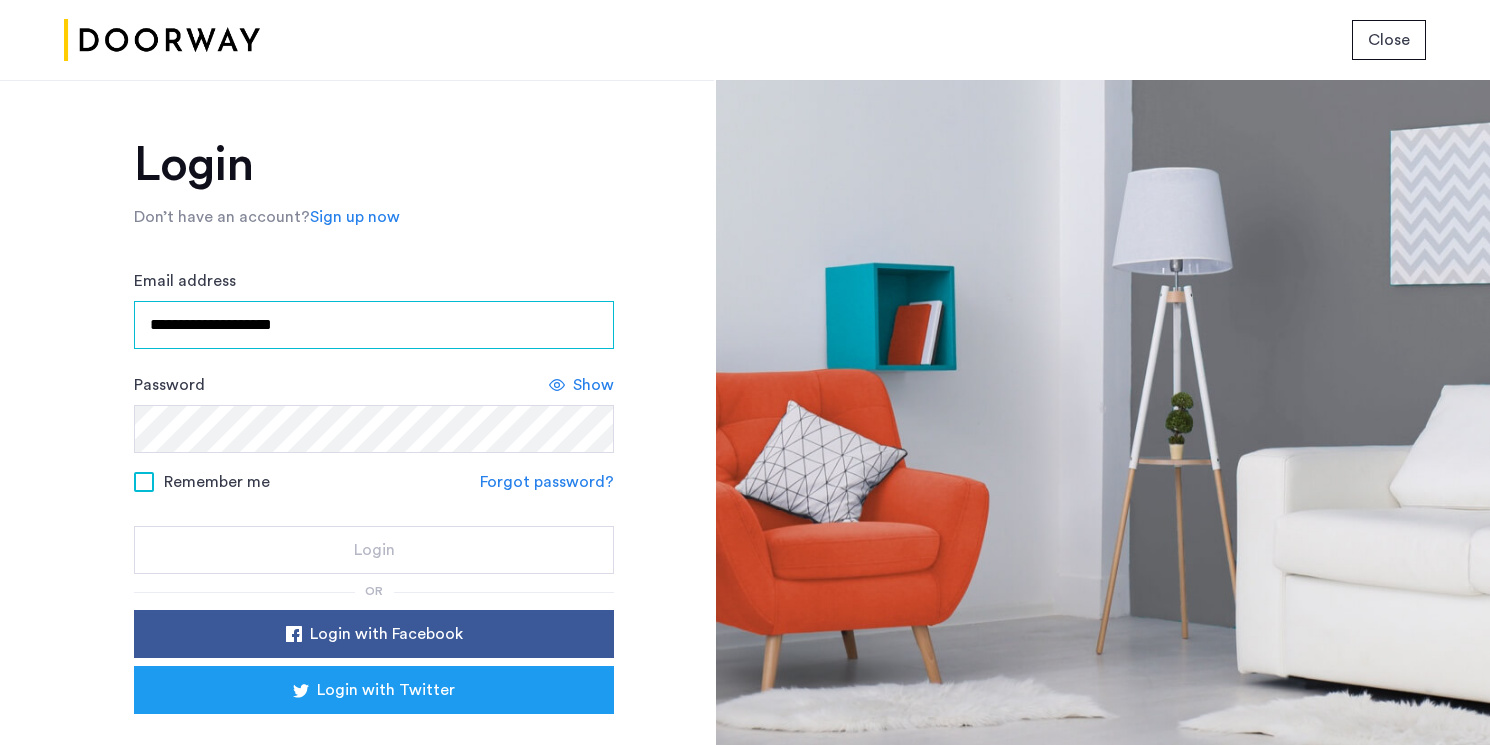 type on "**********" 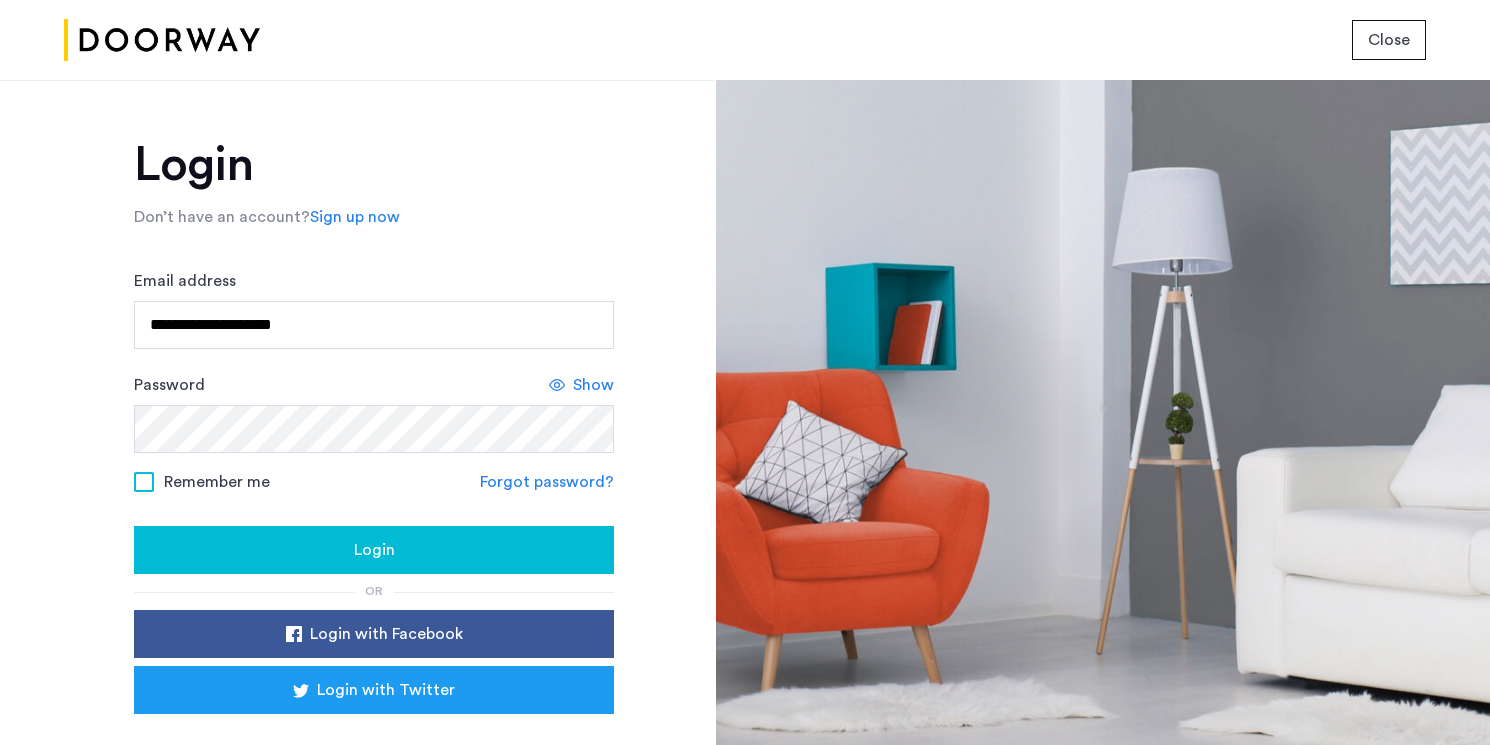 click on "Login" 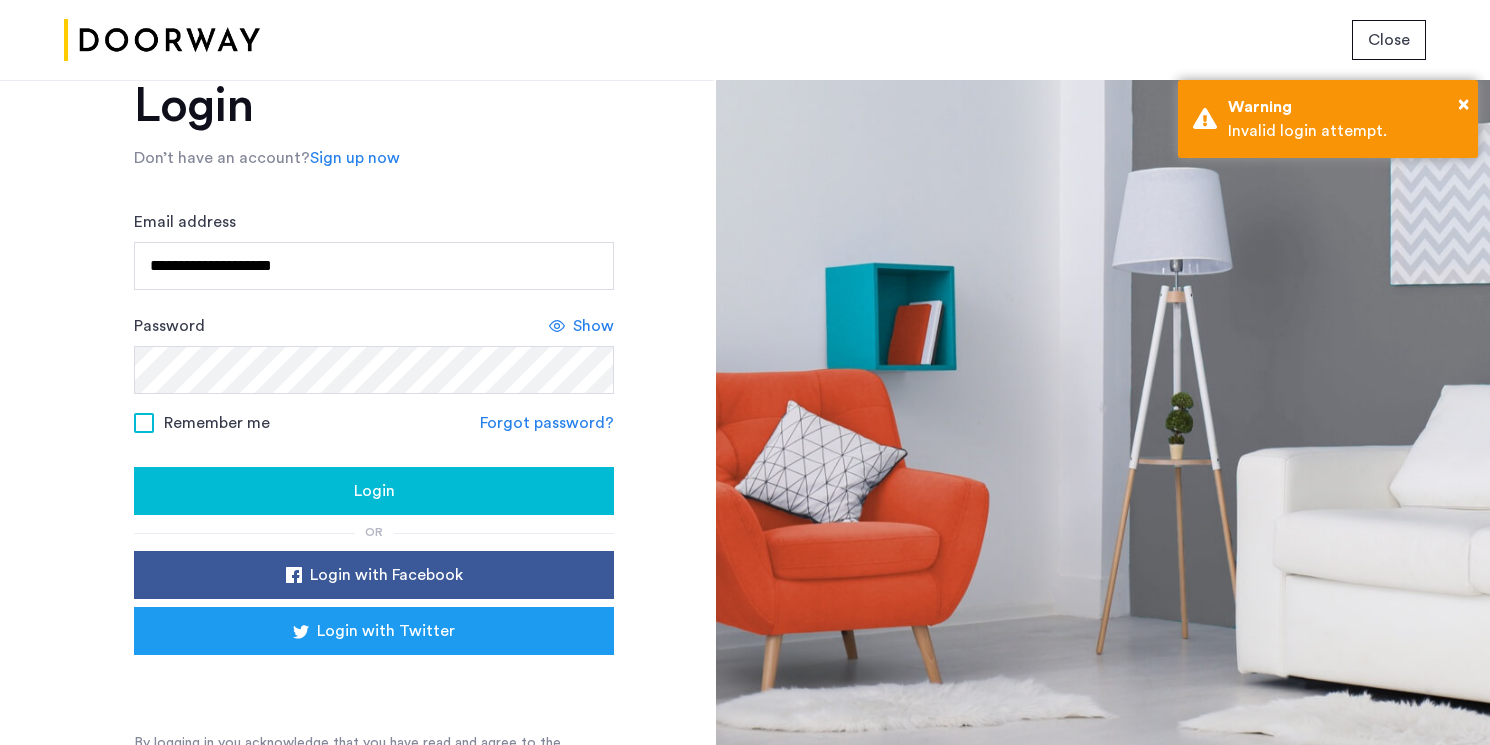 scroll, scrollTop: 87, scrollLeft: 0, axis: vertical 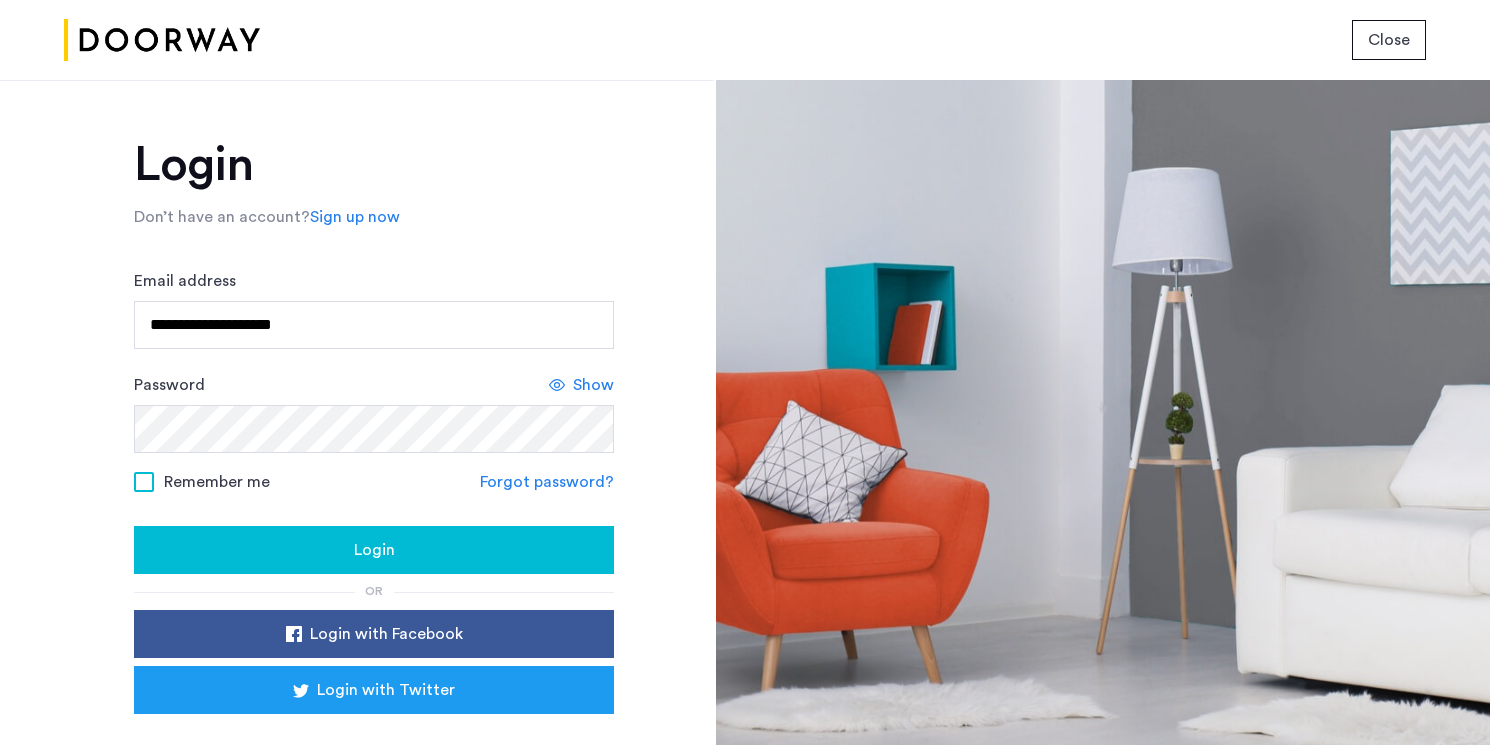 click on "Forgot password?" 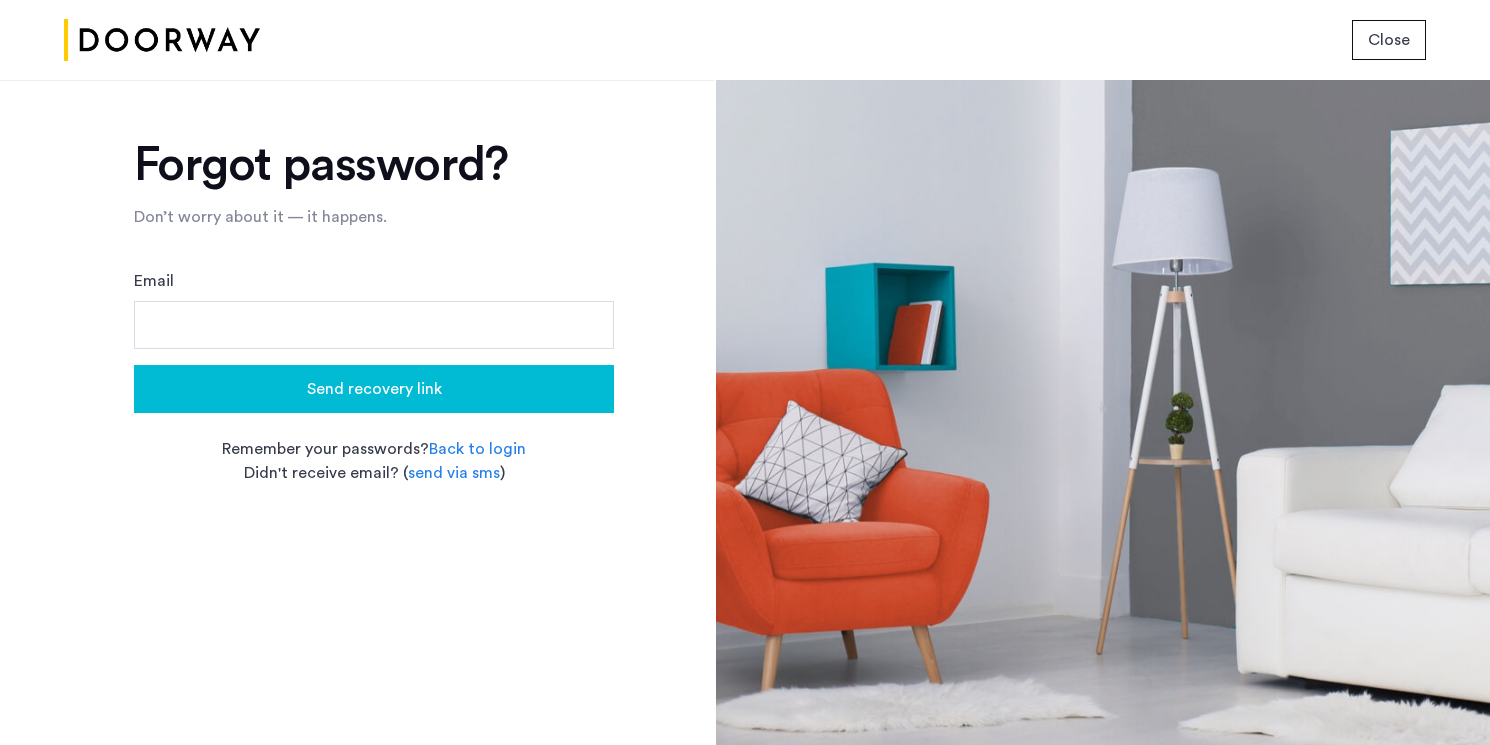 click on "Send recovery link" 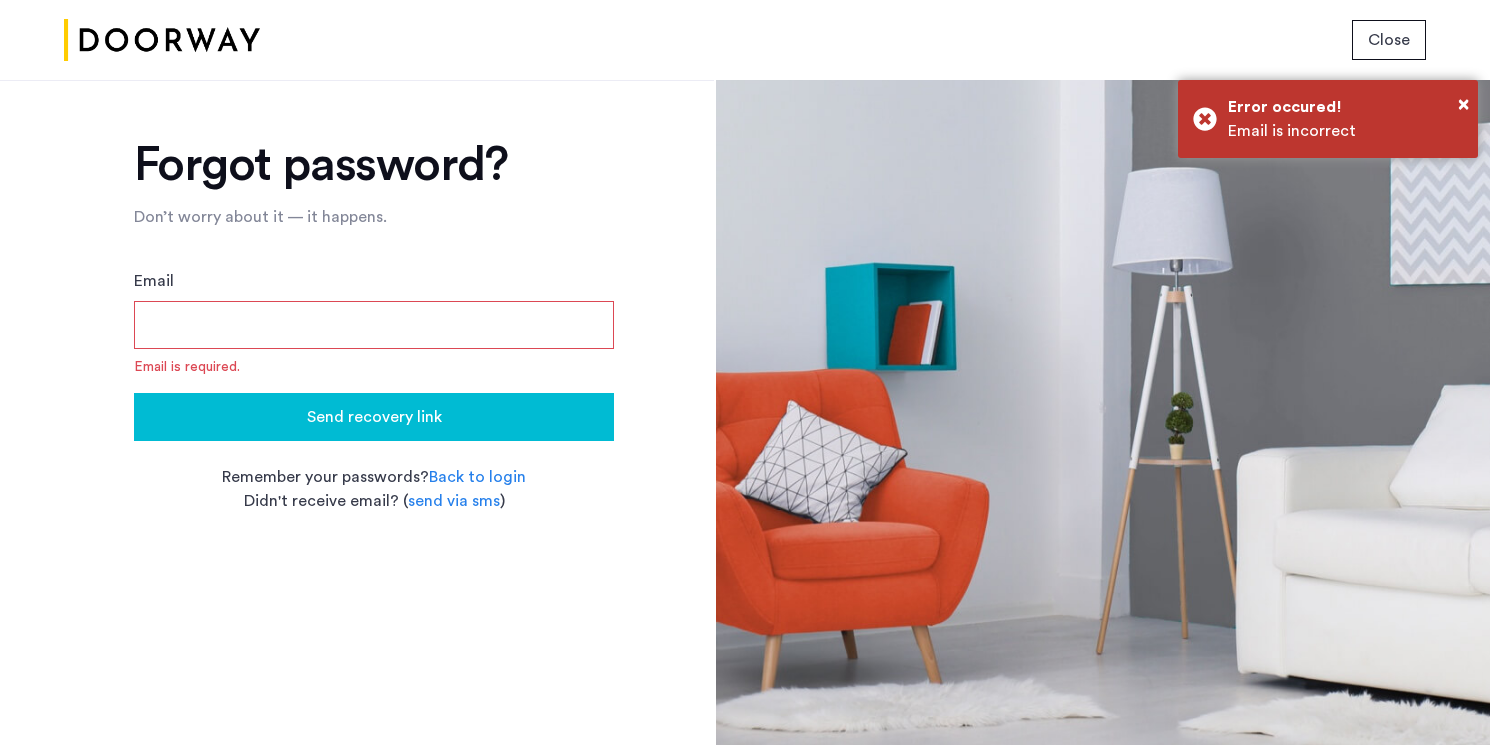 click on "Email" at bounding box center (374, 325) 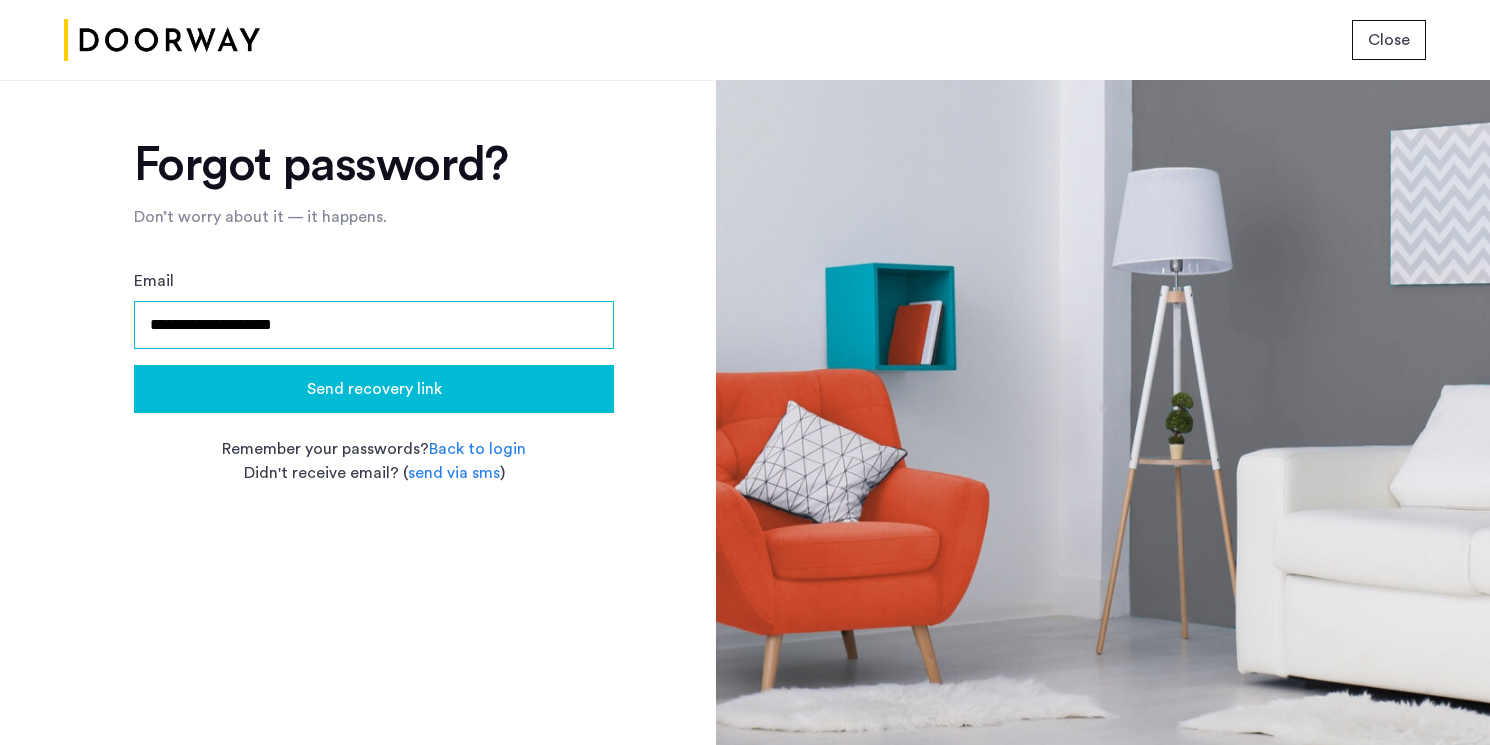 type on "**********" 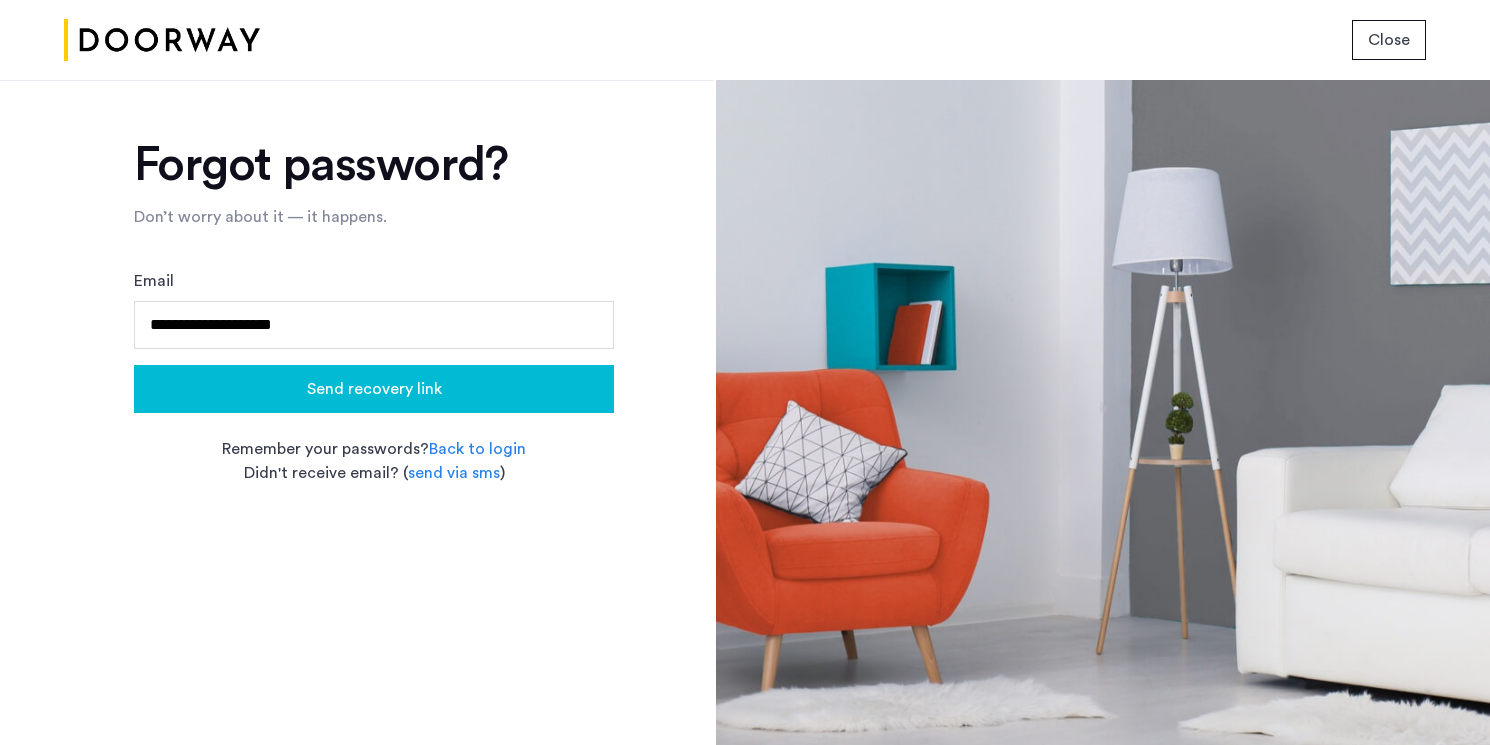click on "Send recovery link" 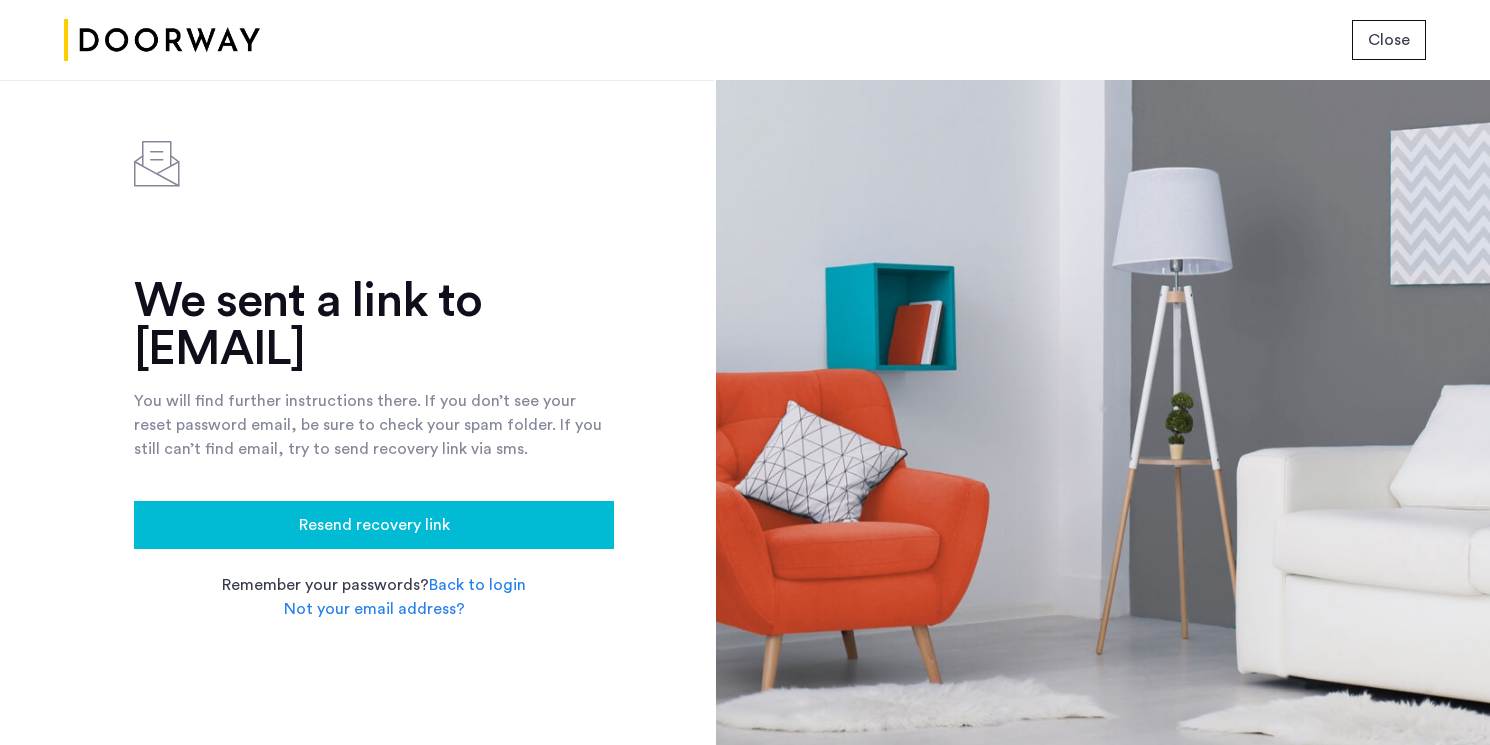 click on "Back to login" 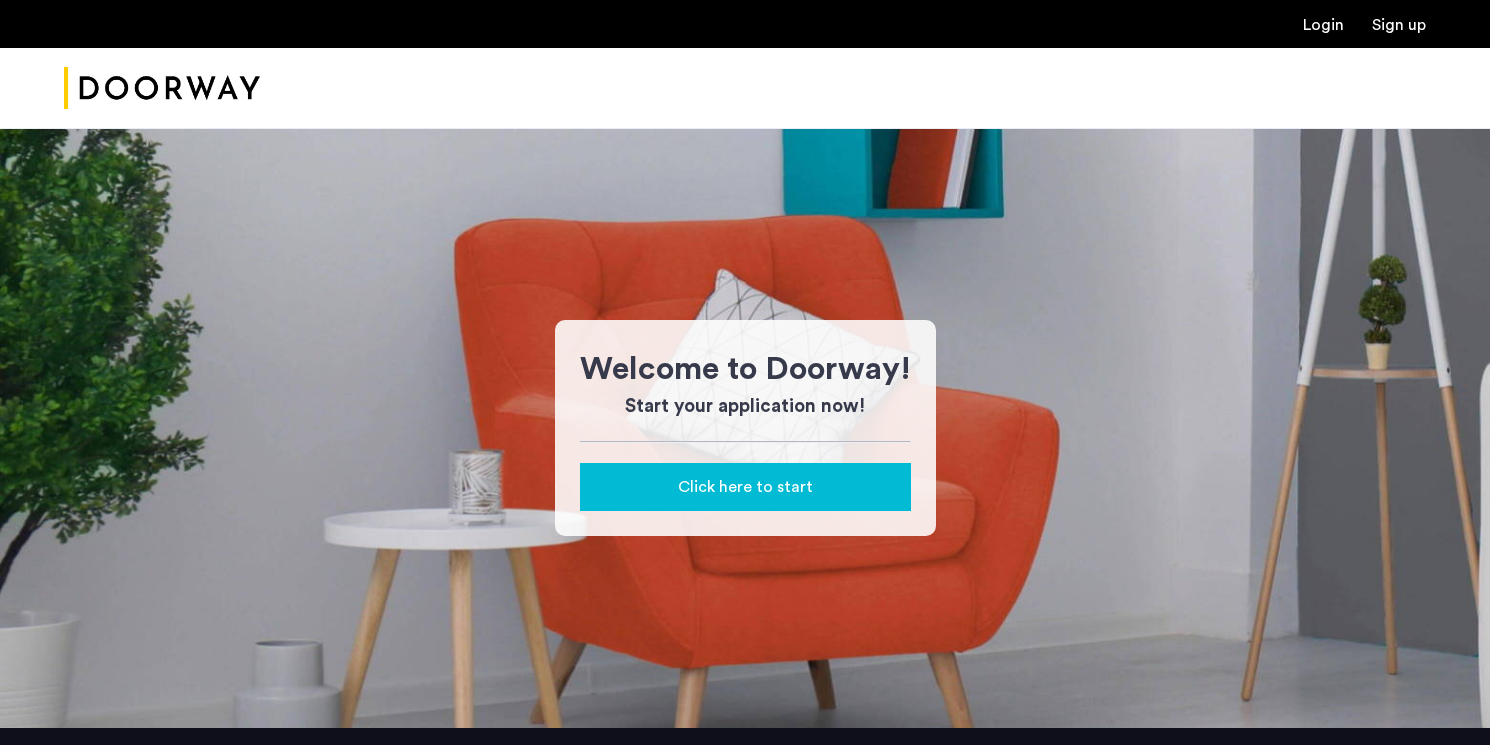 scroll, scrollTop: 0, scrollLeft: 0, axis: both 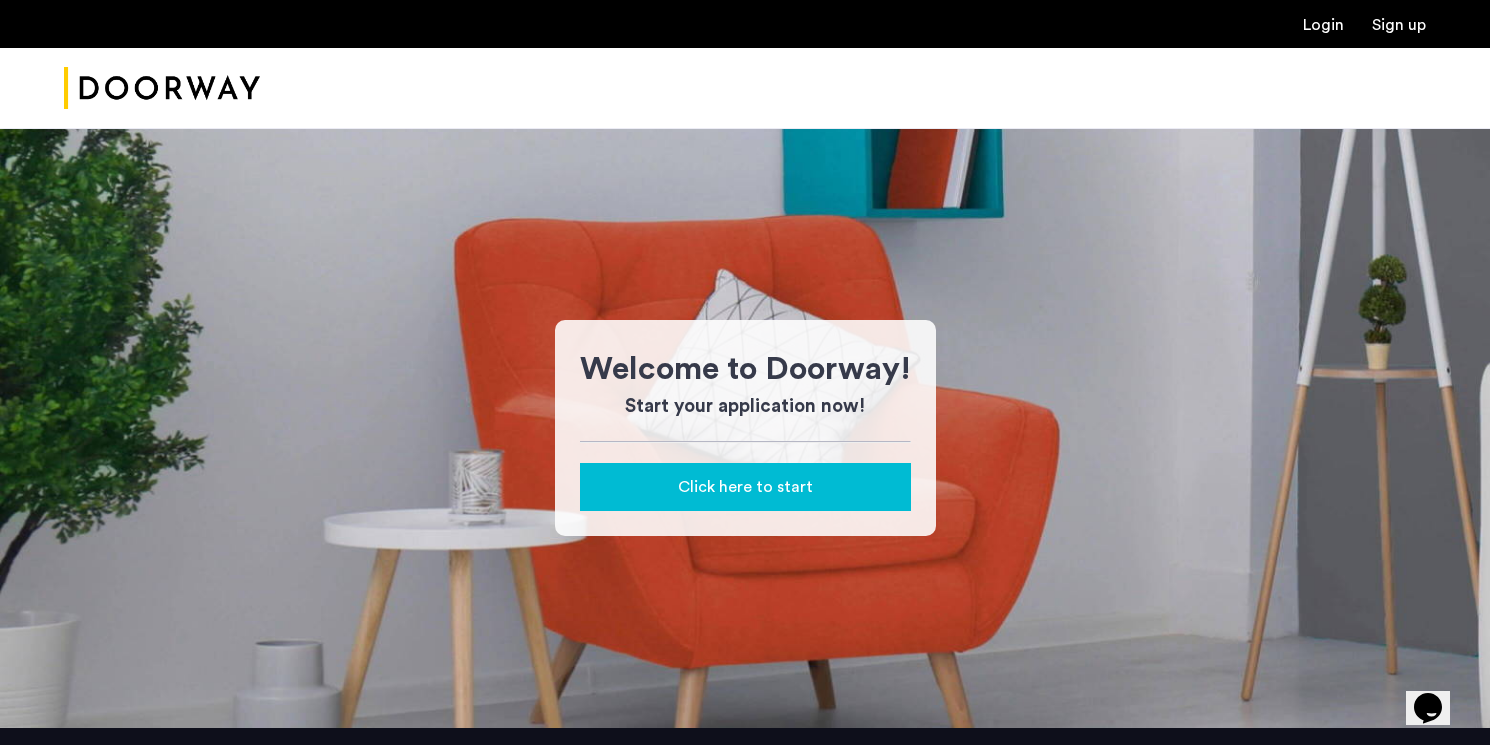 click on "Click here to start" 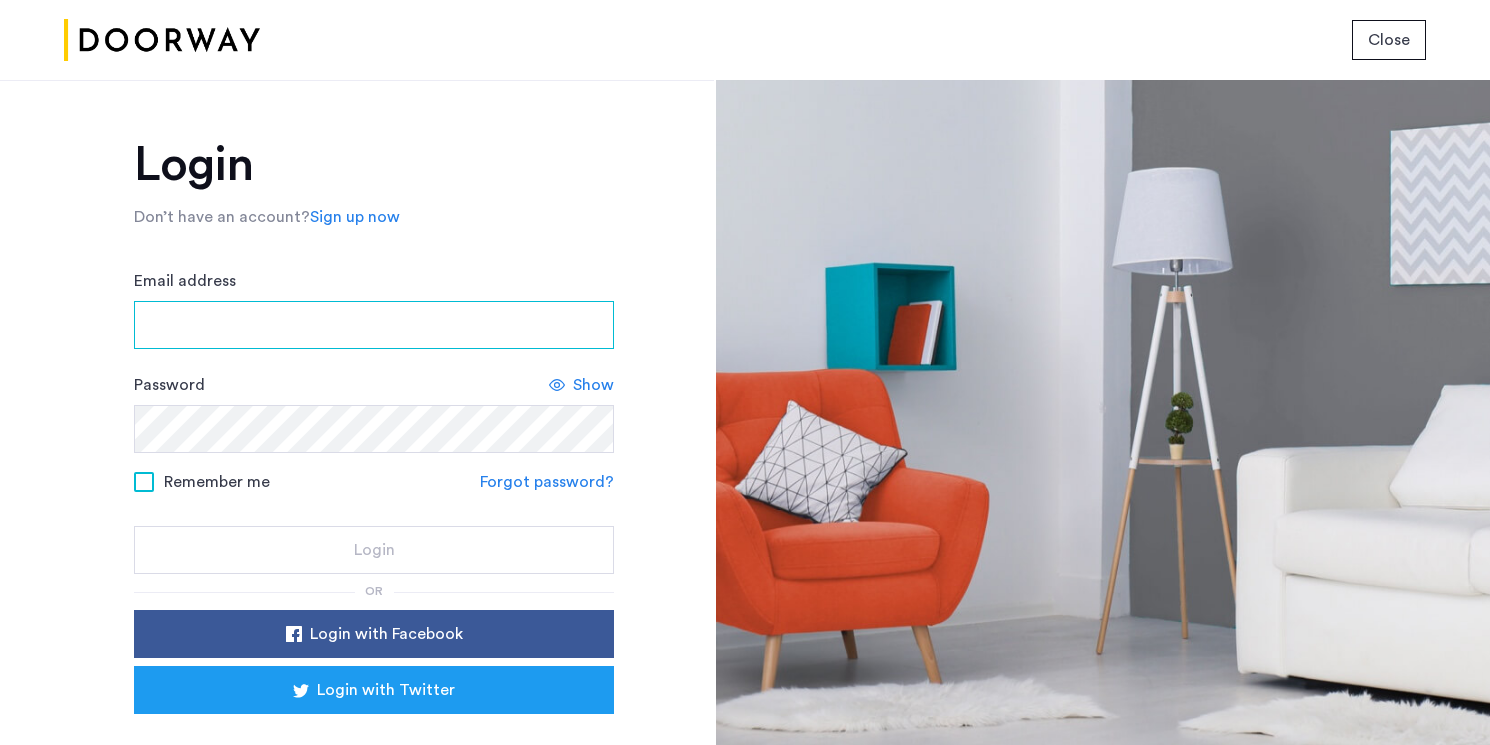 click on "Email address" at bounding box center [374, 325] 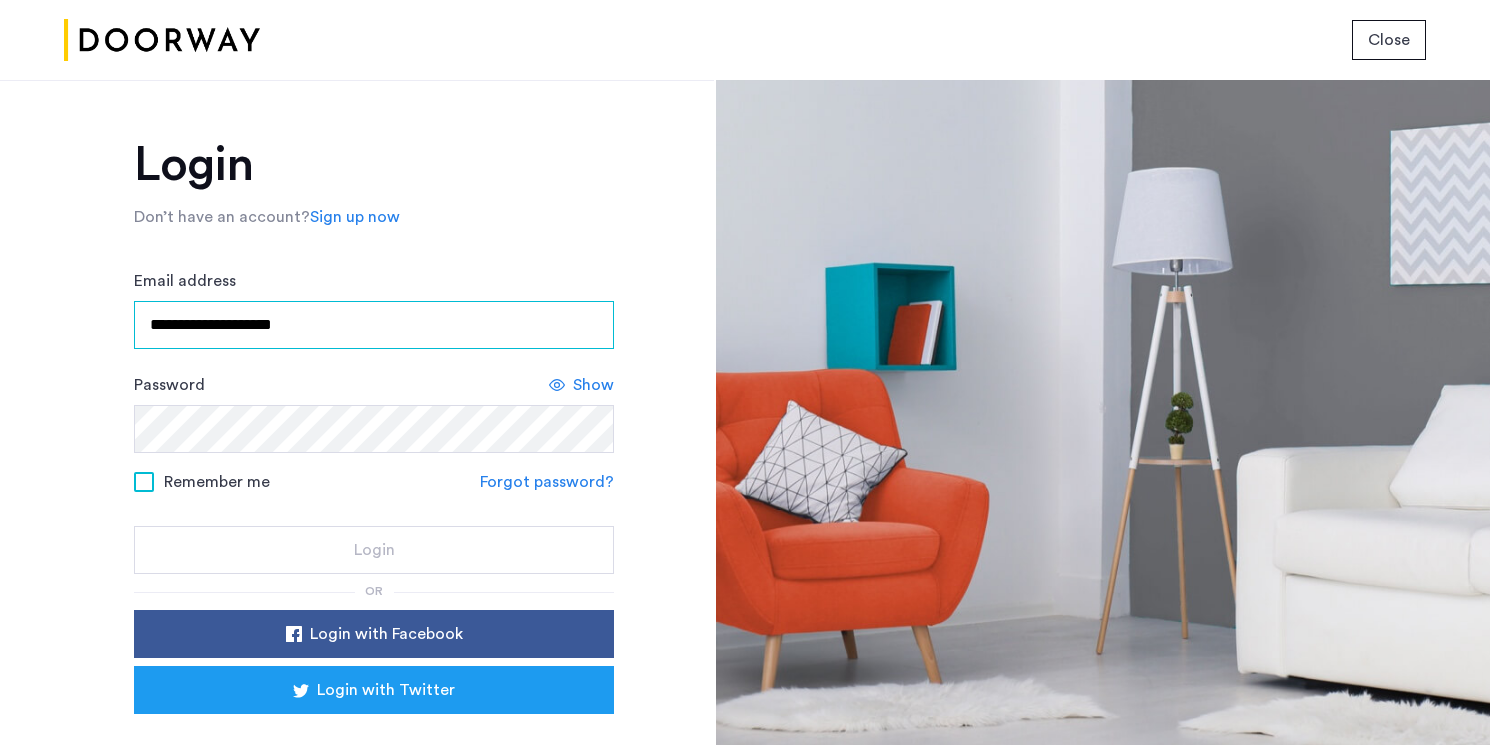 type on "**********" 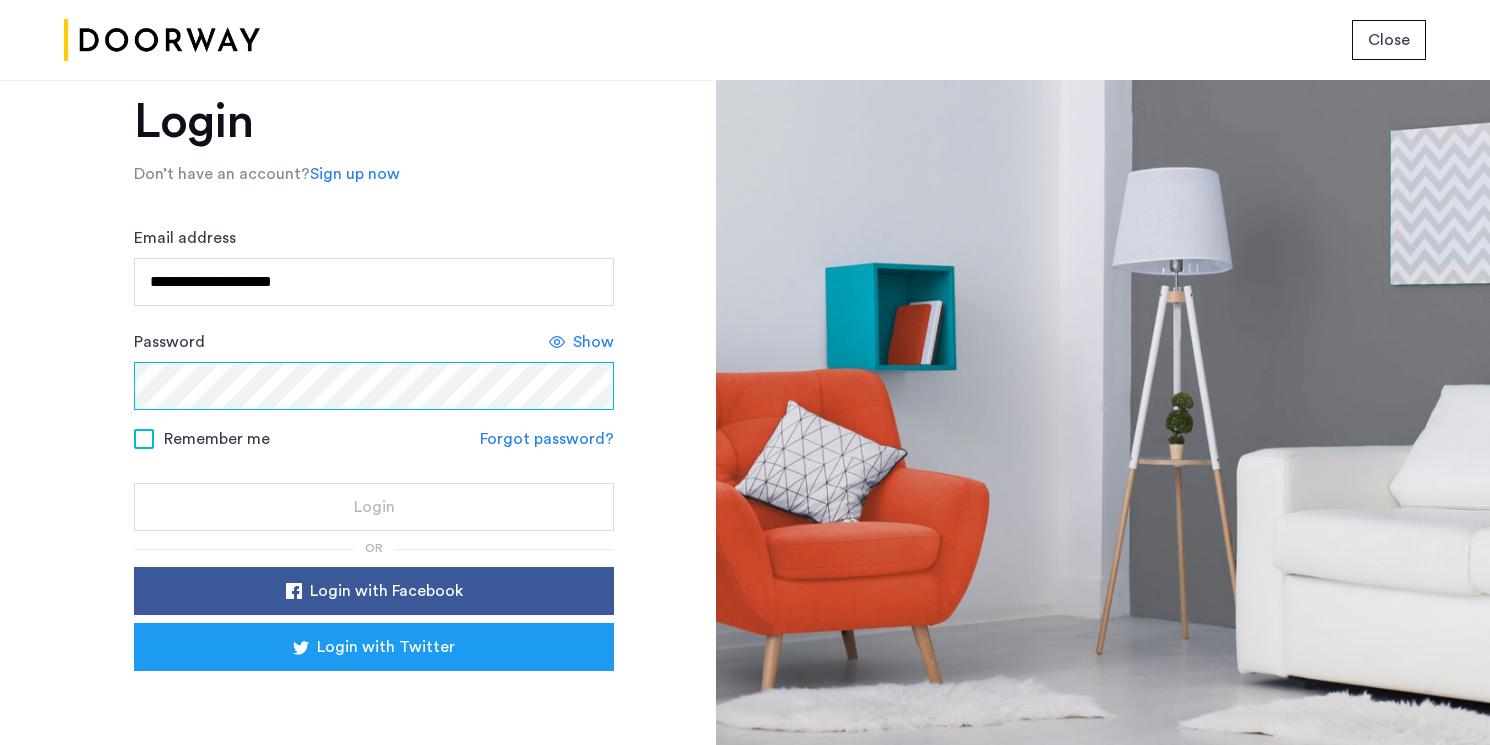 scroll, scrollTop: 0, scrollLeft: 0, axis: both 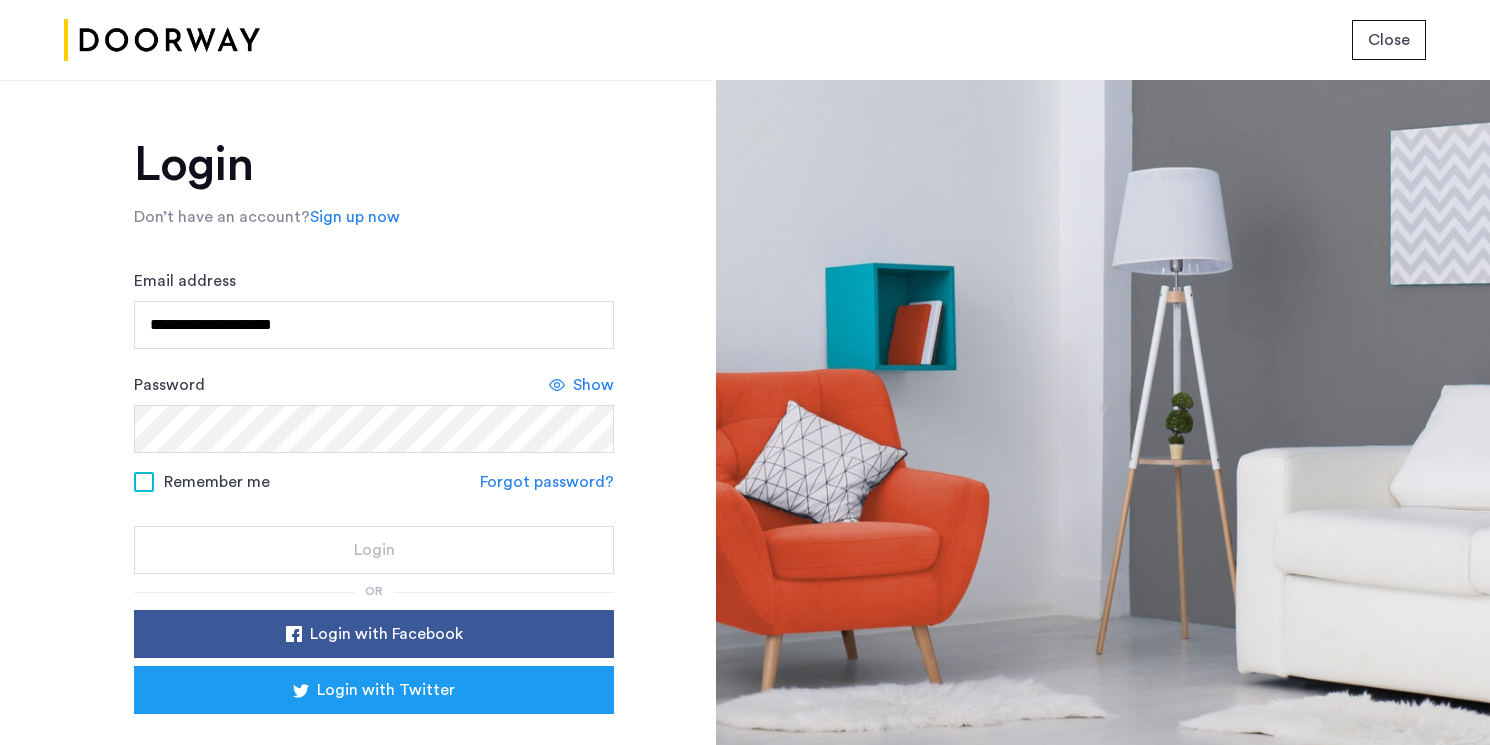 click on "Sign up now" 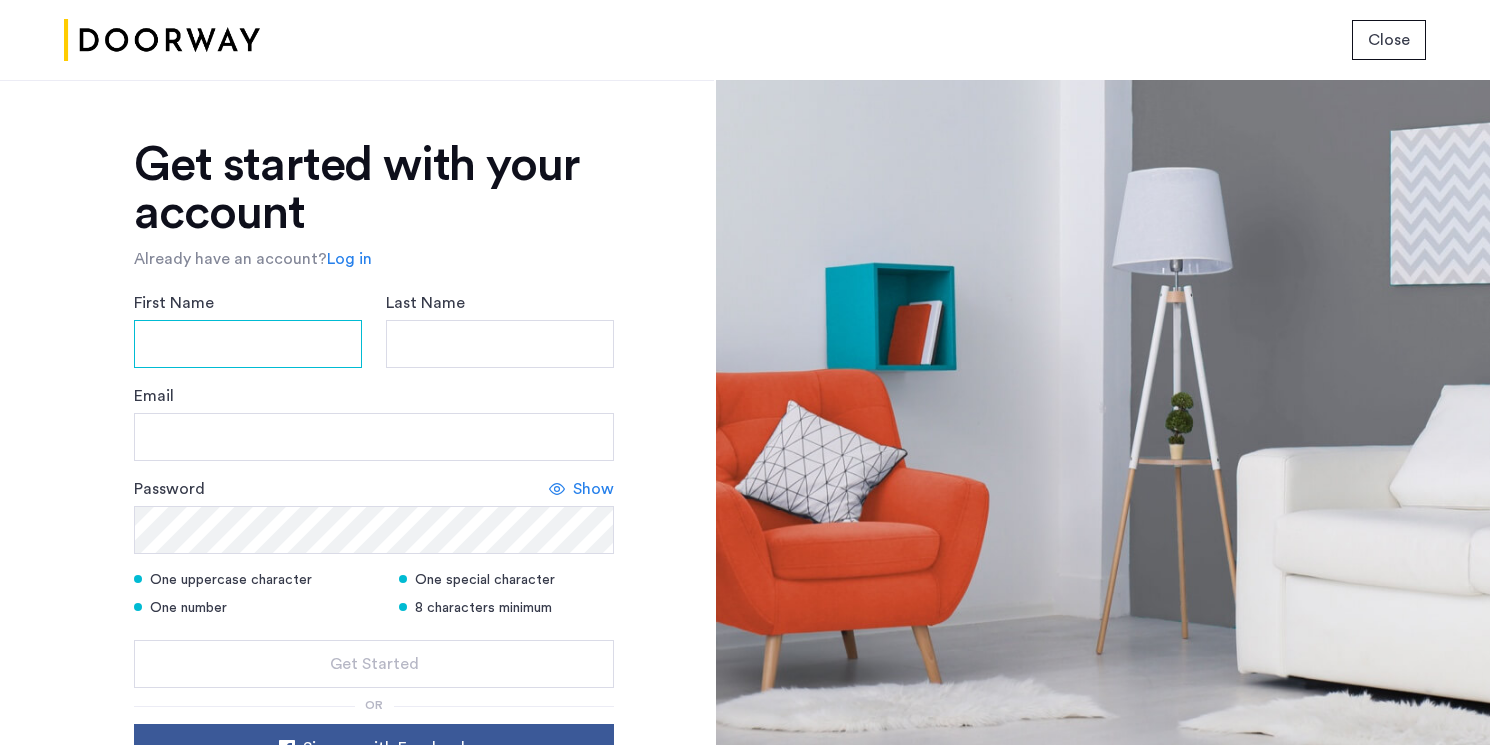 click on "First Name" at bounding box center (248, 344) 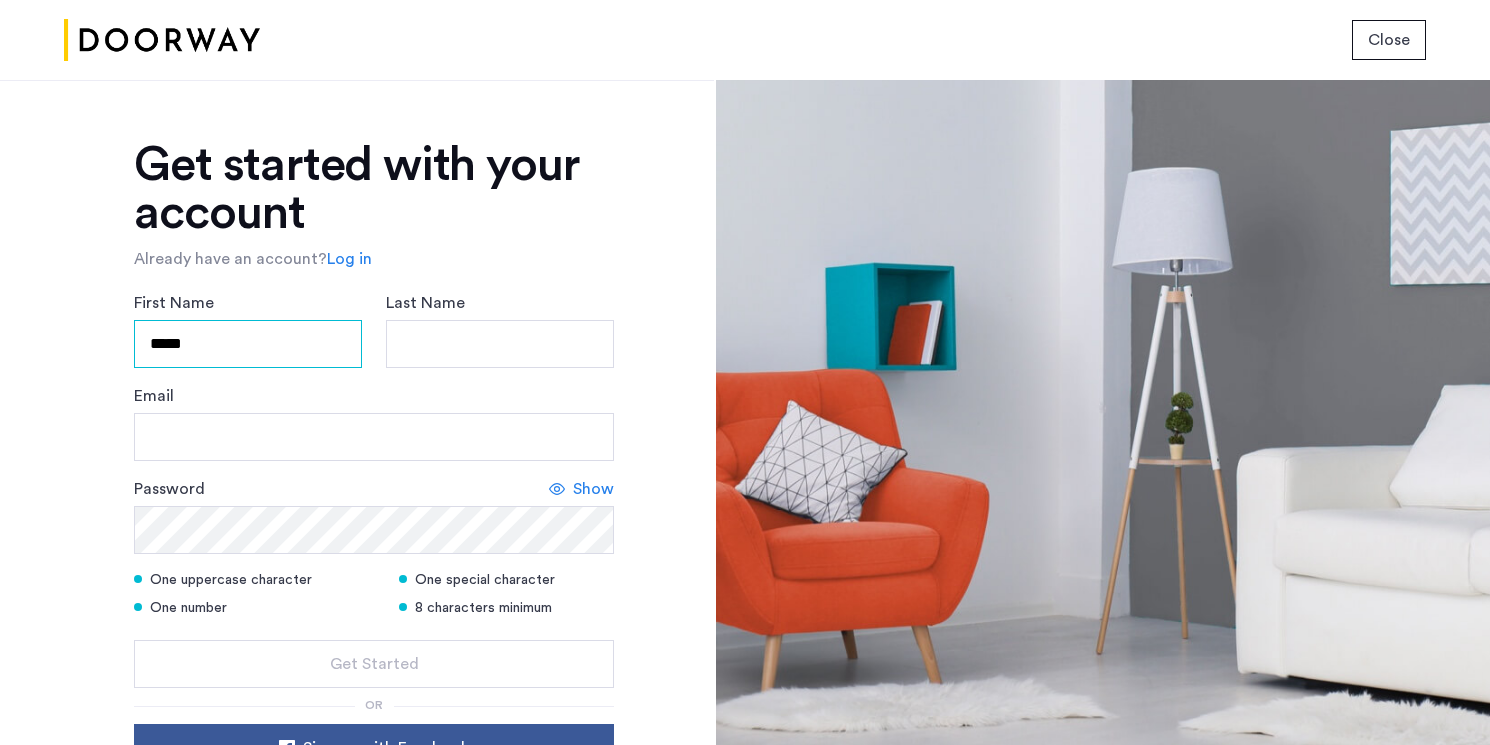 type on "*****" 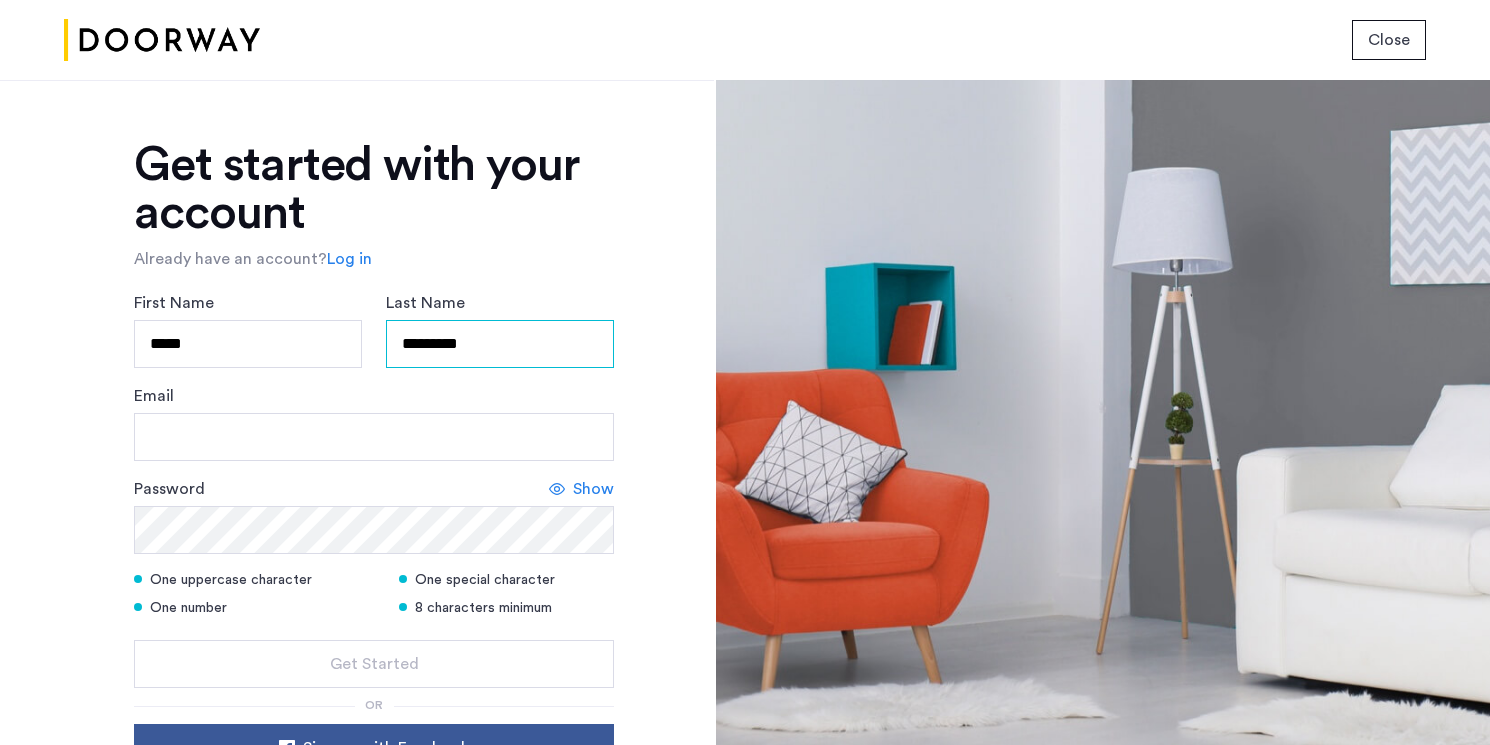 type on "*********" 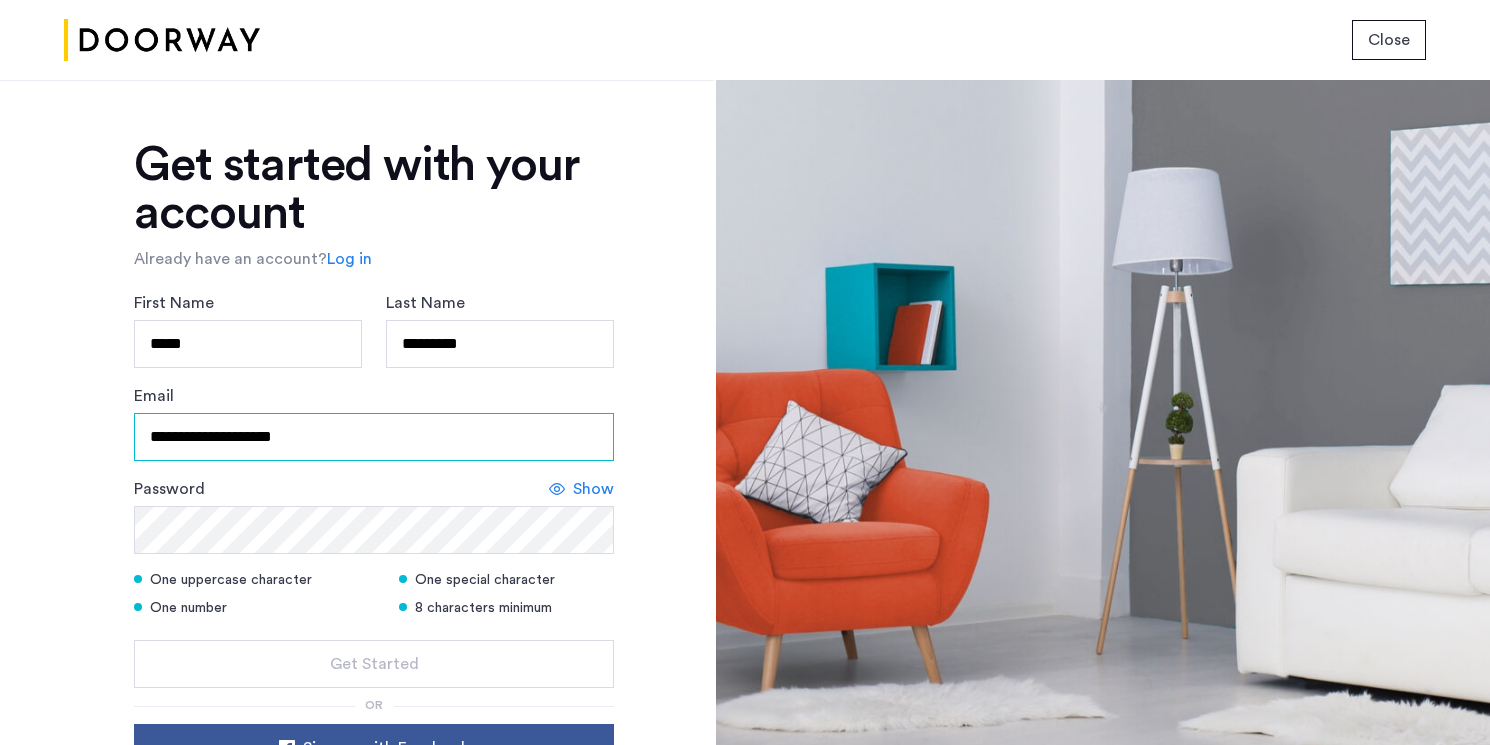 type on "**********" 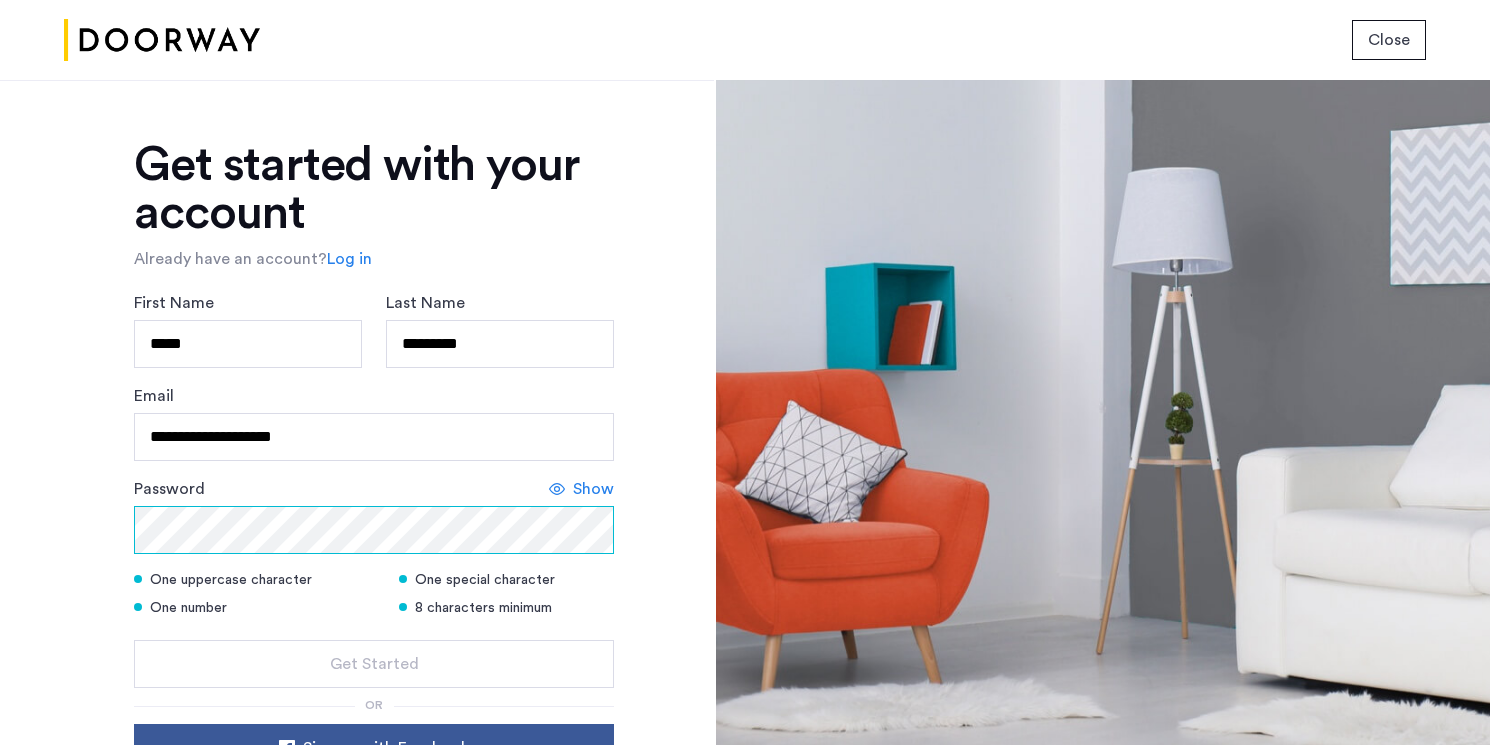 scroll, scrollTop: 21, scrollLeft: 0, axis: vertical 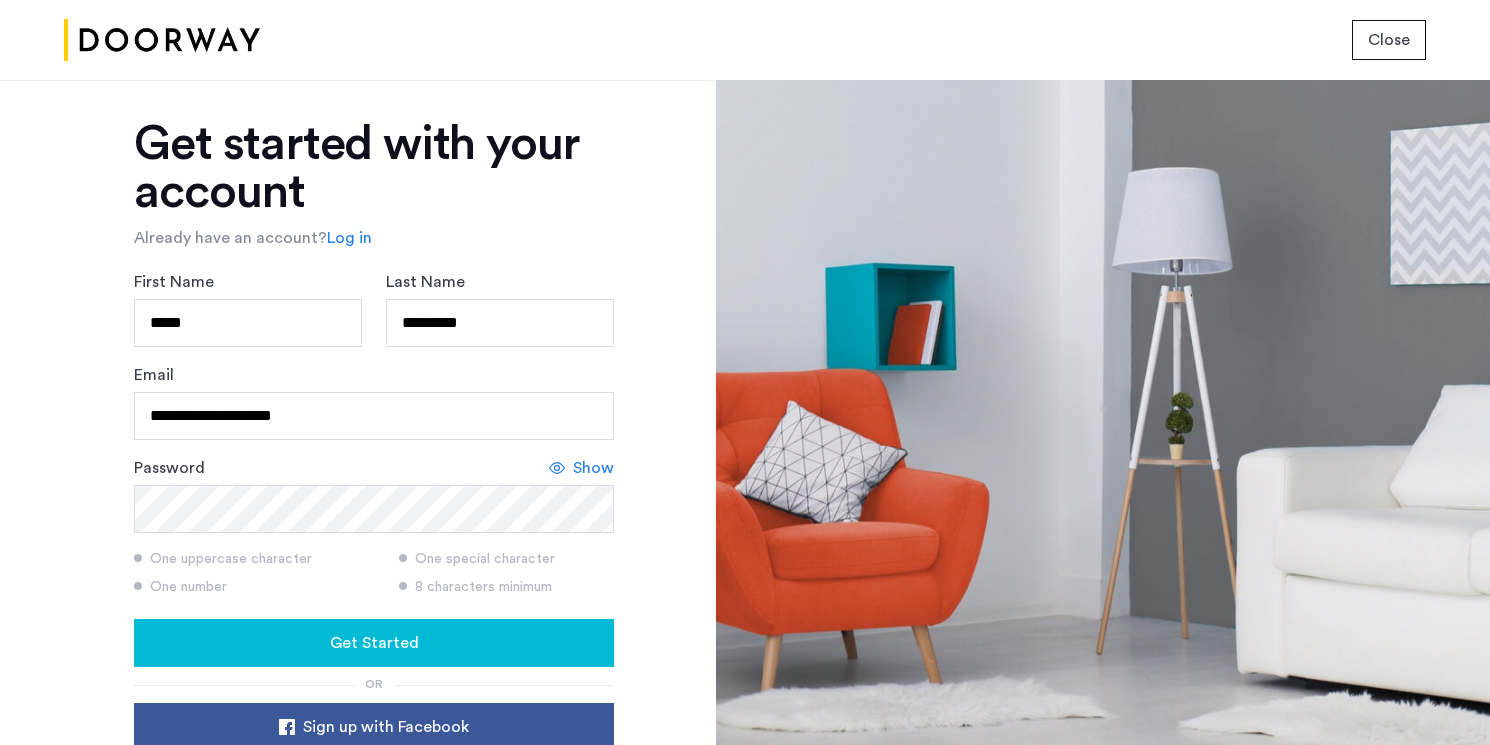 click on "Show" 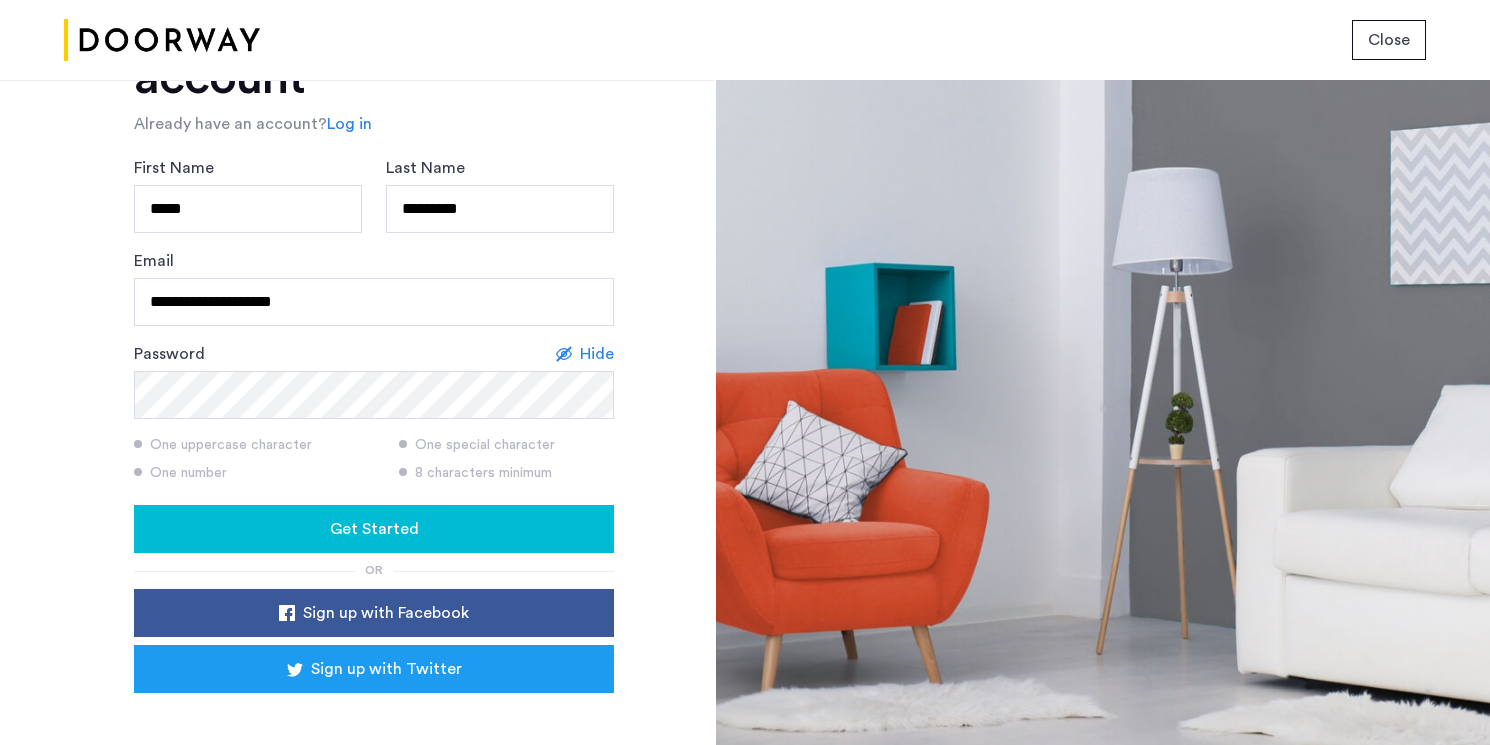scroll, scrollTop: 142, scrollLeft: 0, axis: vertical 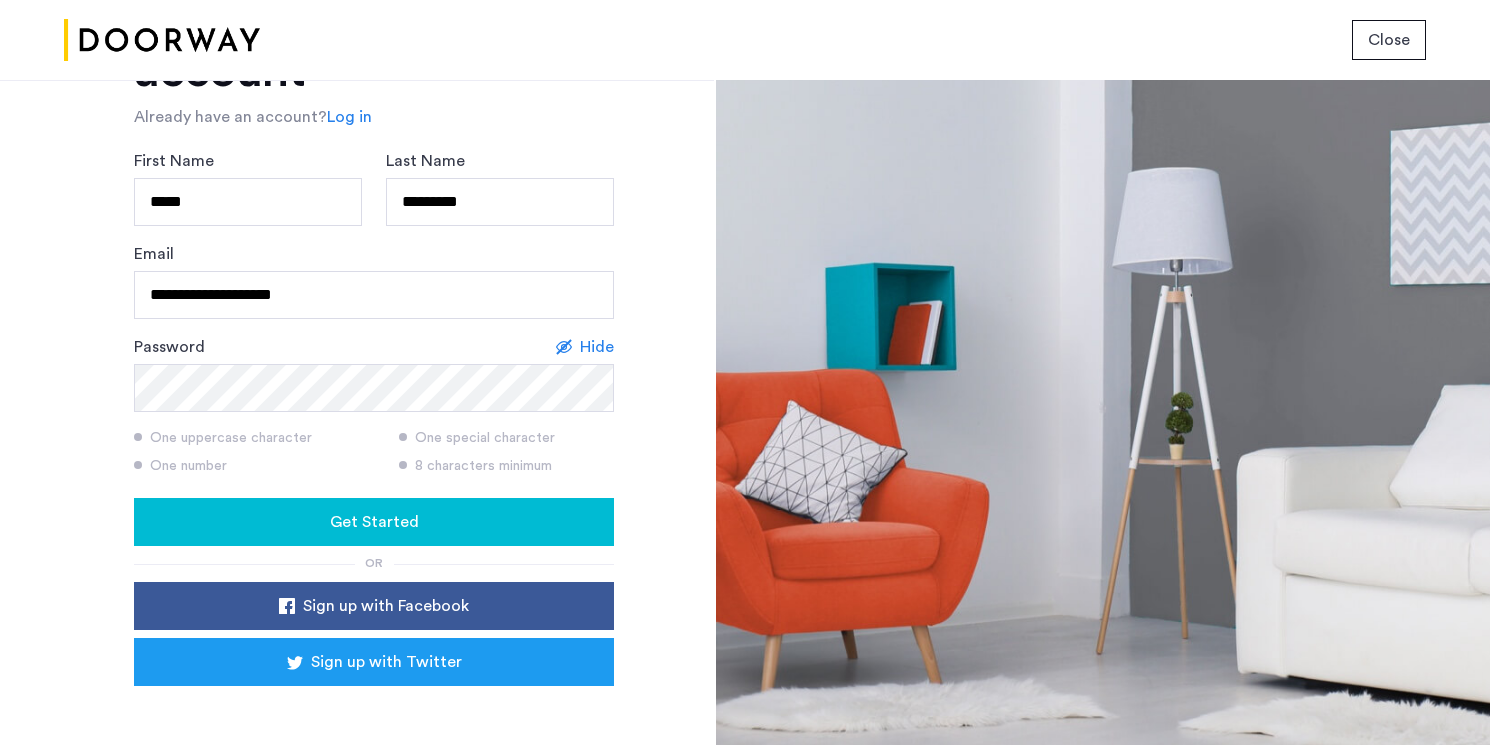 click on "Get Started" 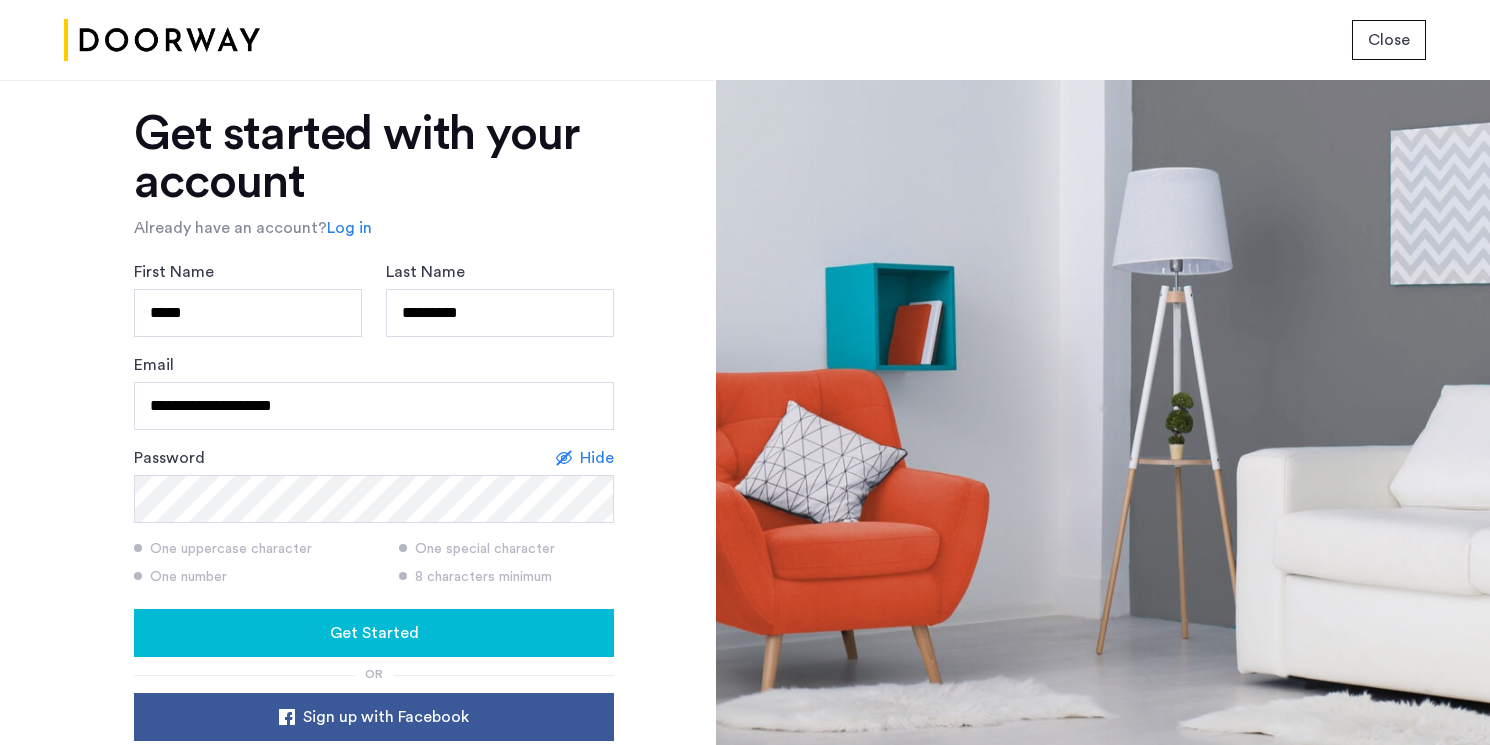 scroll, scrollTop: 0, scrollLeft: 0, axis: both 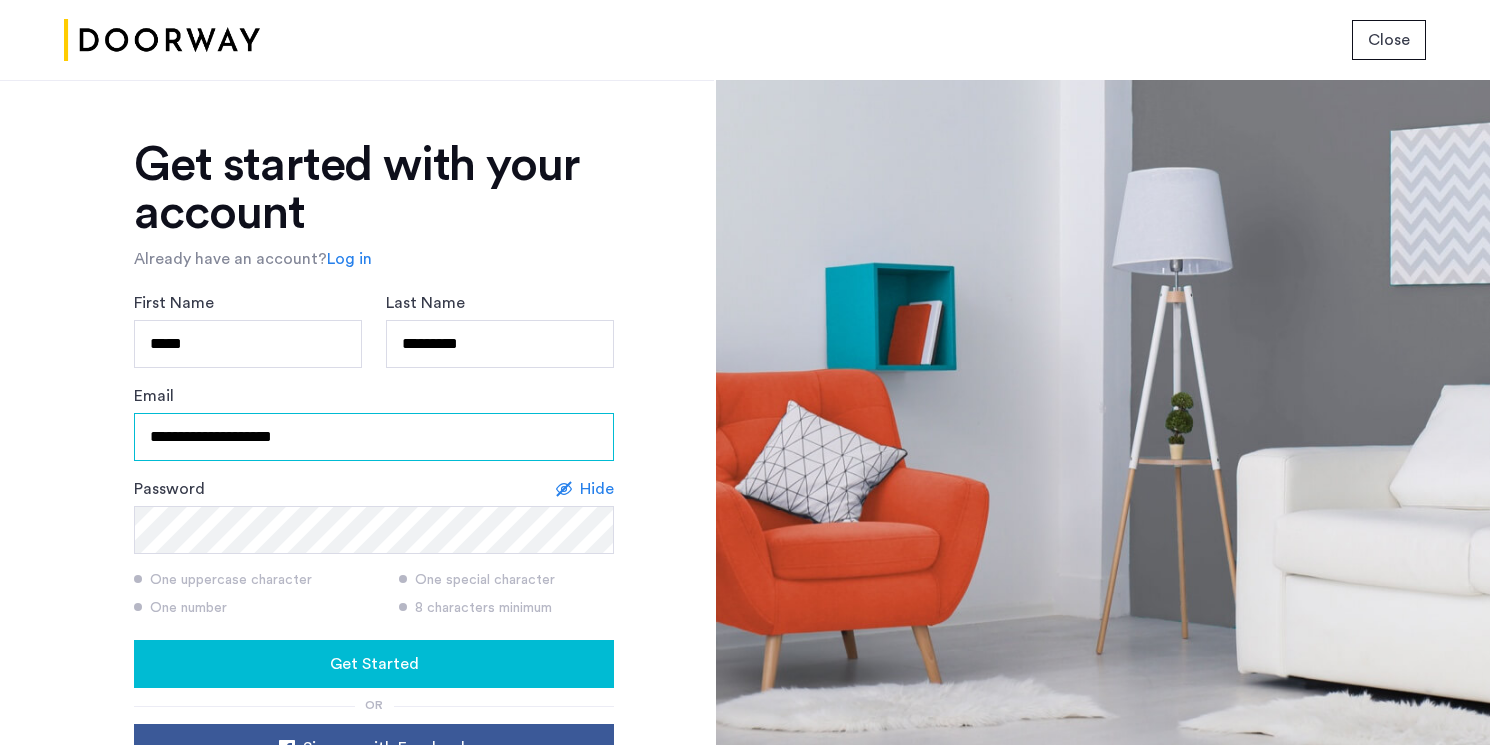 drag, startPoint x: 179, startPoint y: 436, endPoint x: 123, endPoint y: 433, distance: 56.0803 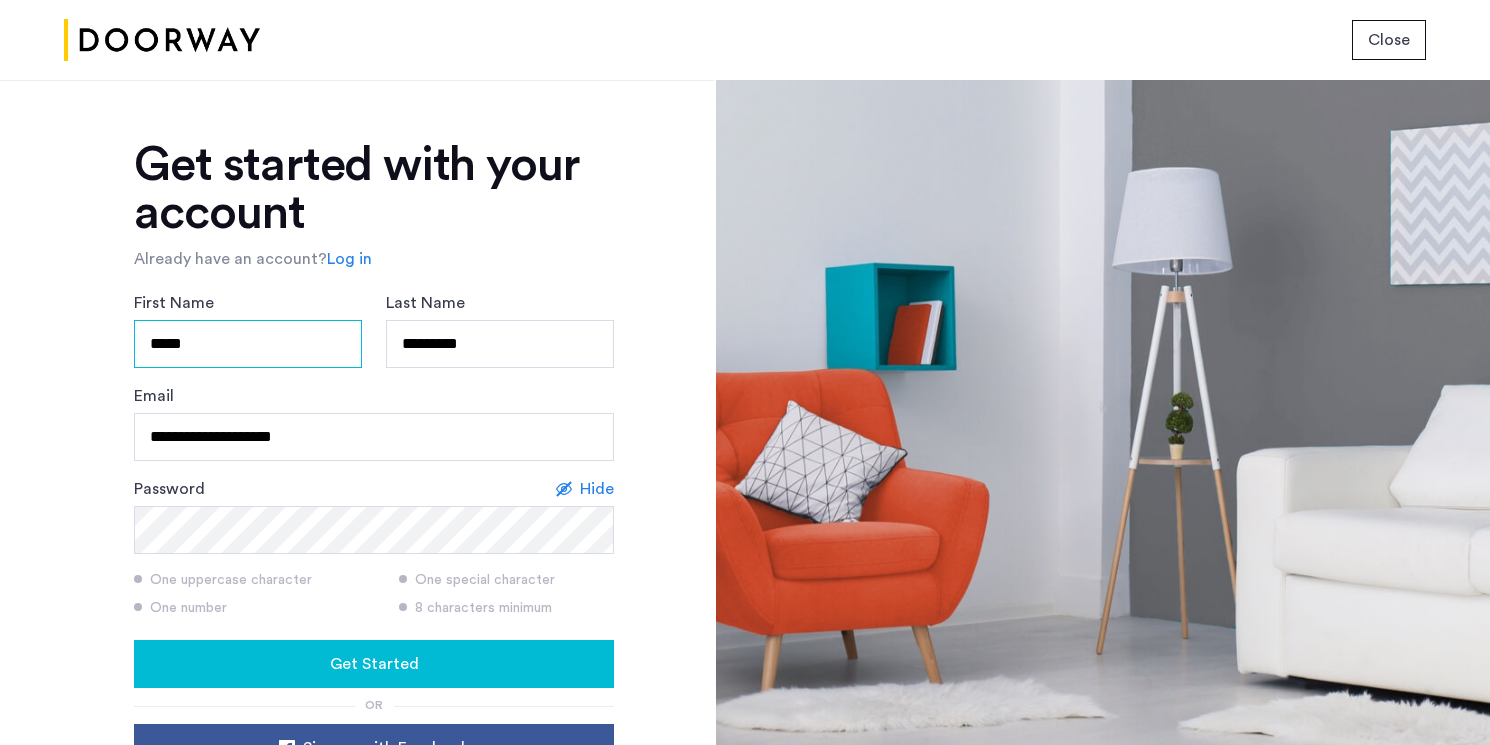 click on "*****" at bounding box center (248, 344) 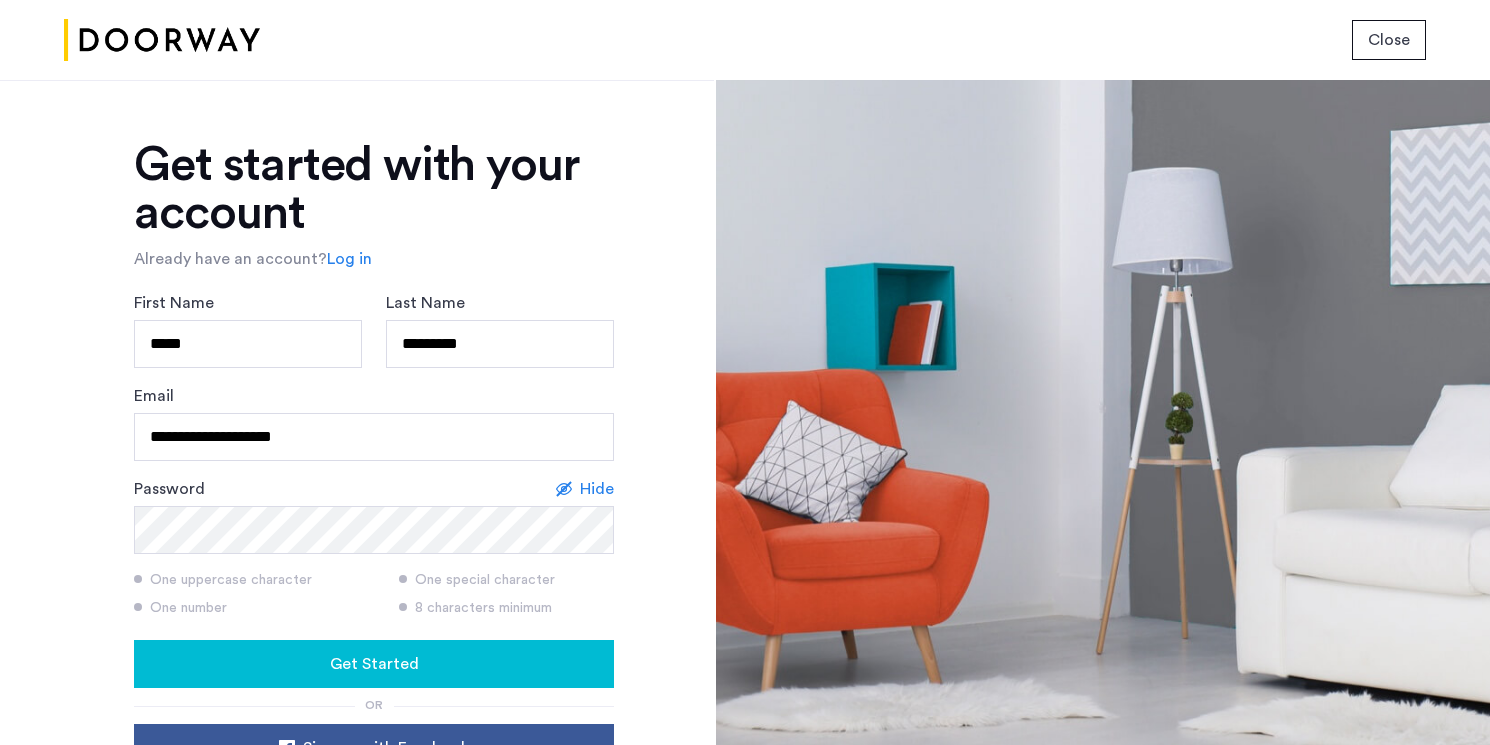 click on "Log in" 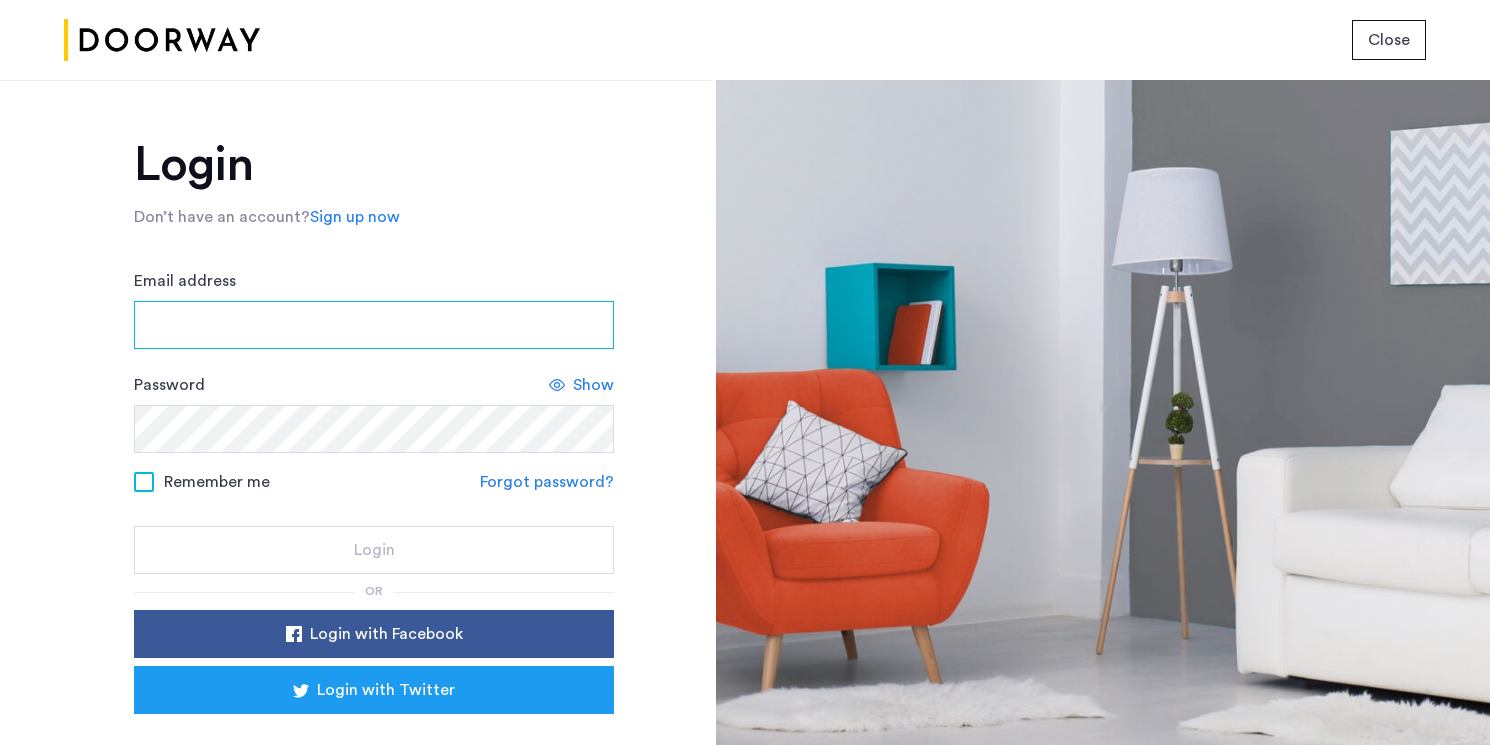 click on "Email address" at bounding box center [374, 325] 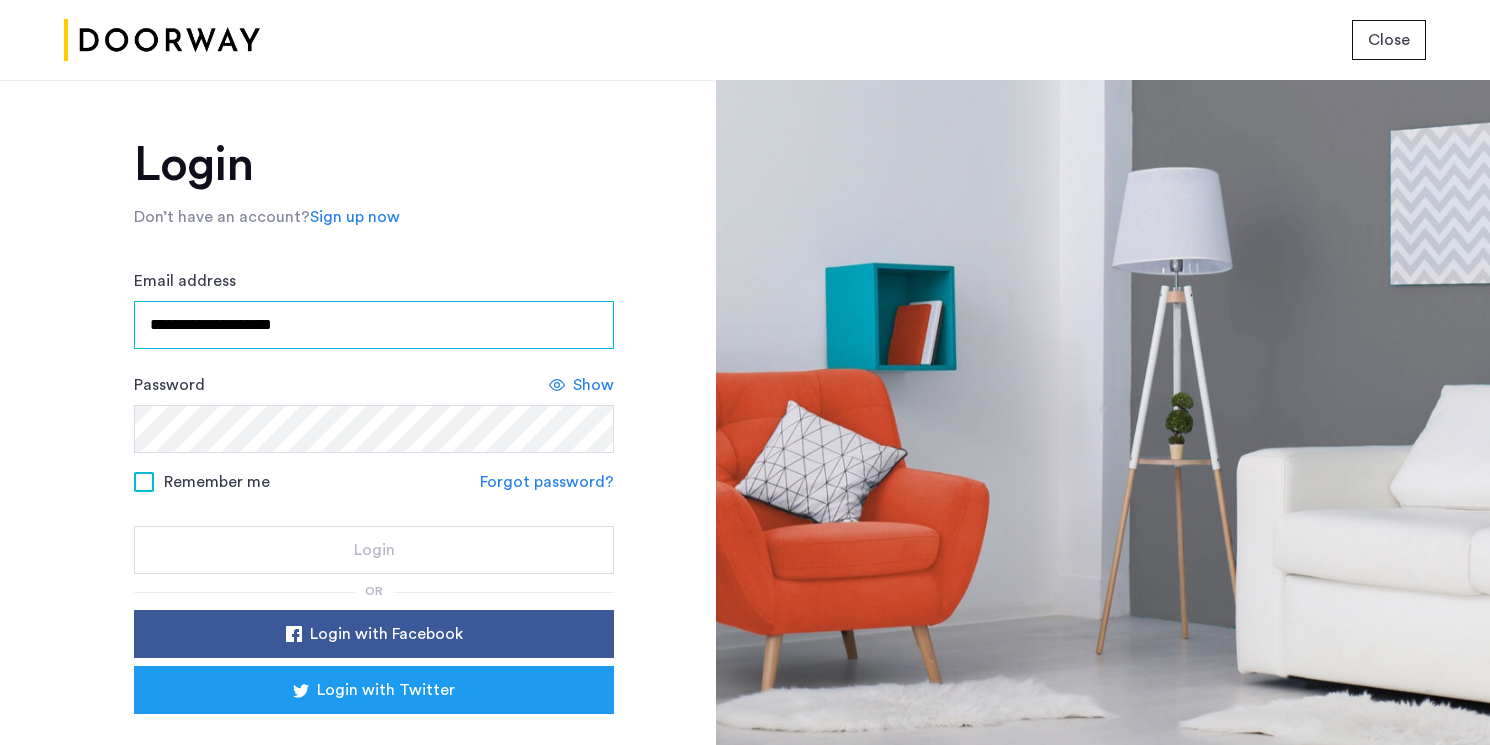 type on "**********" 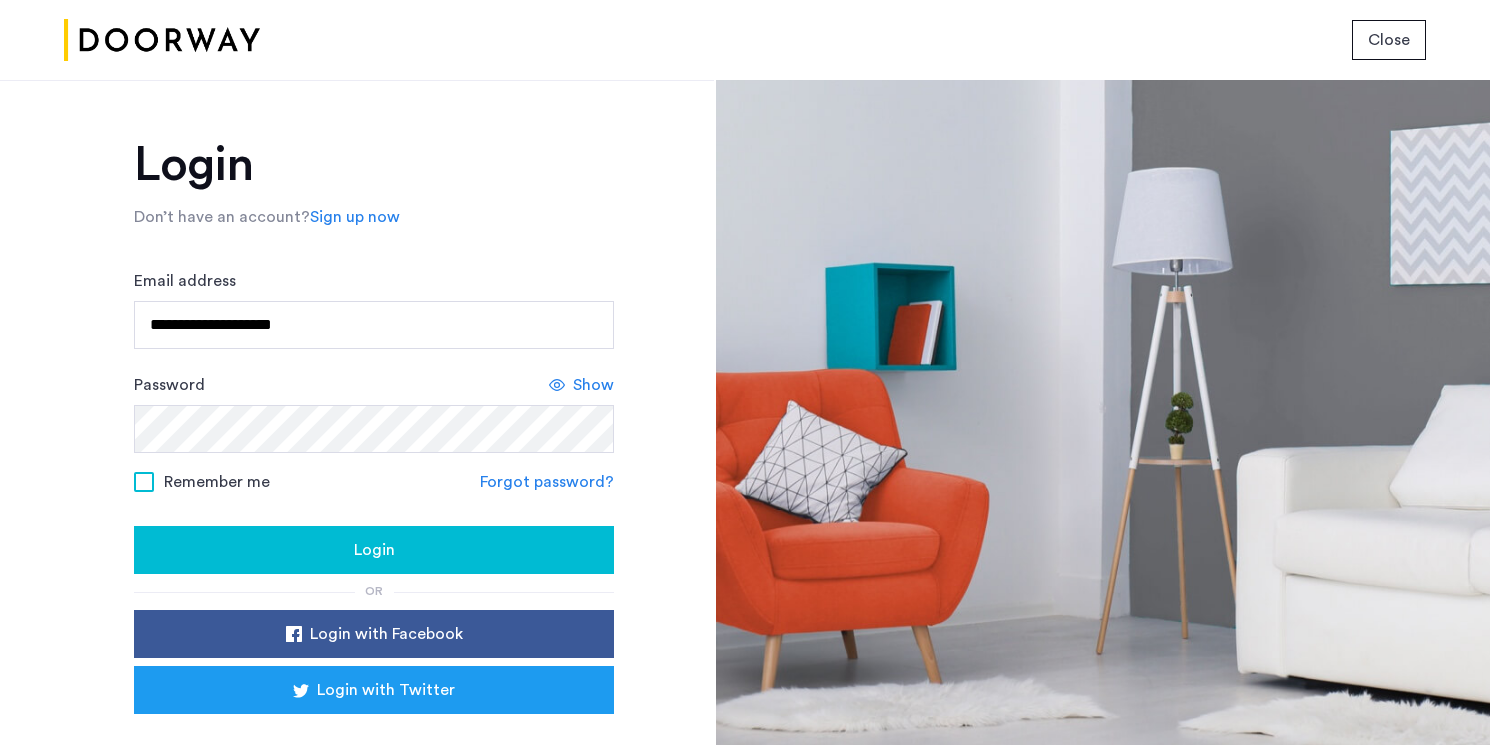 click on "Login" 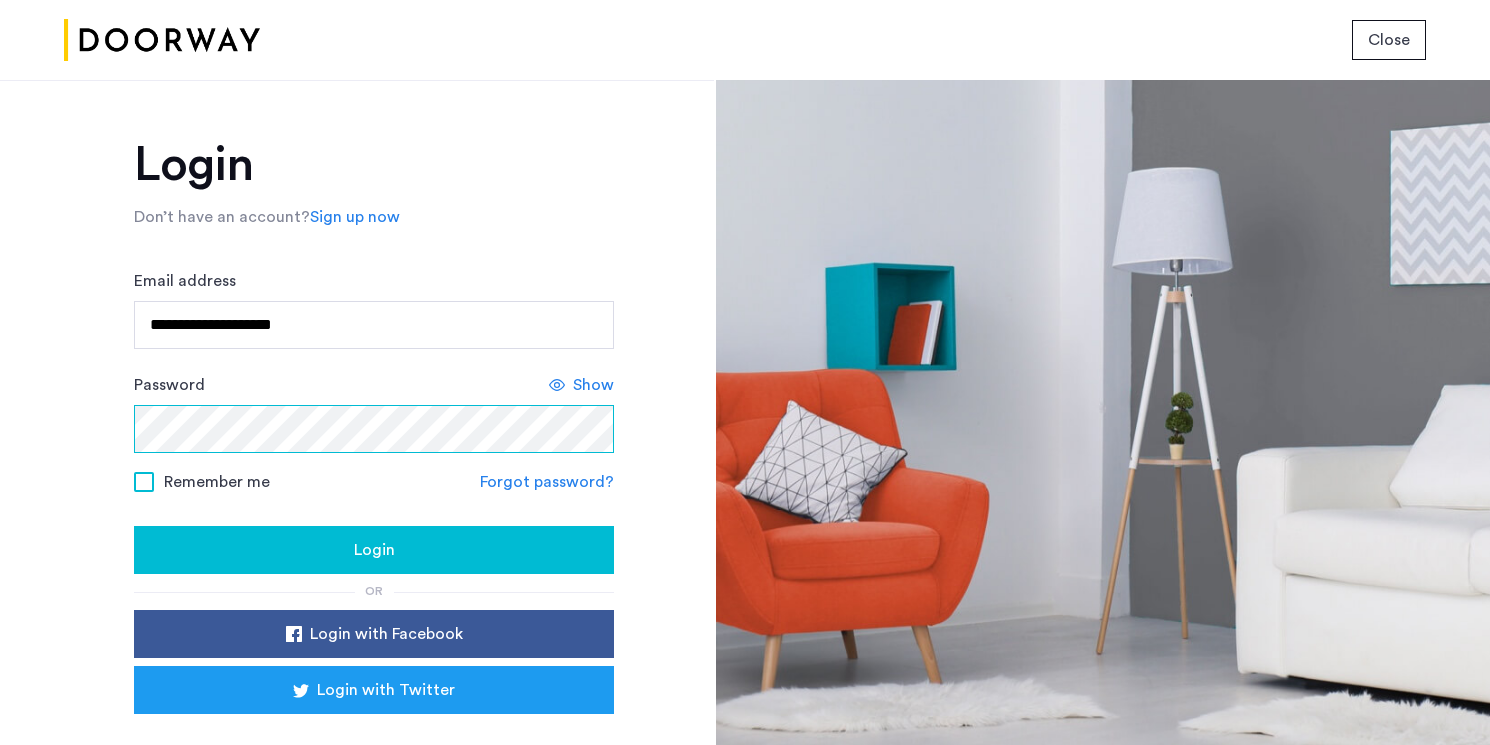 scroll, scrollTop: 87, scrollLeft: 0, axis: vertical 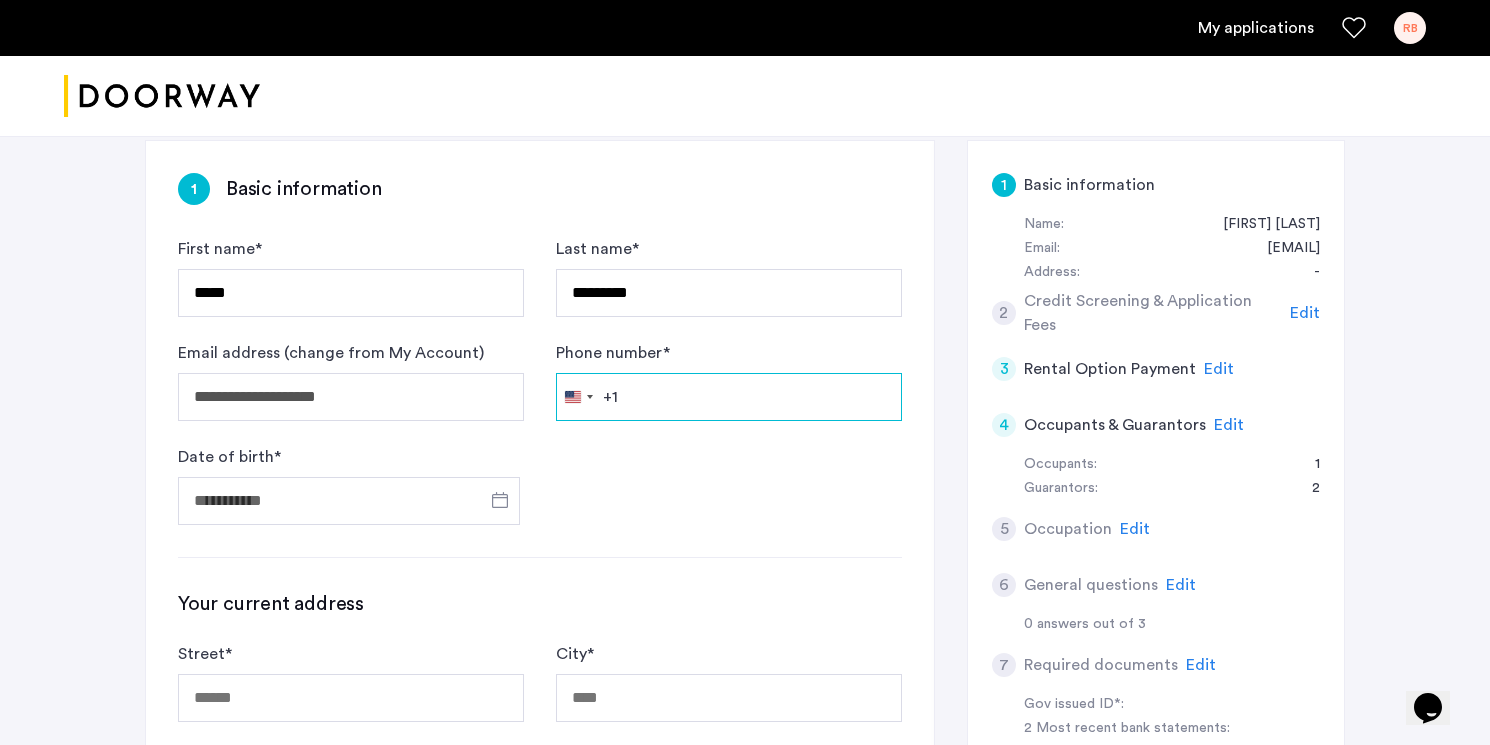 click on "Phone number  *" at bounding box center (729, 397) 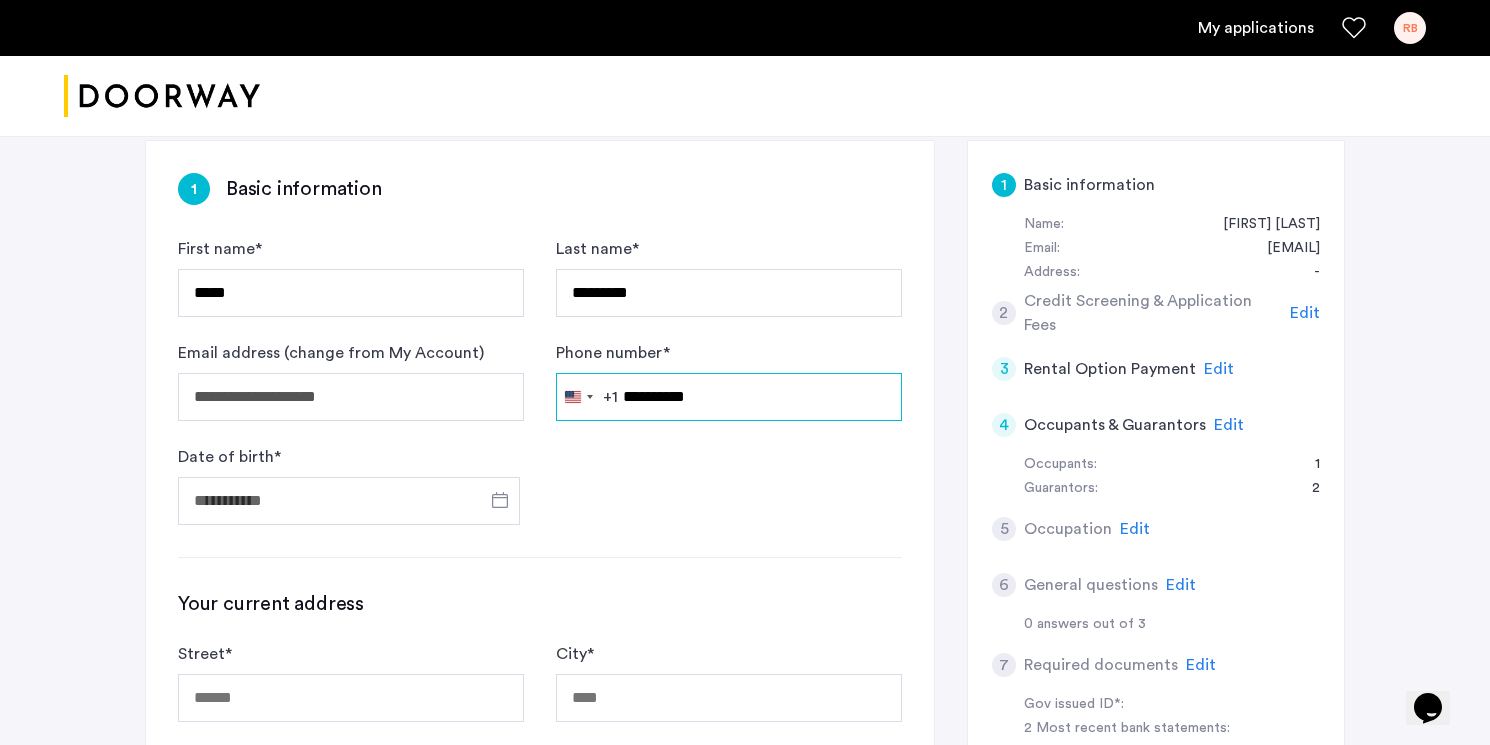 type on "**********" 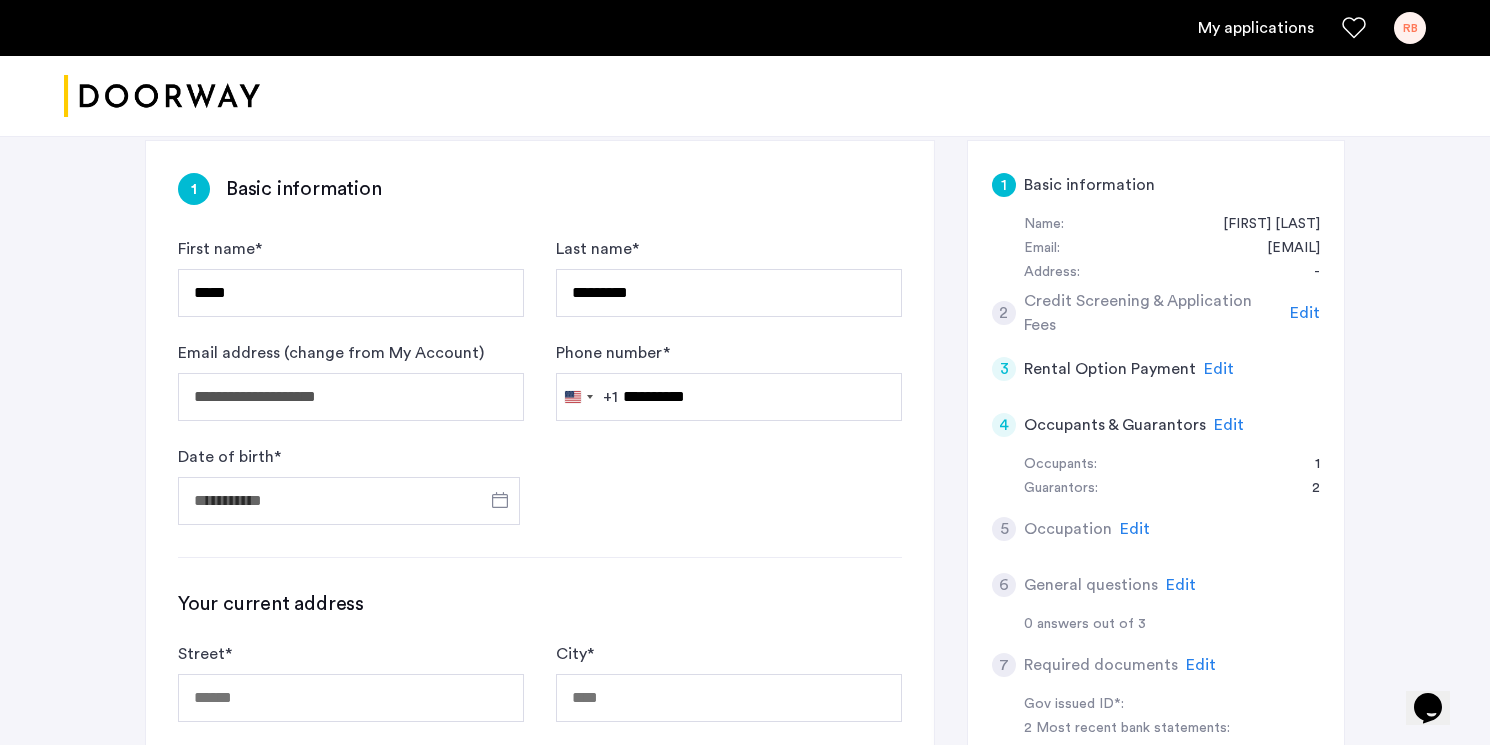 click on "**********" 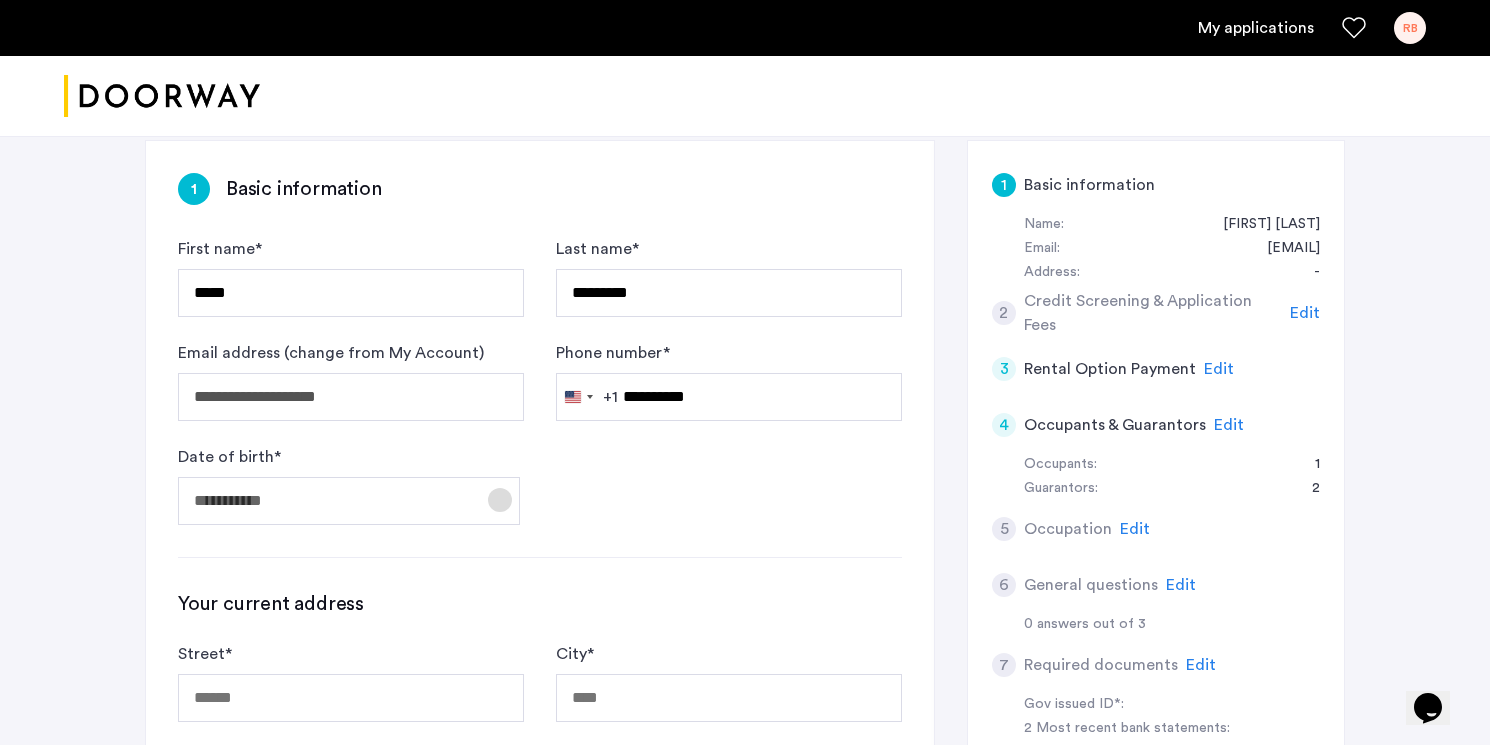 click 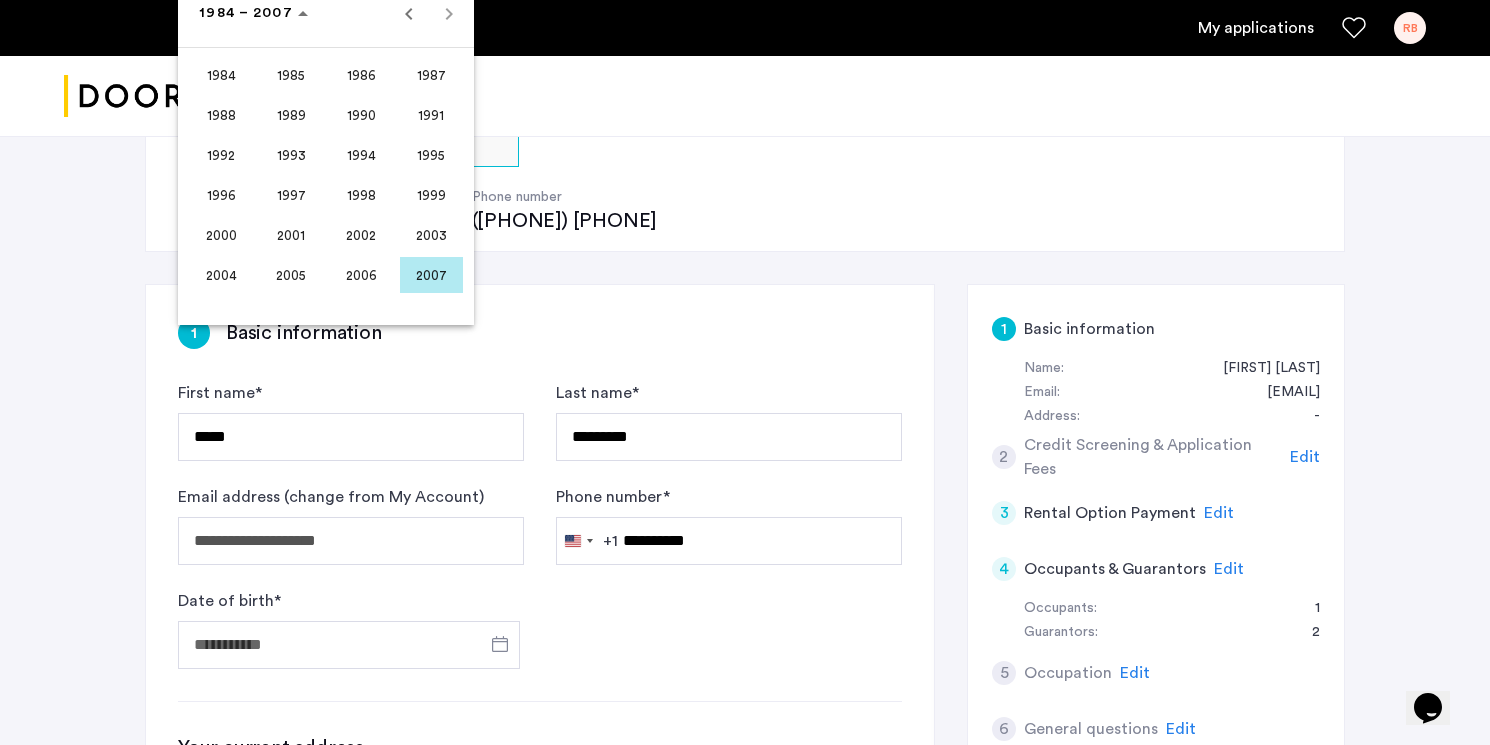 scroll, scrollTop: 30, scrollLeft: 0, axis: vertical 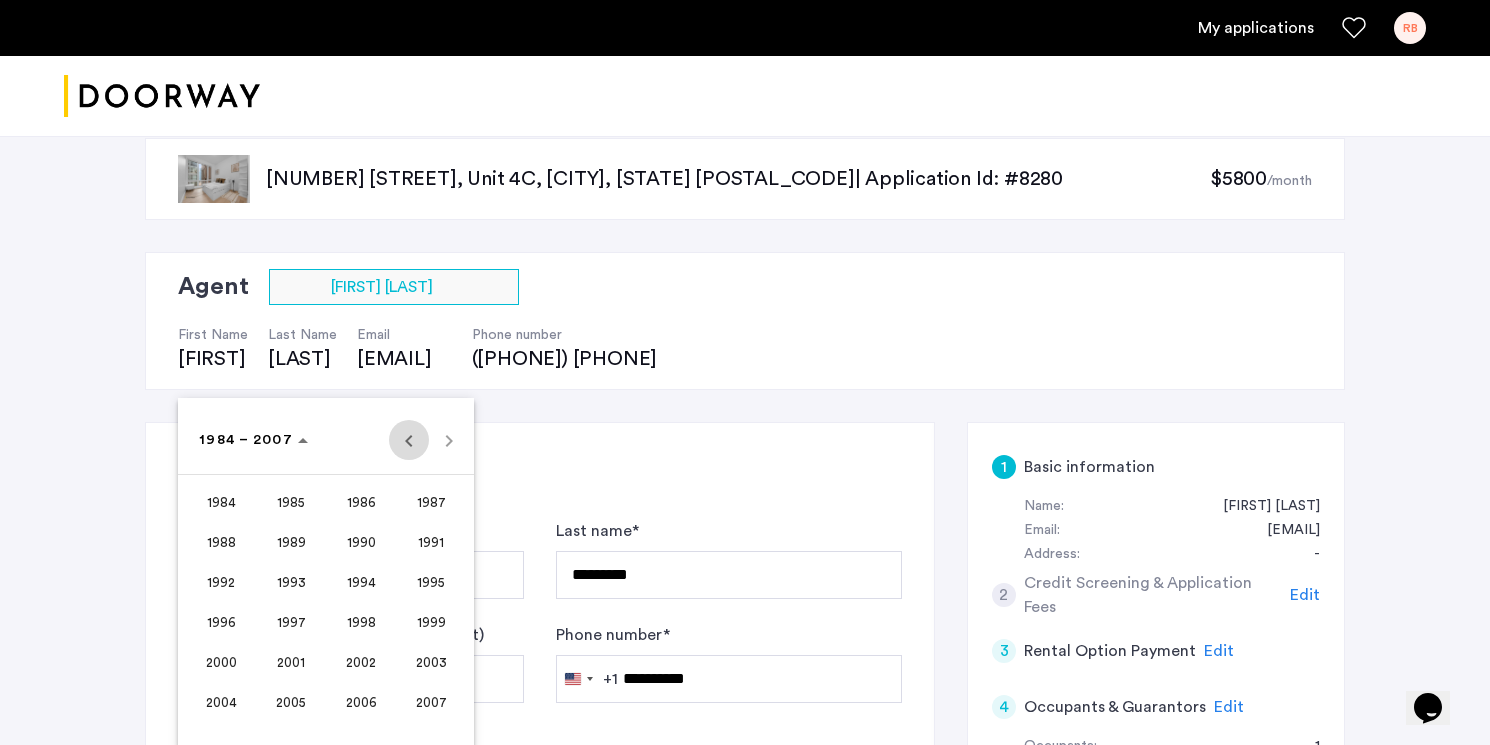click at bounding box center [409, 440] 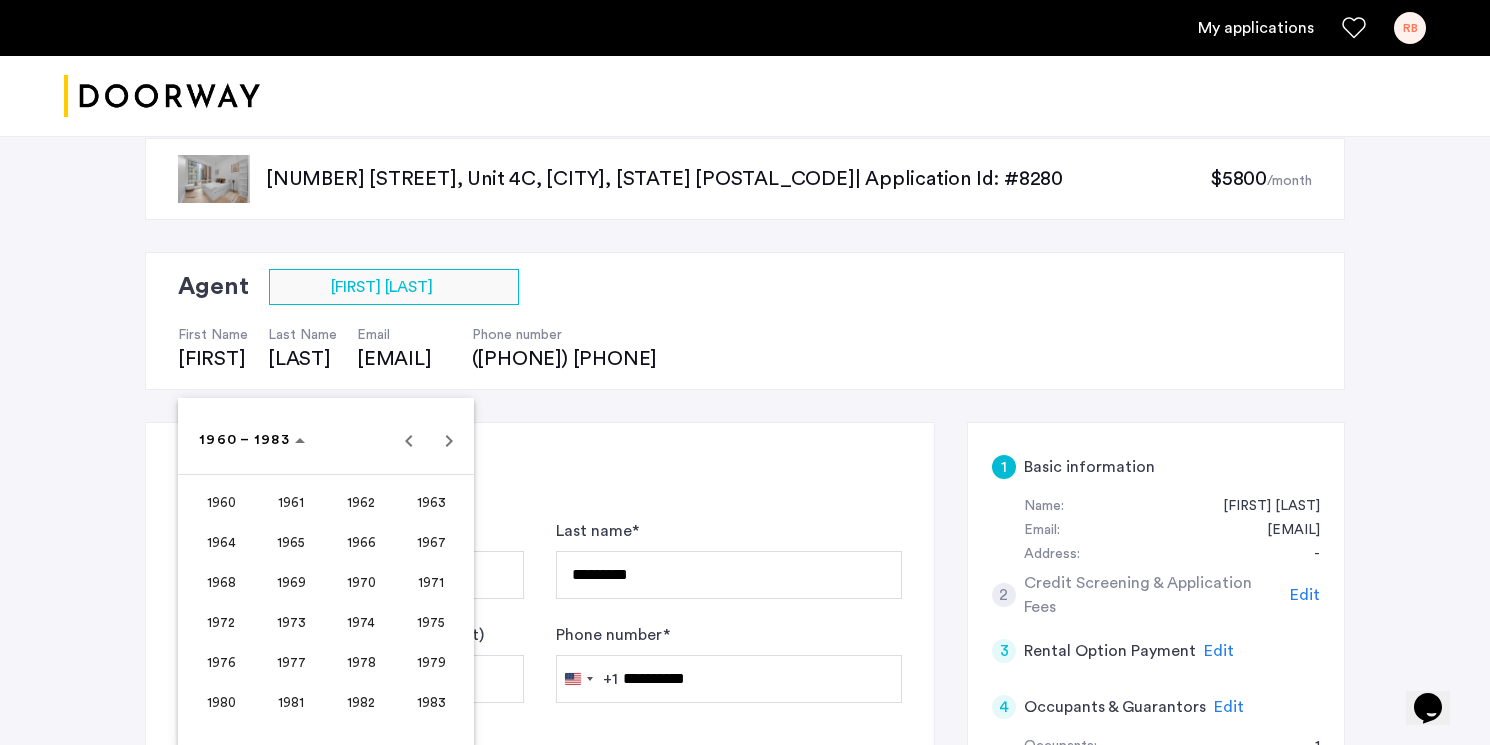 click on "1965" at bounding box center (291, 542) 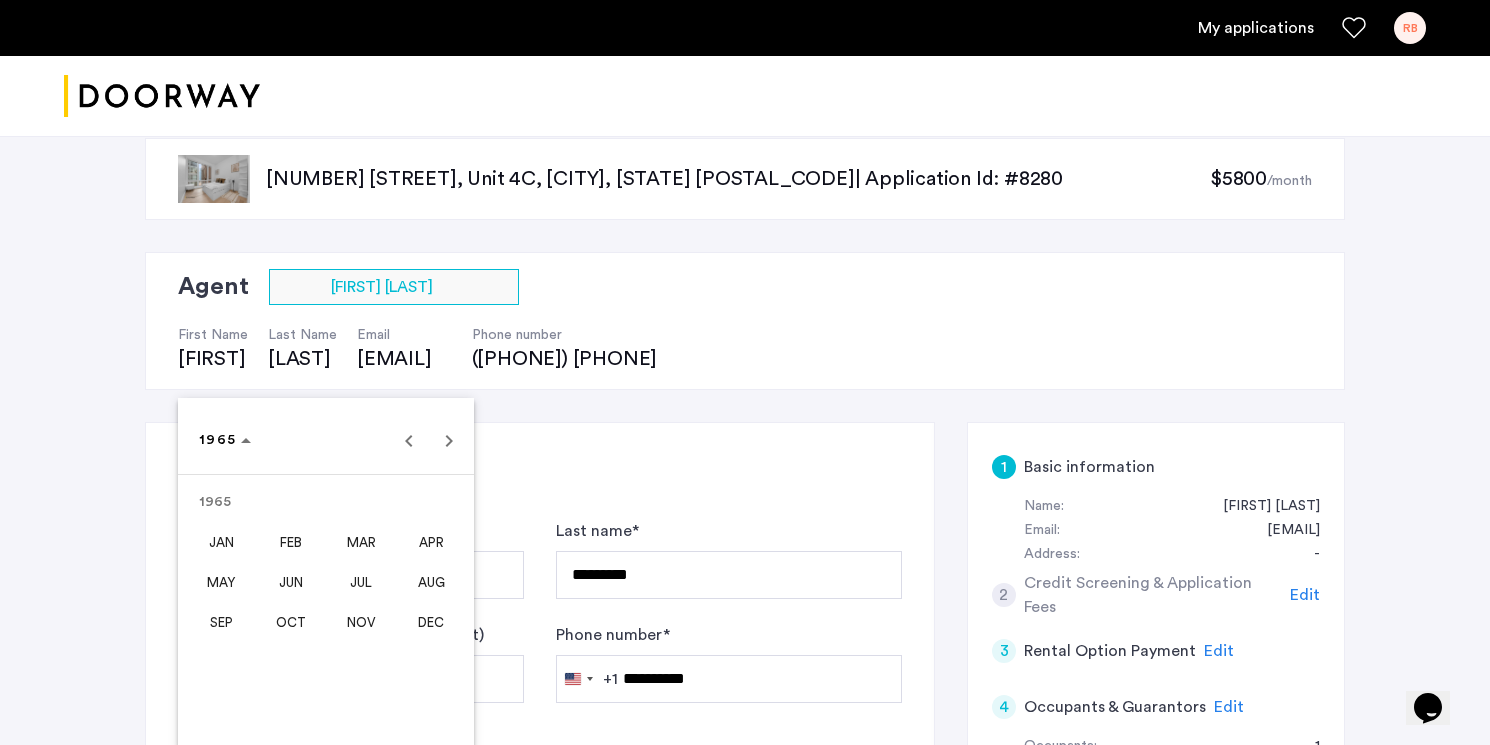 click on "APR" at bounding box center (431, 542) 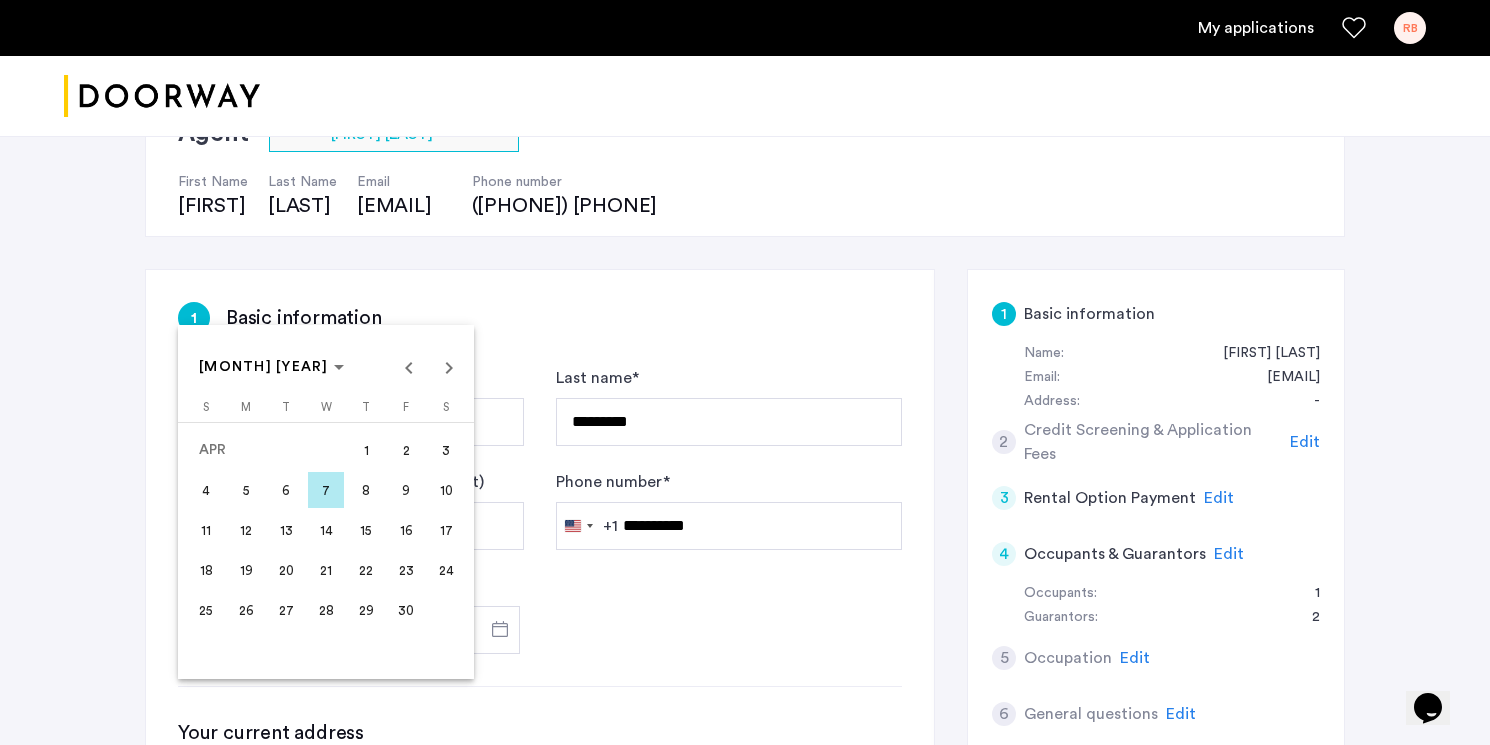 scroll, scrollTop: 232, scrollLeft: 0, axis: vertical 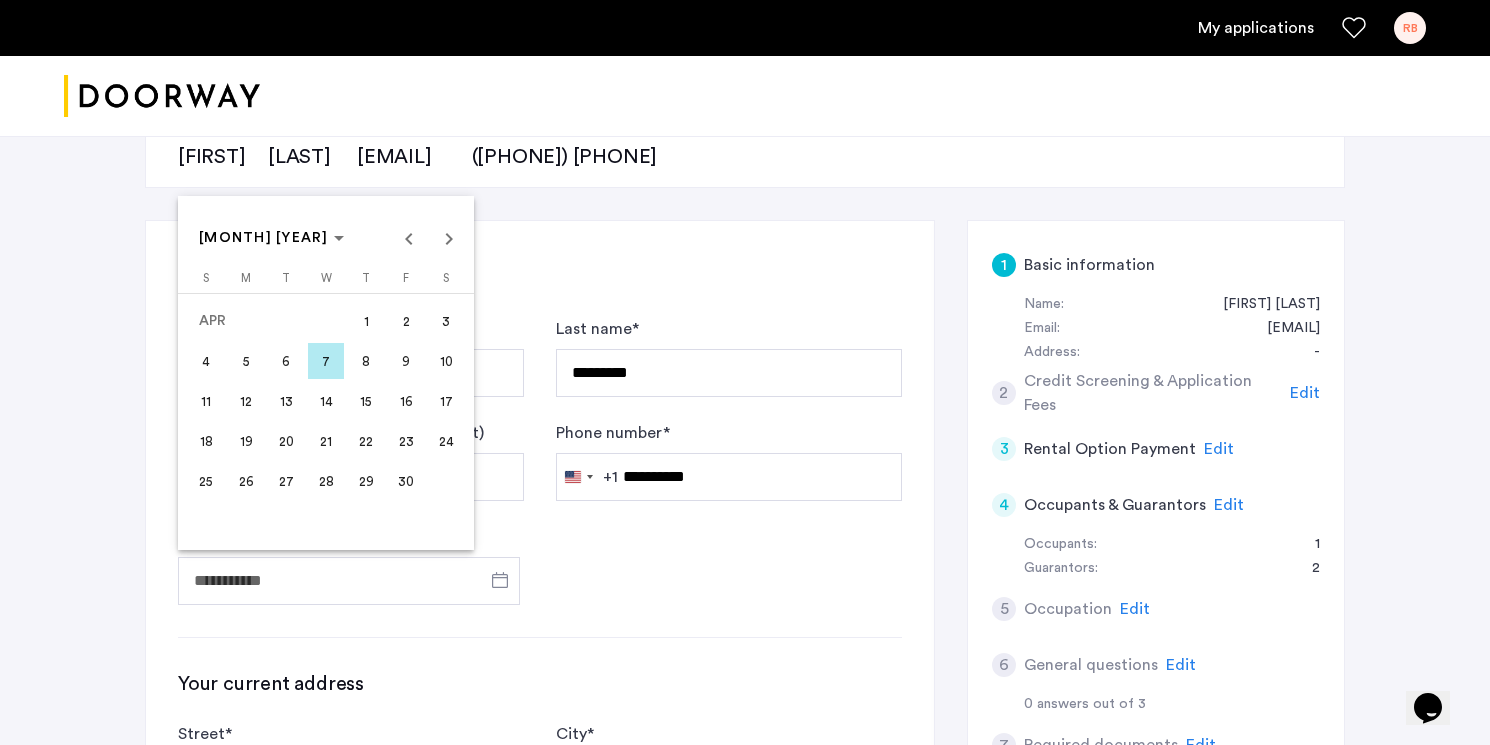 click on "19" at bounding box center (246, 441) 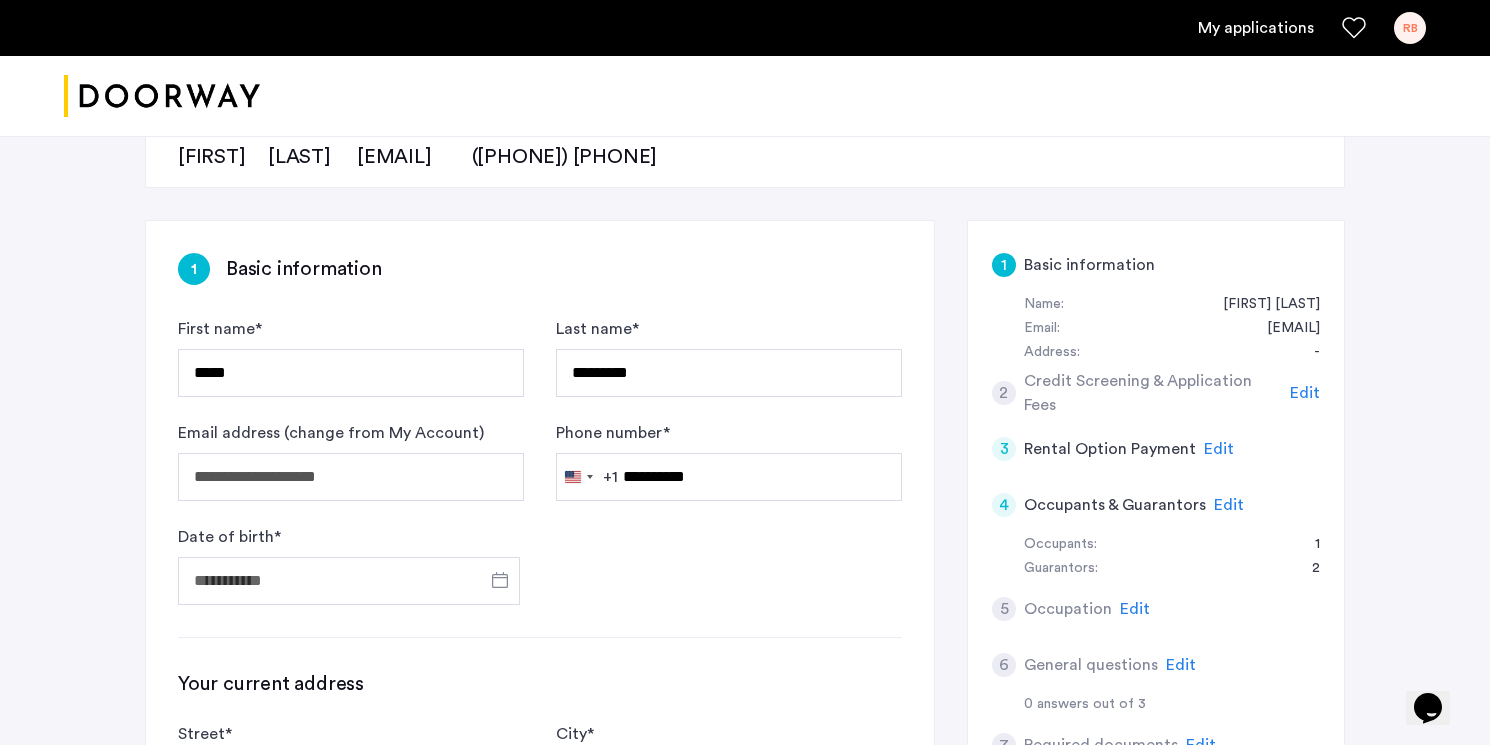 type on "**********" 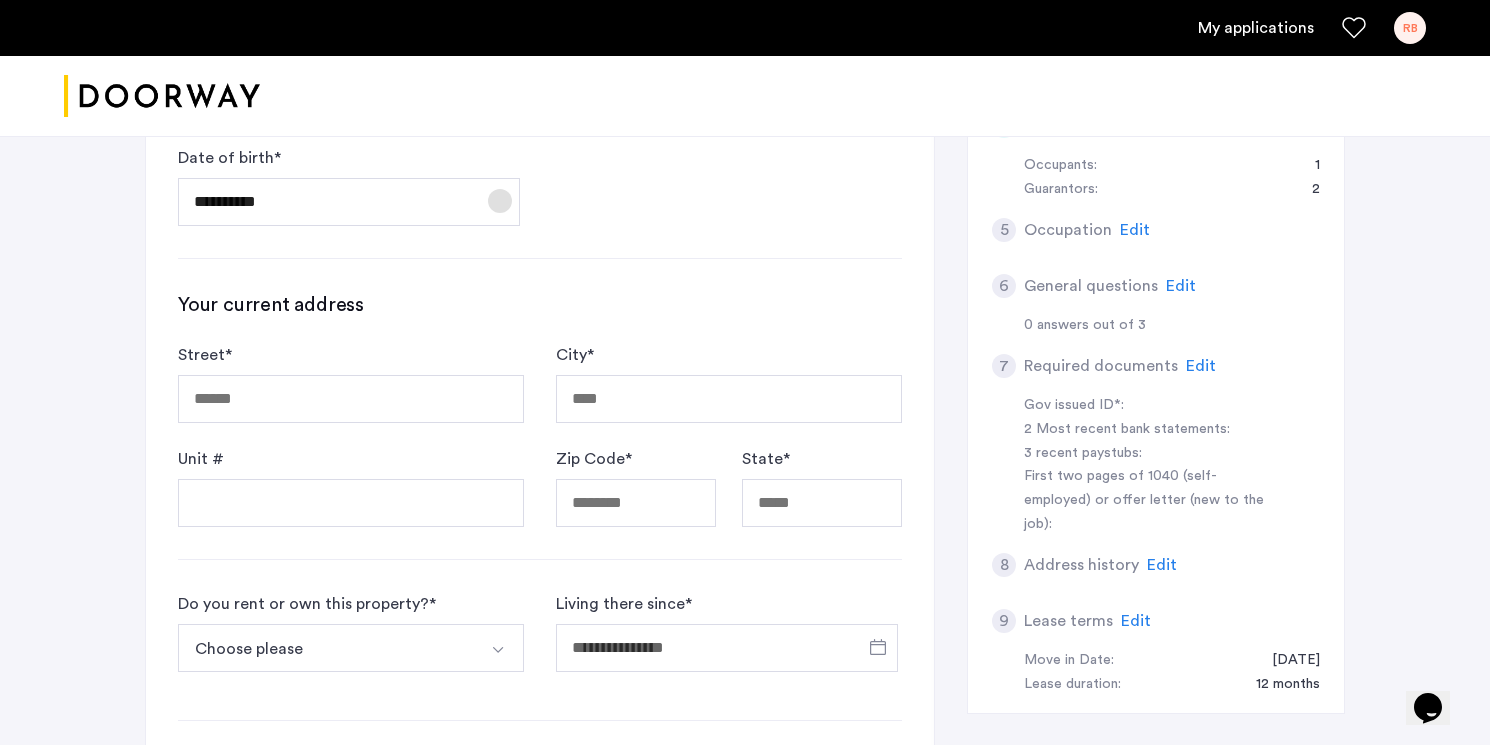 scroll, scrollTop: 626, scrollLeft: 0, axis: vertical 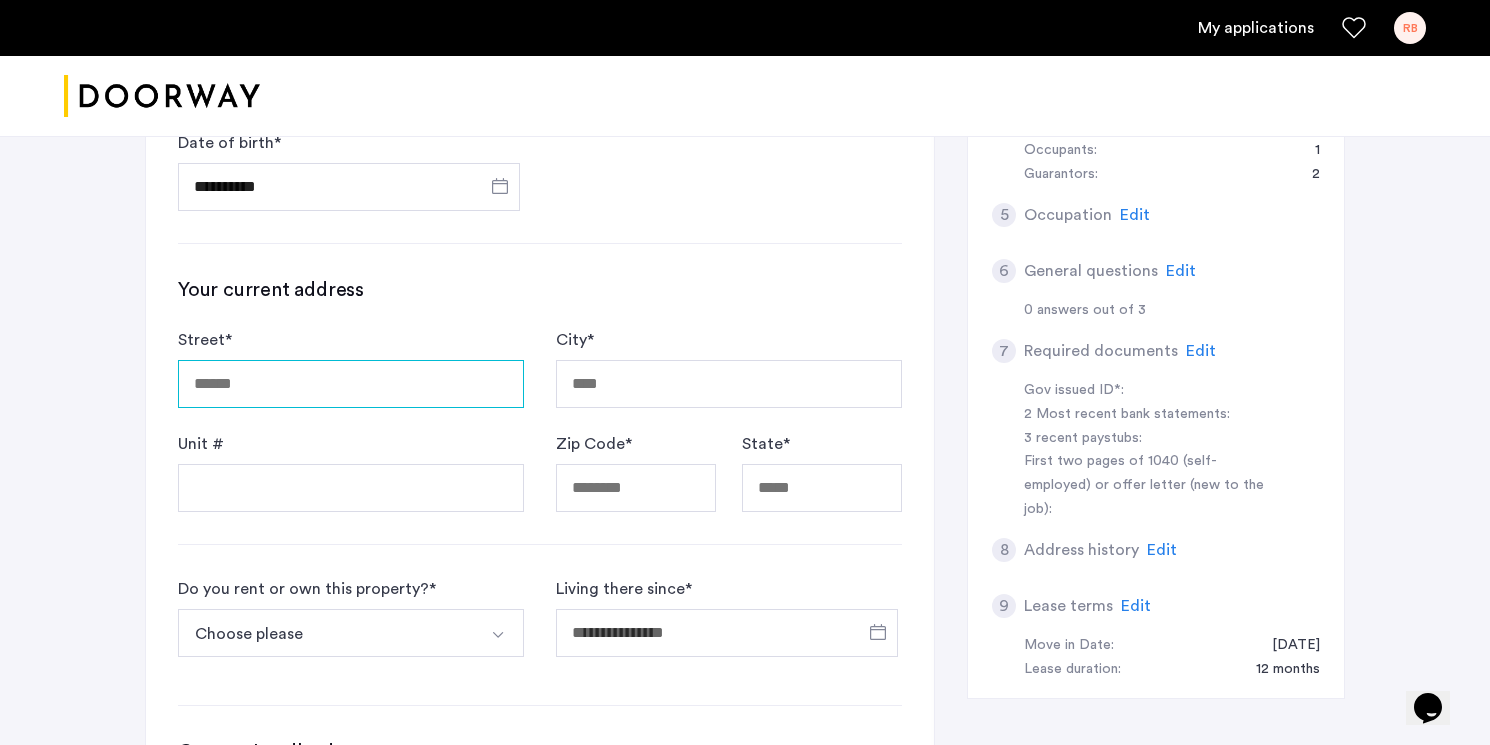 click on "Street  *" at bounding box center (351, 384) 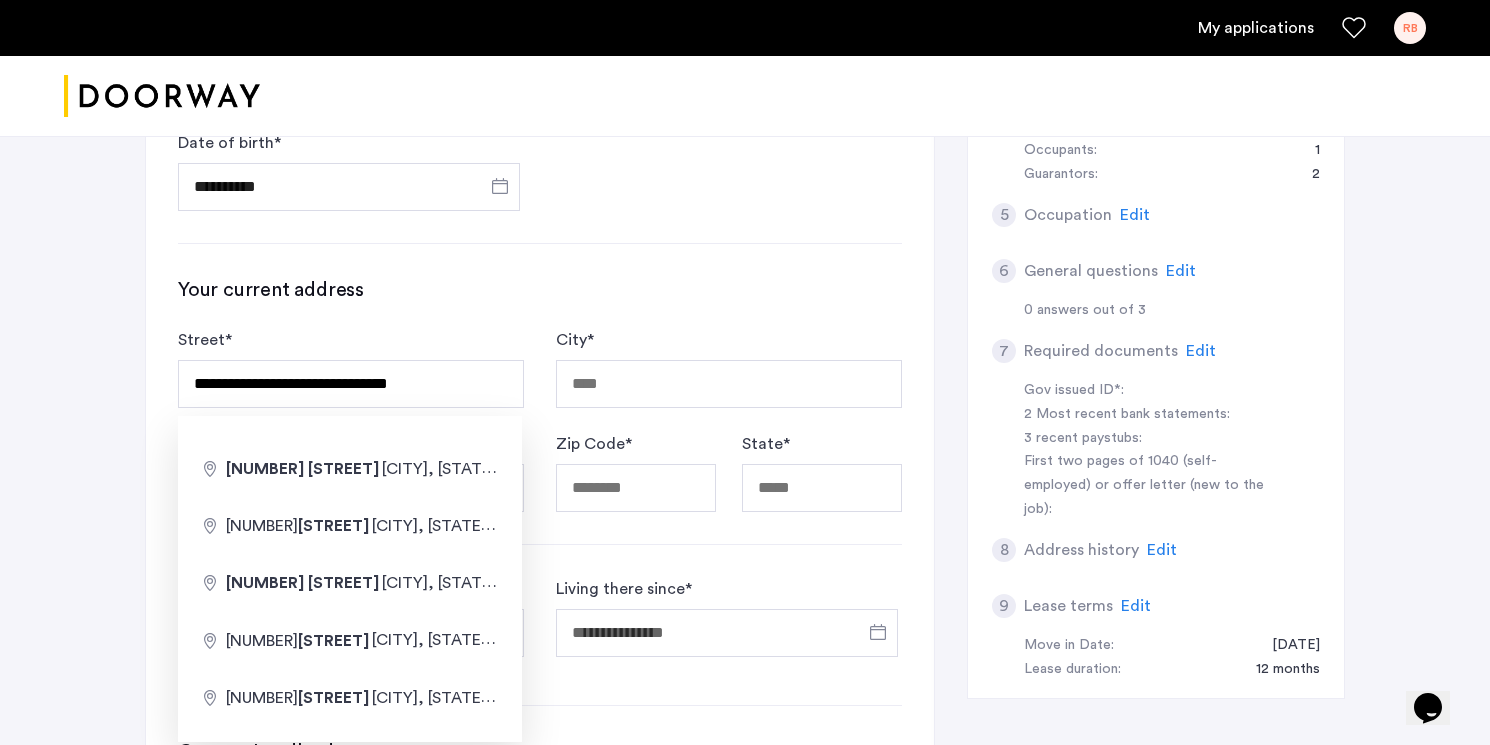 type on "**********" 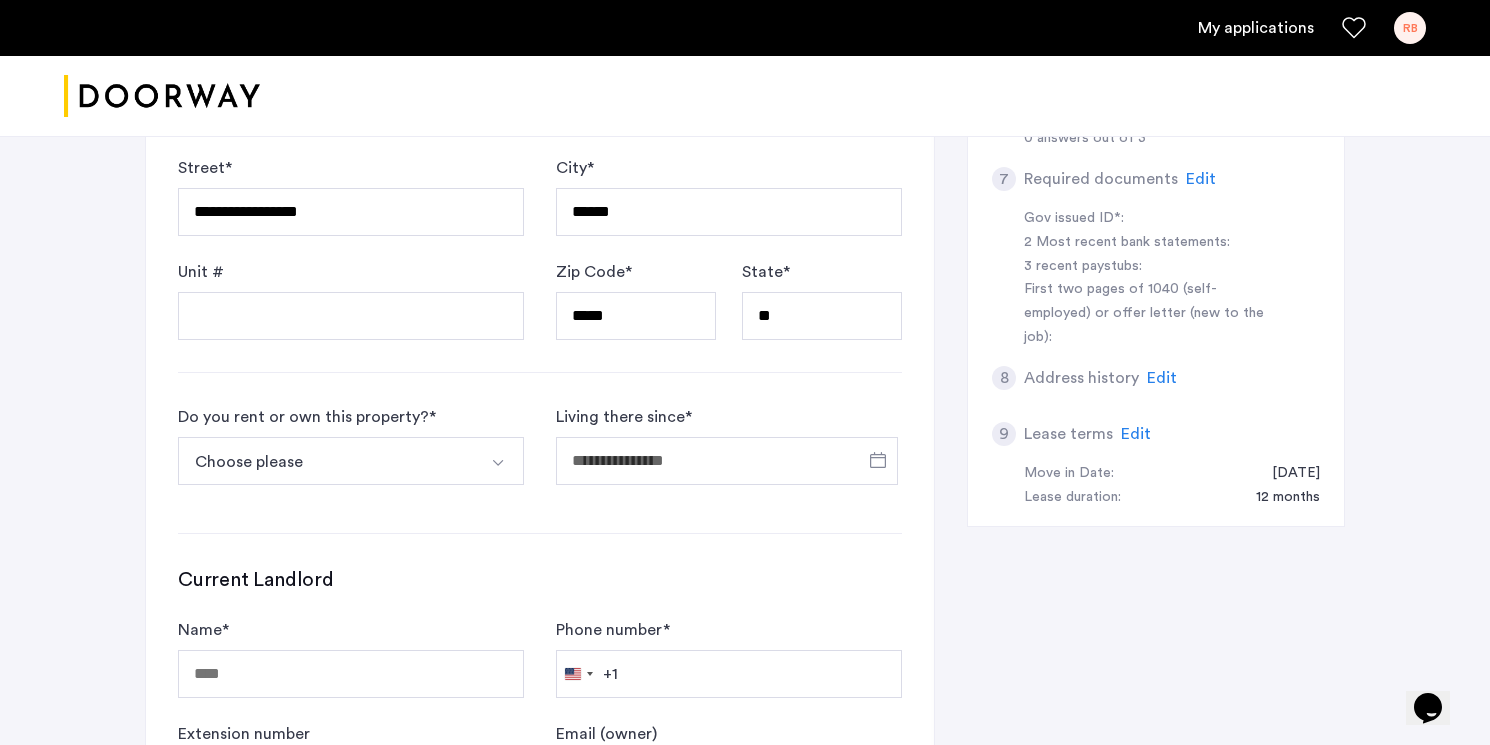 scroll, scrollTop: 804, scrollLeft: 0, axis: vertical 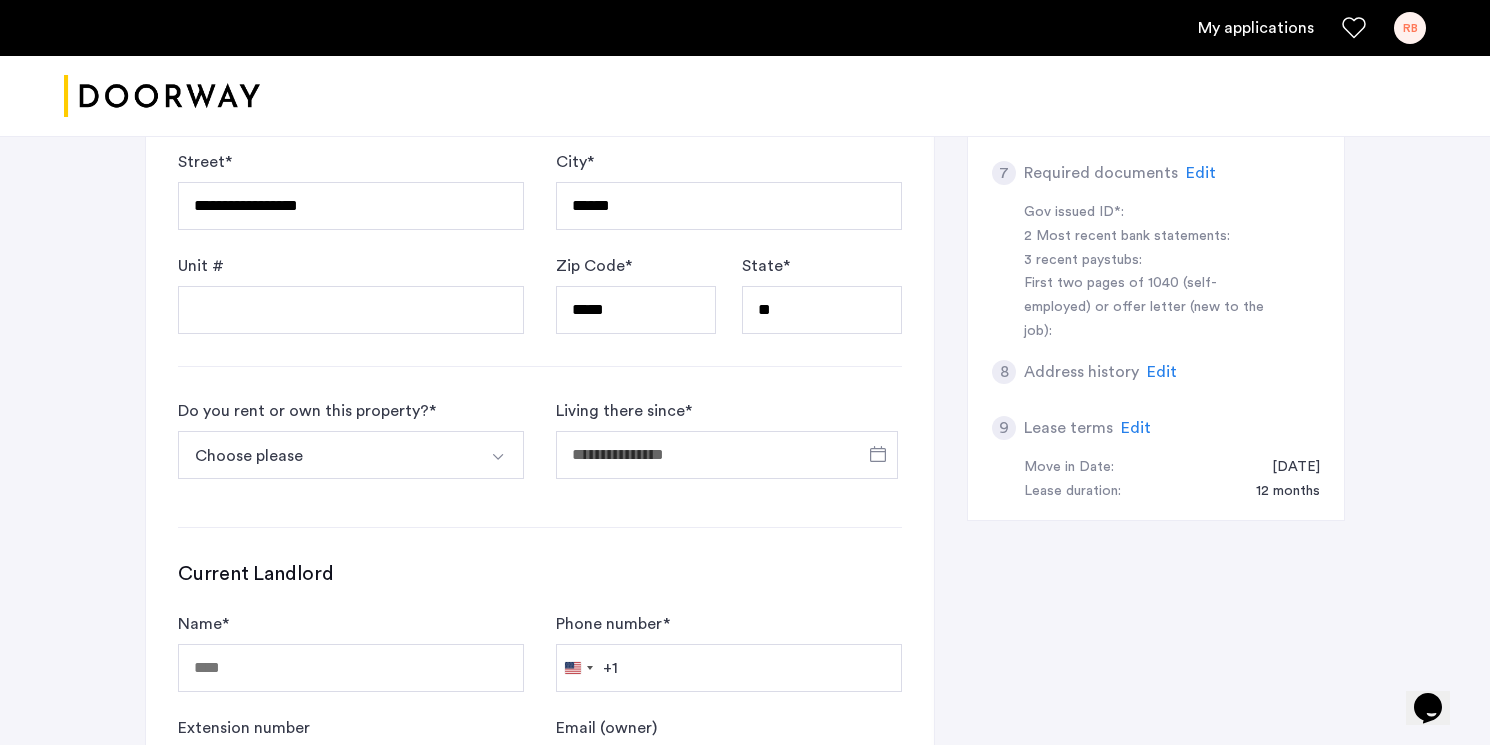 click at bounding box center (500, 455) 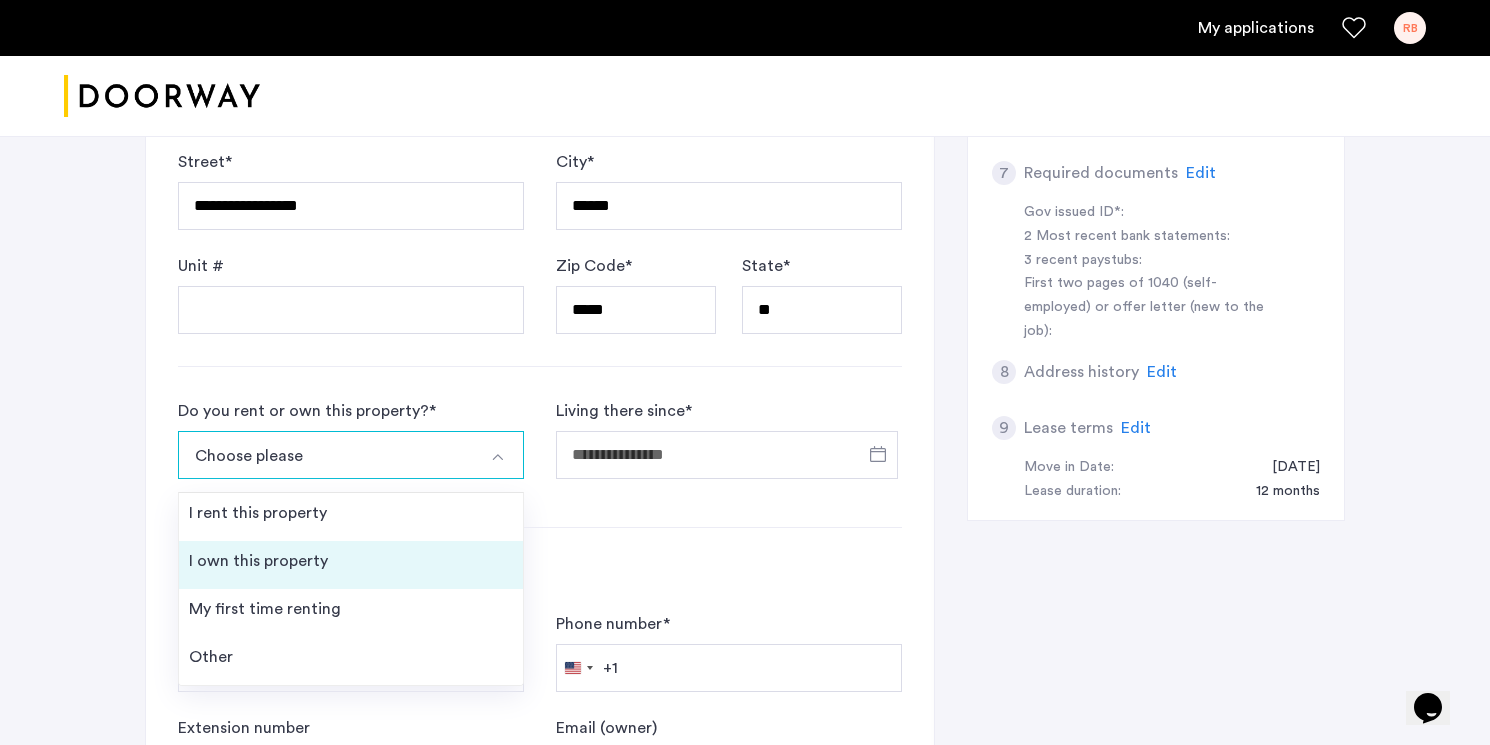 click on "I own this property" at bounding box center (351, 565) 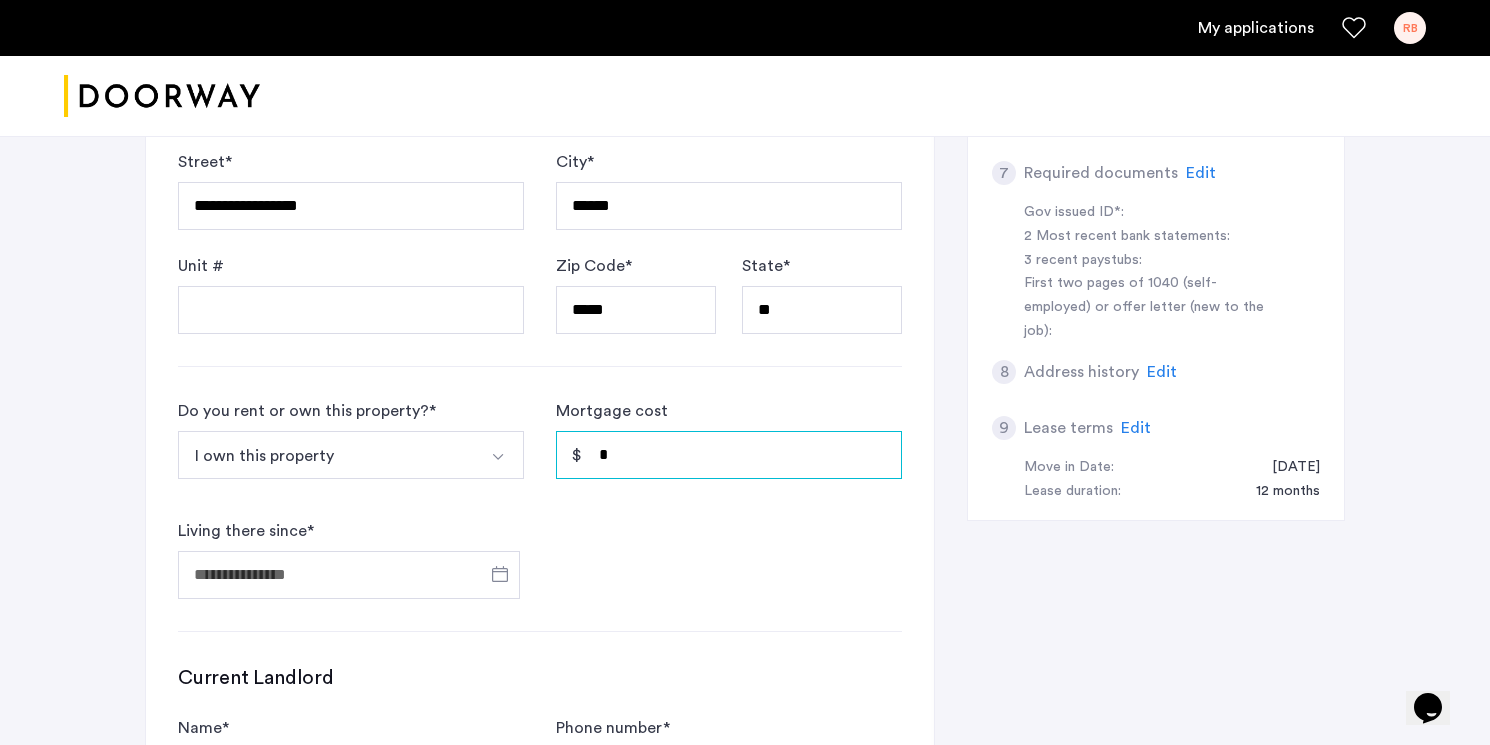 click on "*" at bounding box center [729, 455] 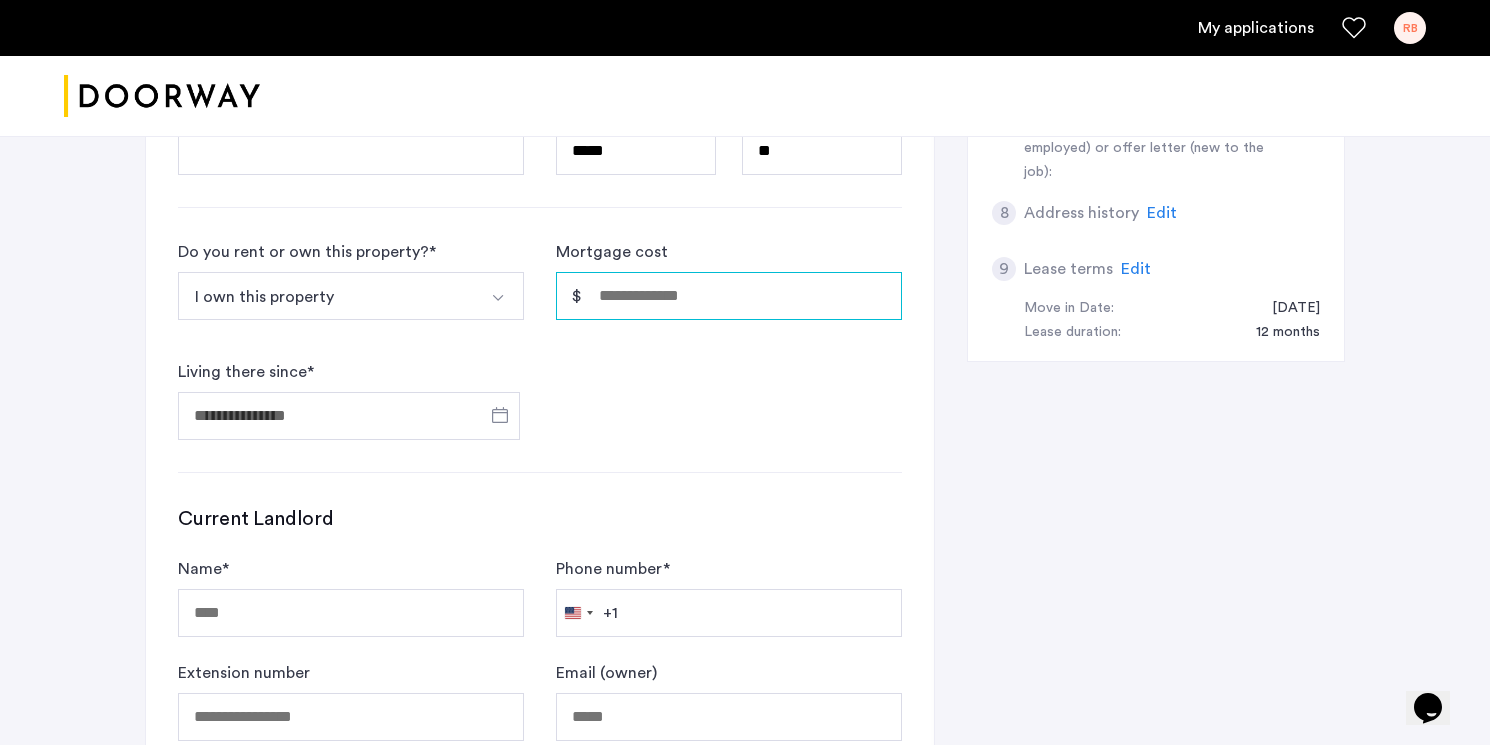 scroll, scrollTop: 971, scrollLeft: 0, axis: vertical 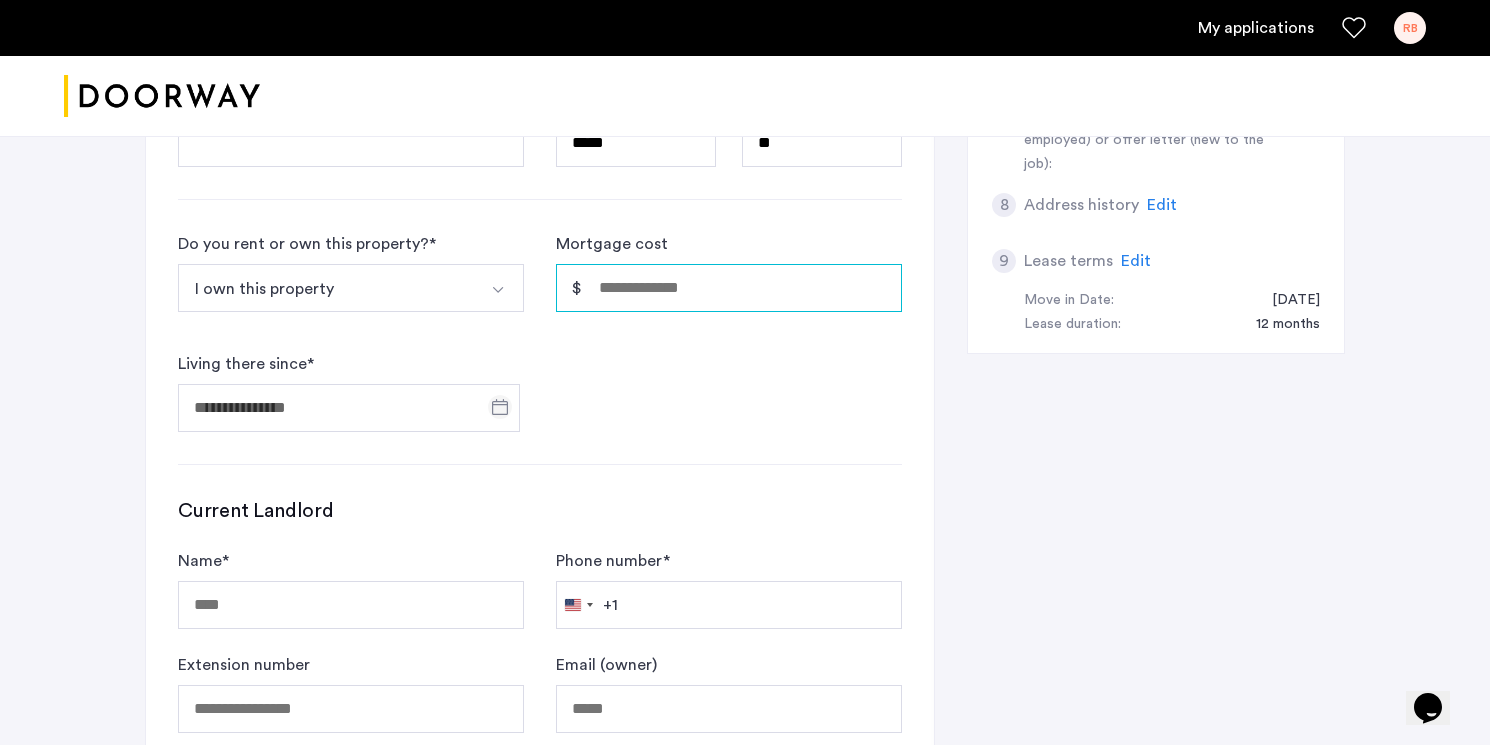 type 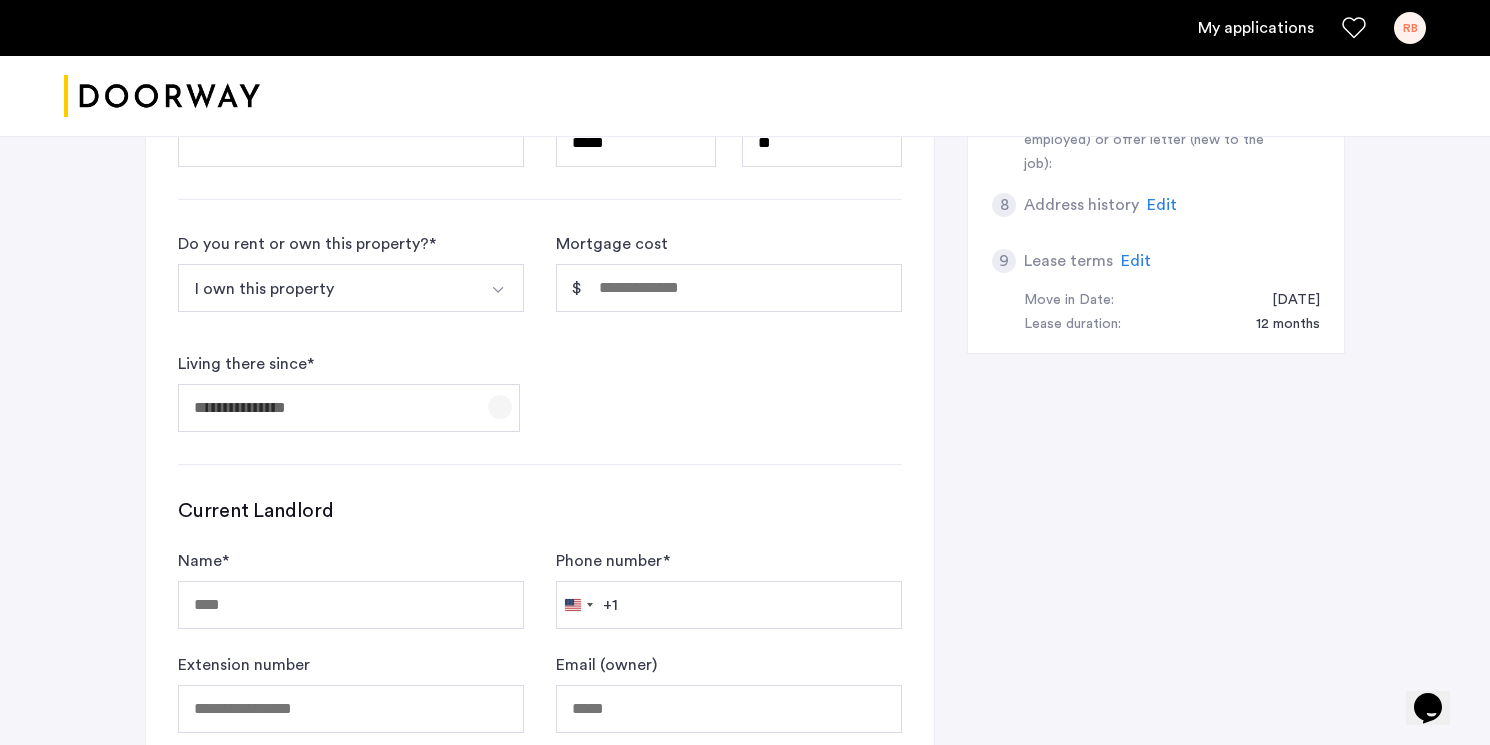 click 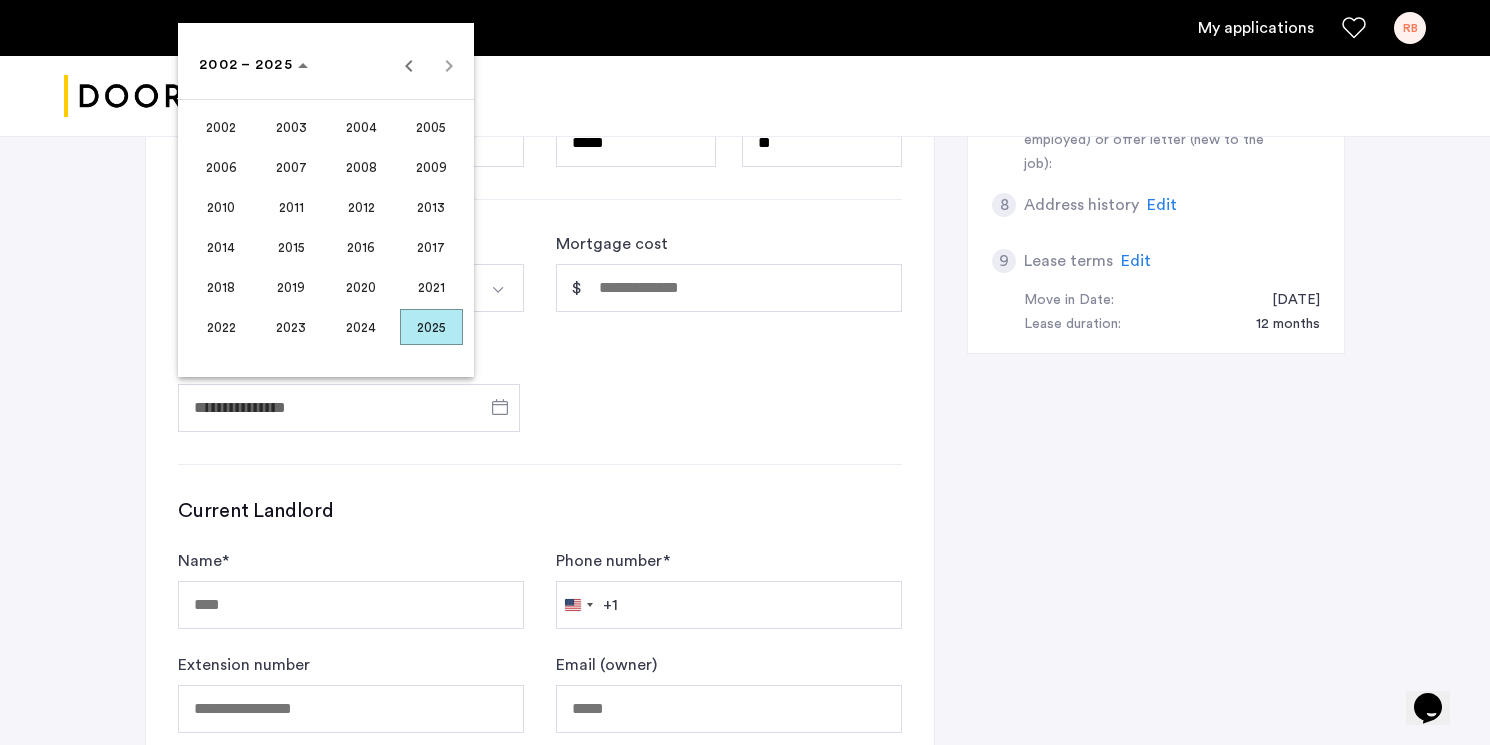 click on "2006" at bounding box center (221, 167) 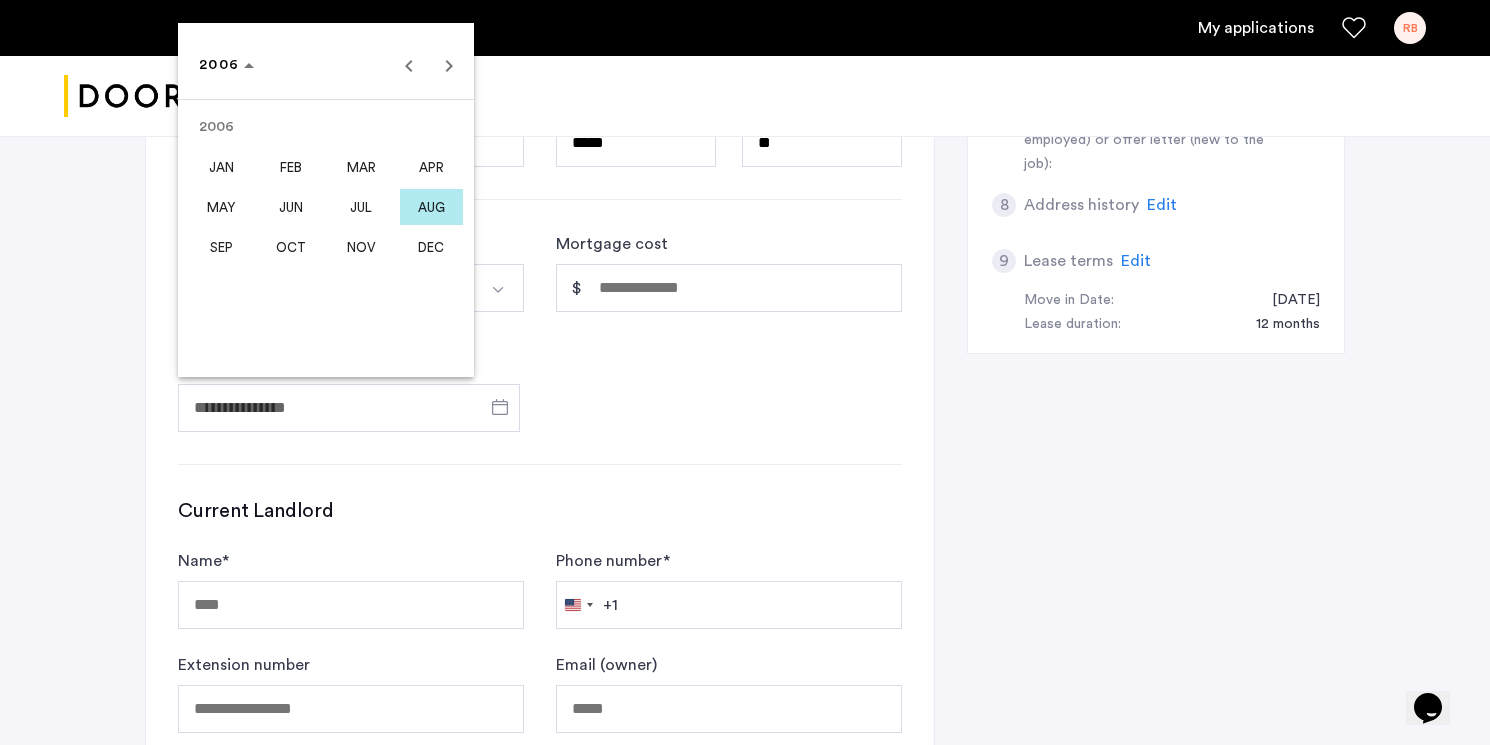click on "AUG" at bounding box center [431, 207] 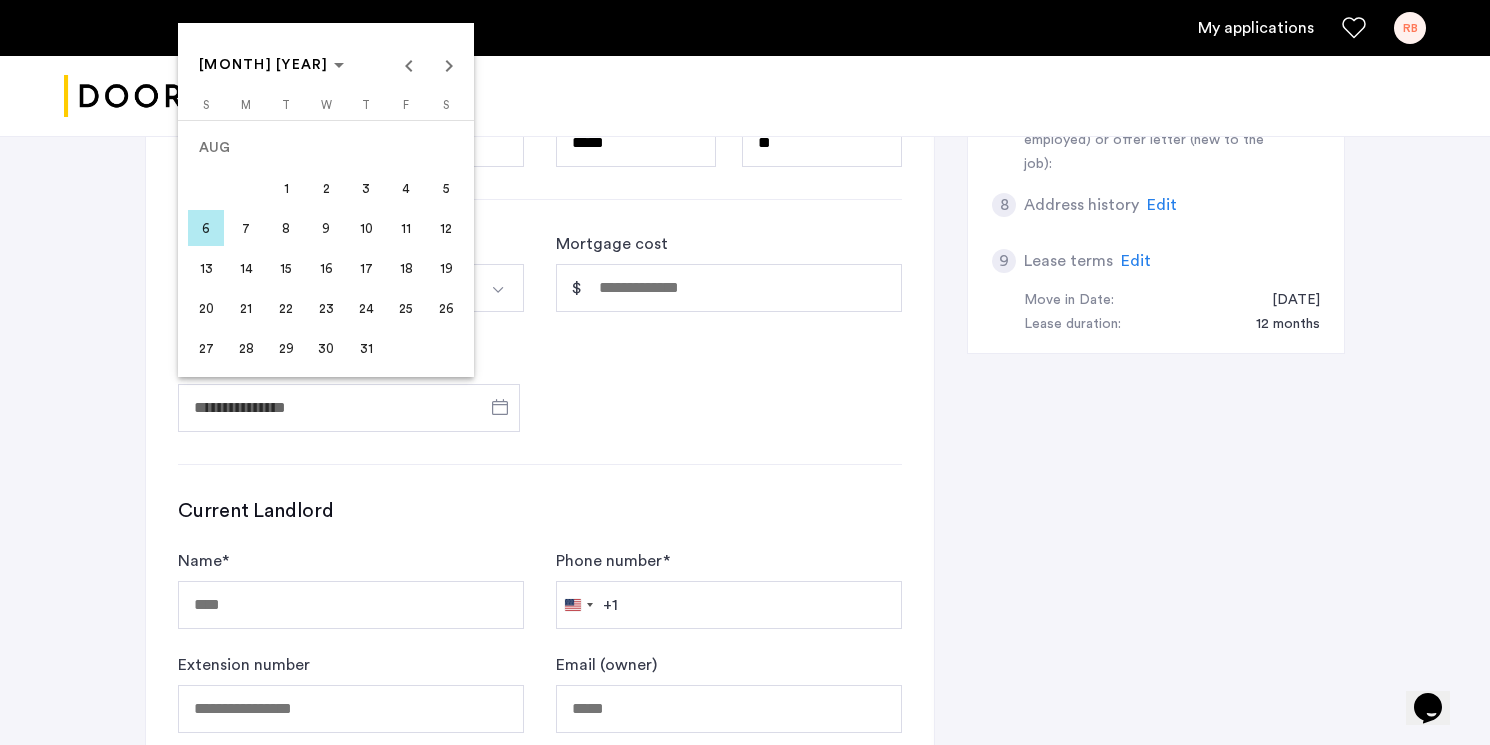 click on "6" at bounding box center (206, 228) 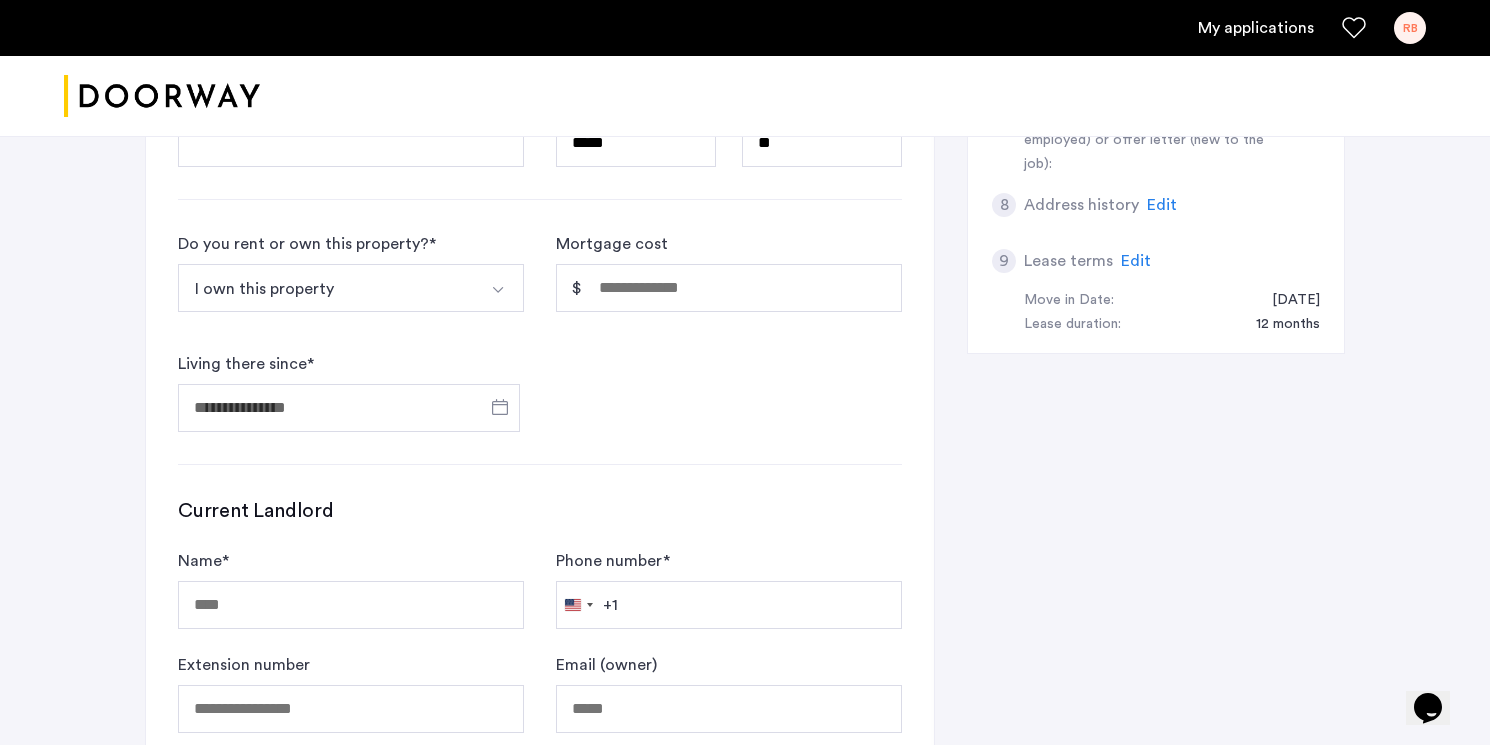 type on "**********" 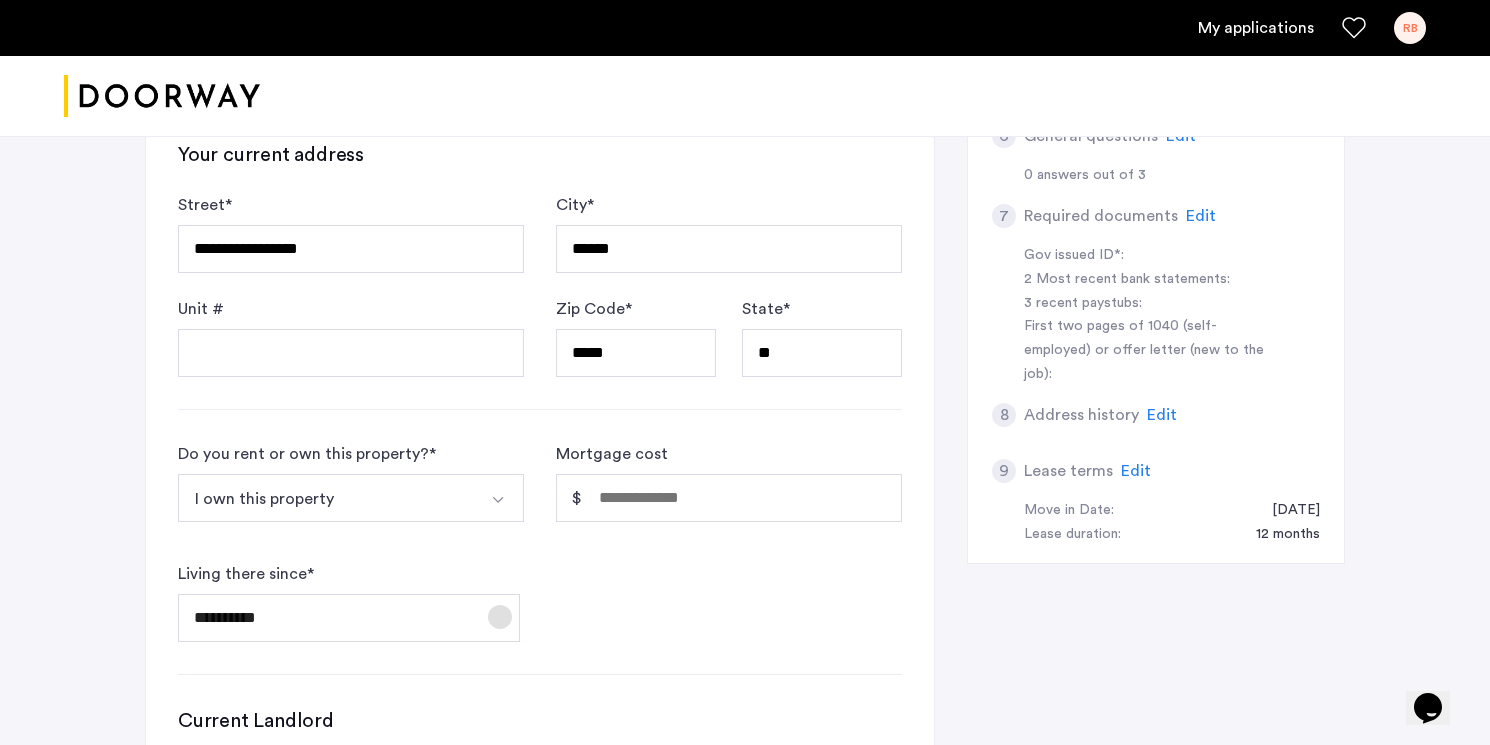 scroll, scrollTop: 718, scrollLeft: 0, axis: vertical 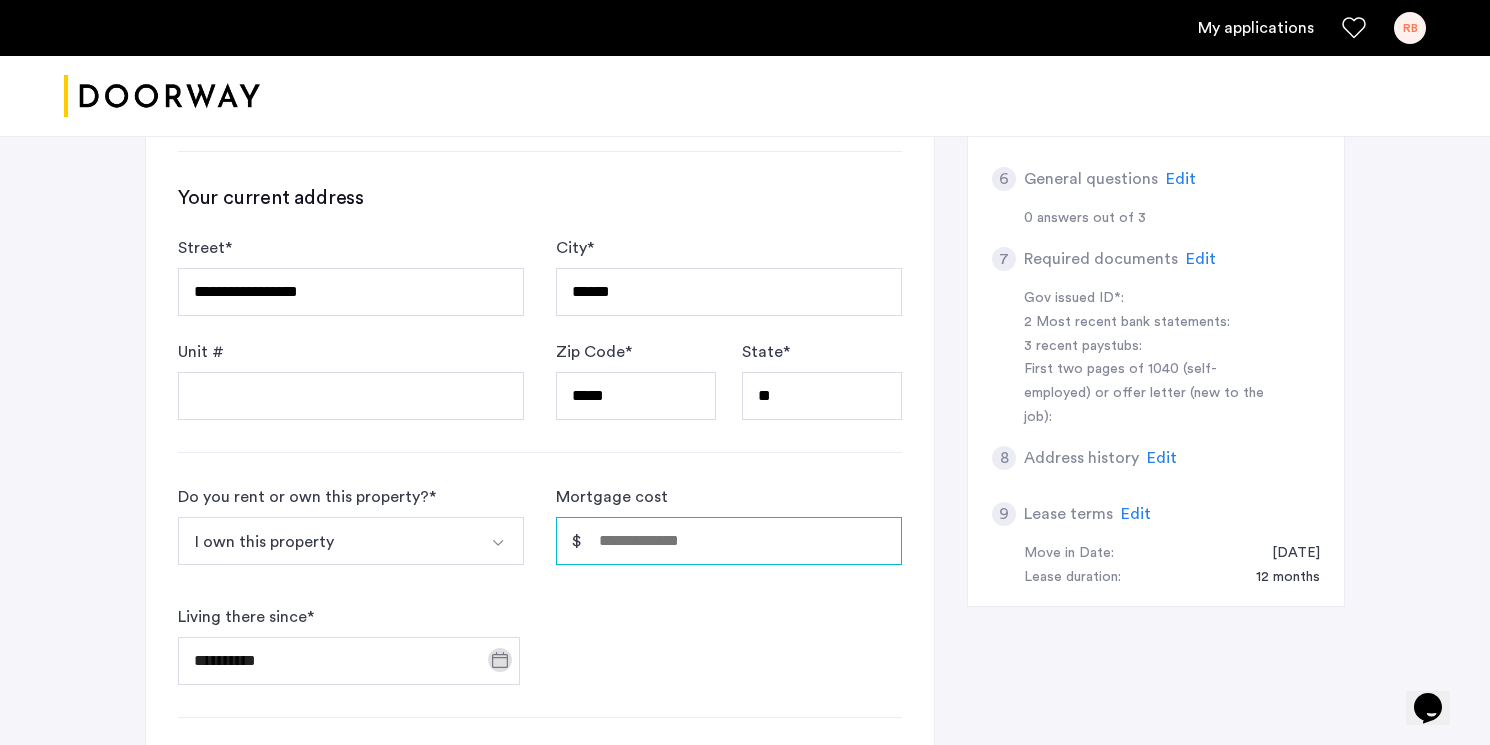 click on "Mortgage cost" at bounding box center (729, 541) 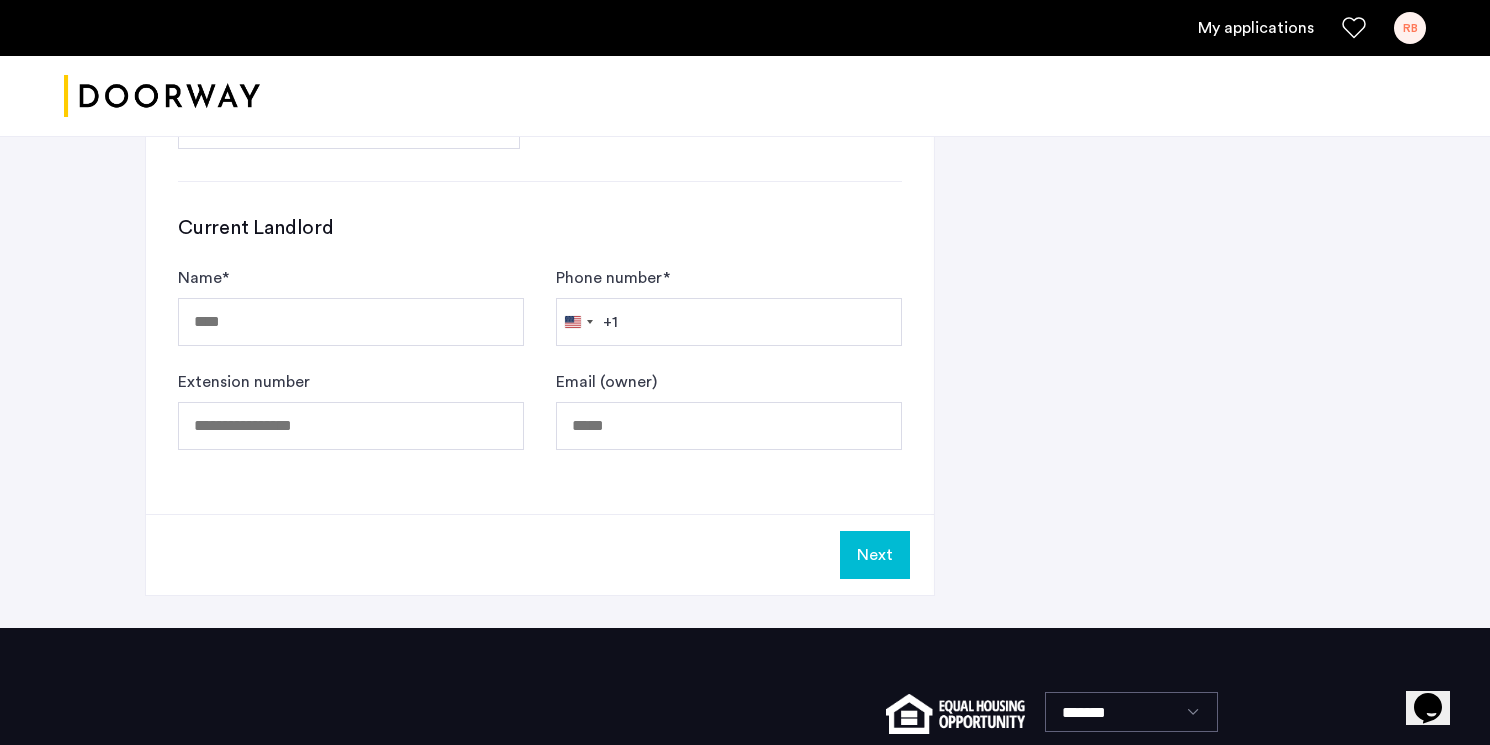 scroll, scrollTop: 1263, scrollLeft: 0, axis: vertical 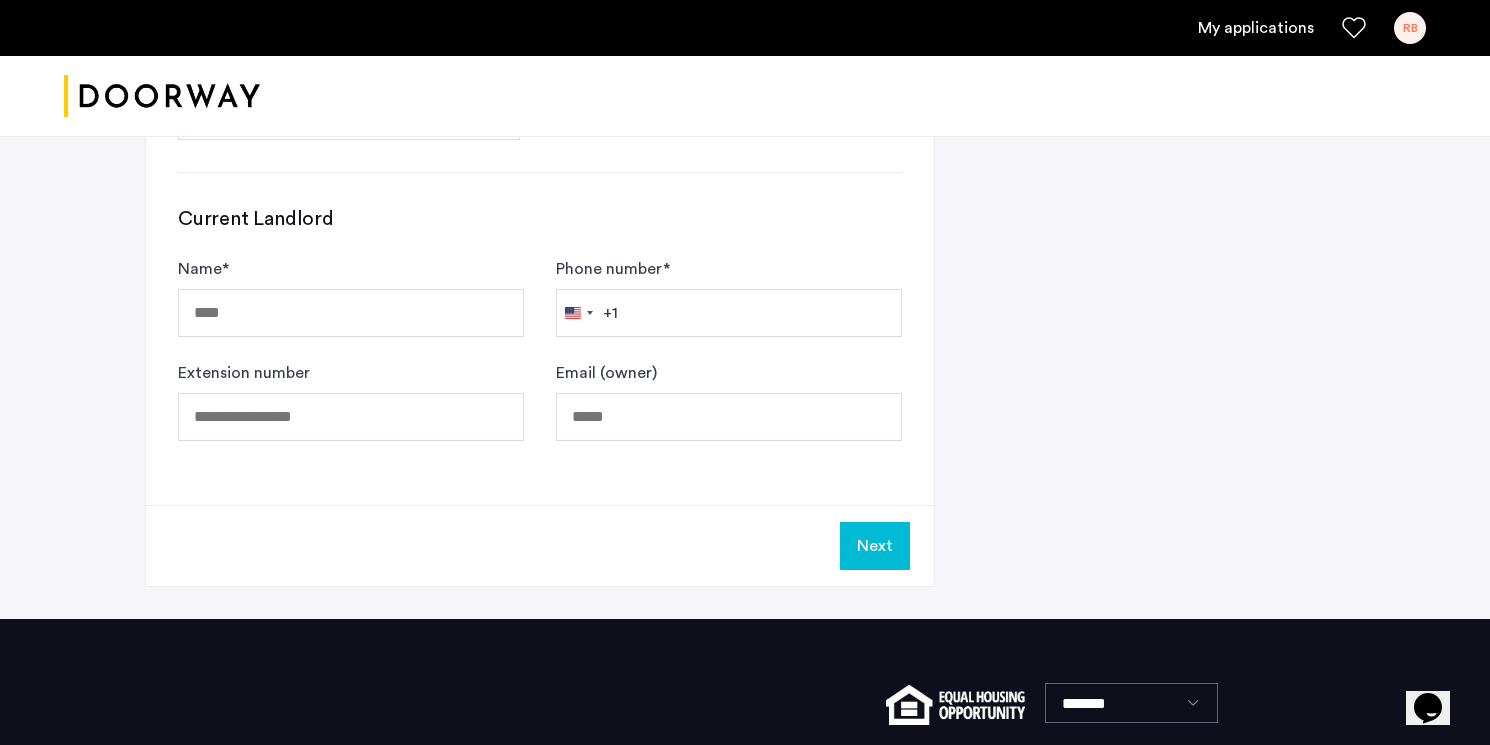 type on "********" 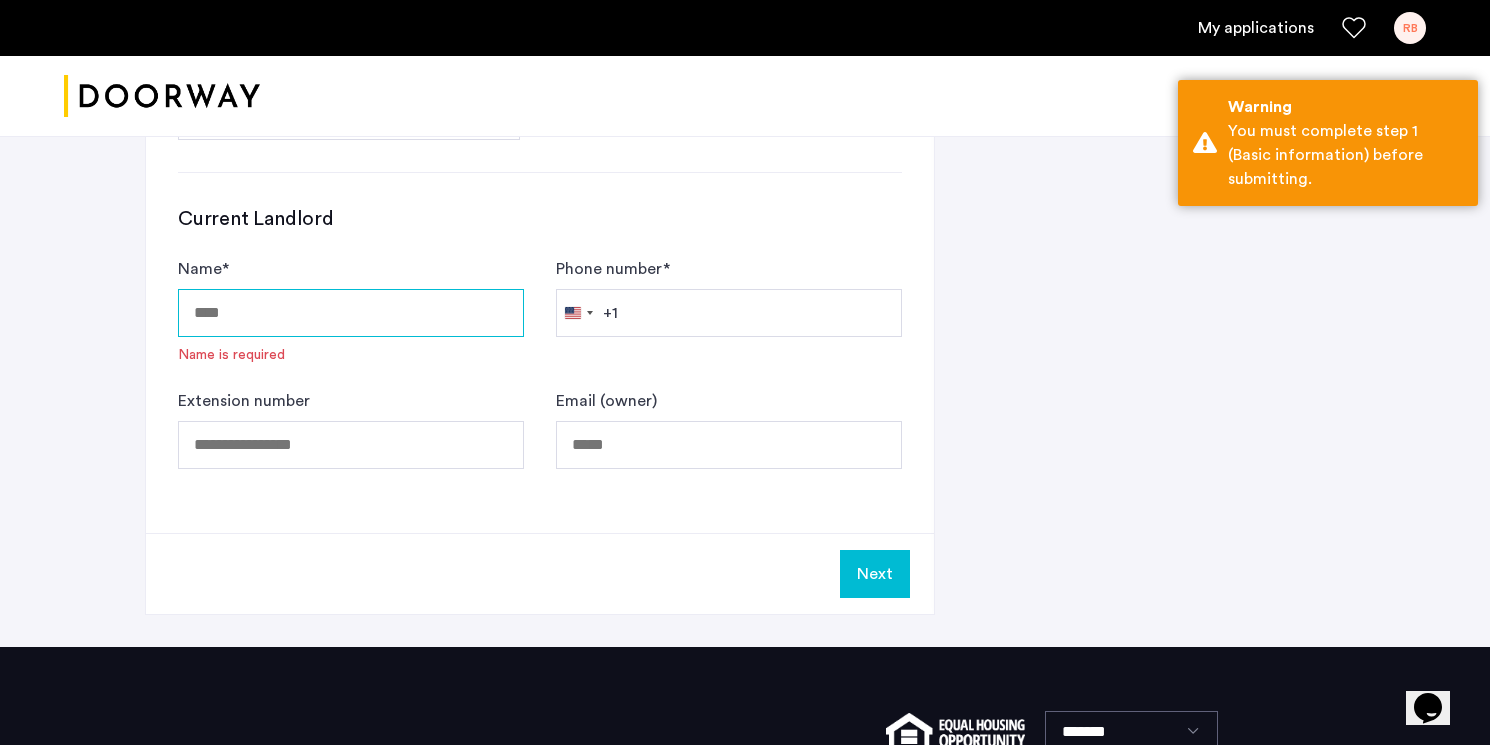 click on "Name  *" at bounding box center (351, 313) 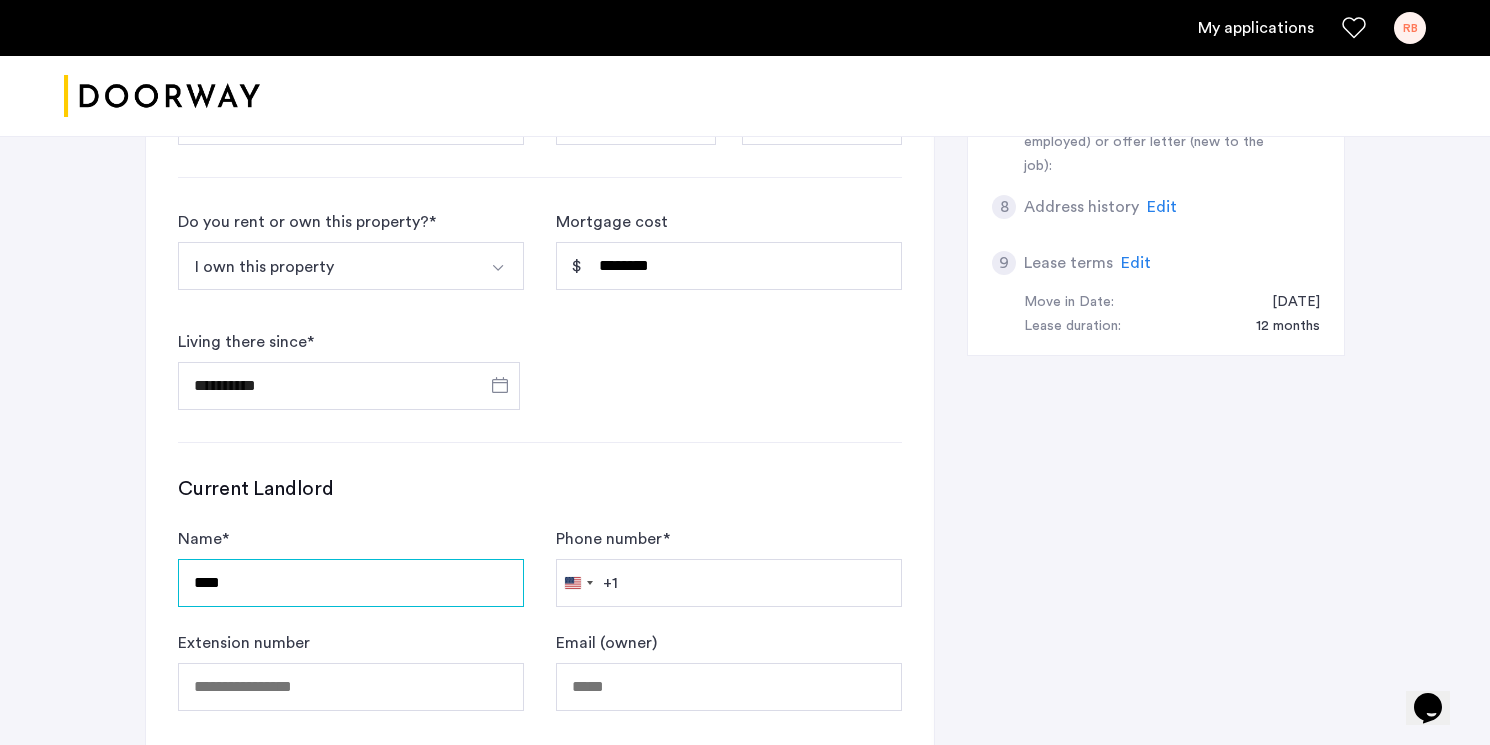 scroll, scrollTop: 1034, scrollLeft: 0, axis: vertical 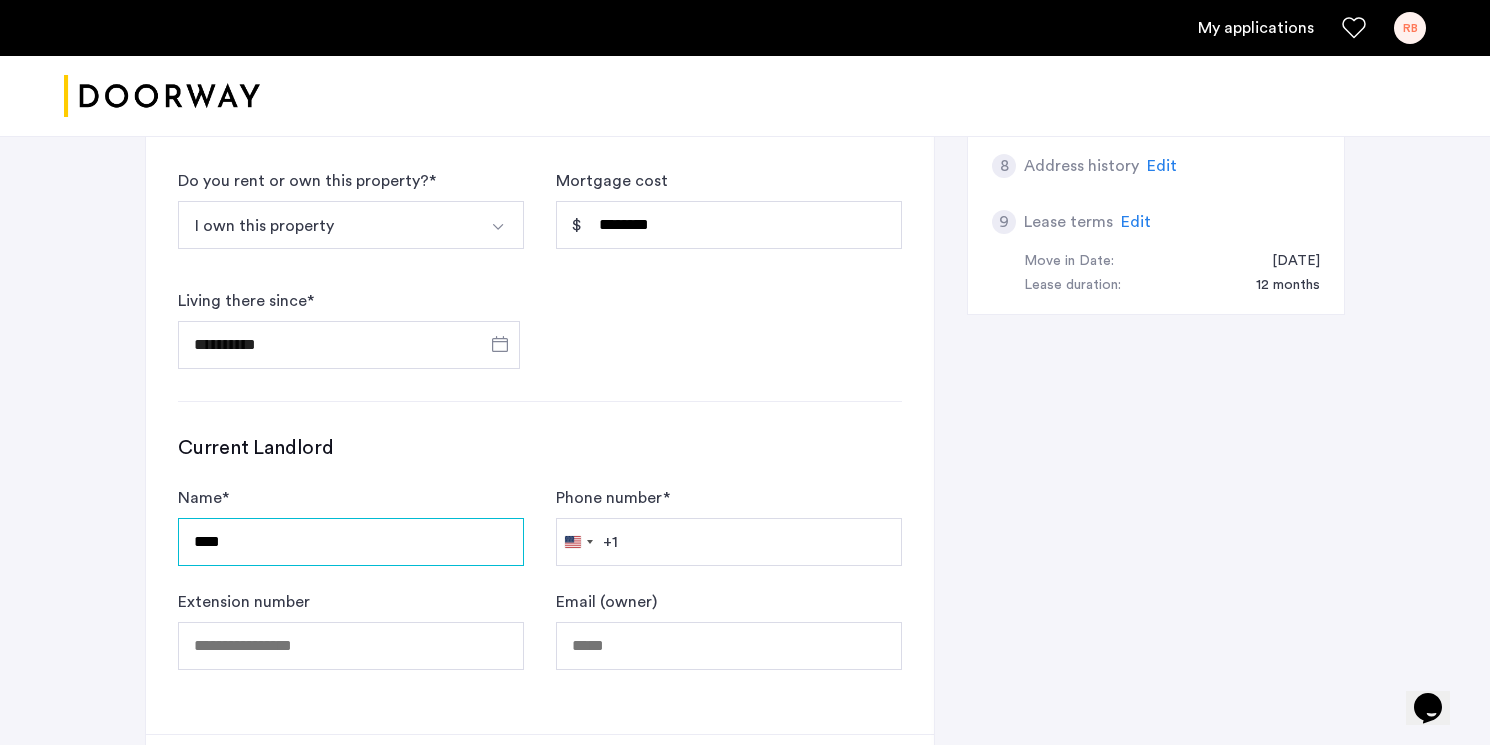 type on "****" 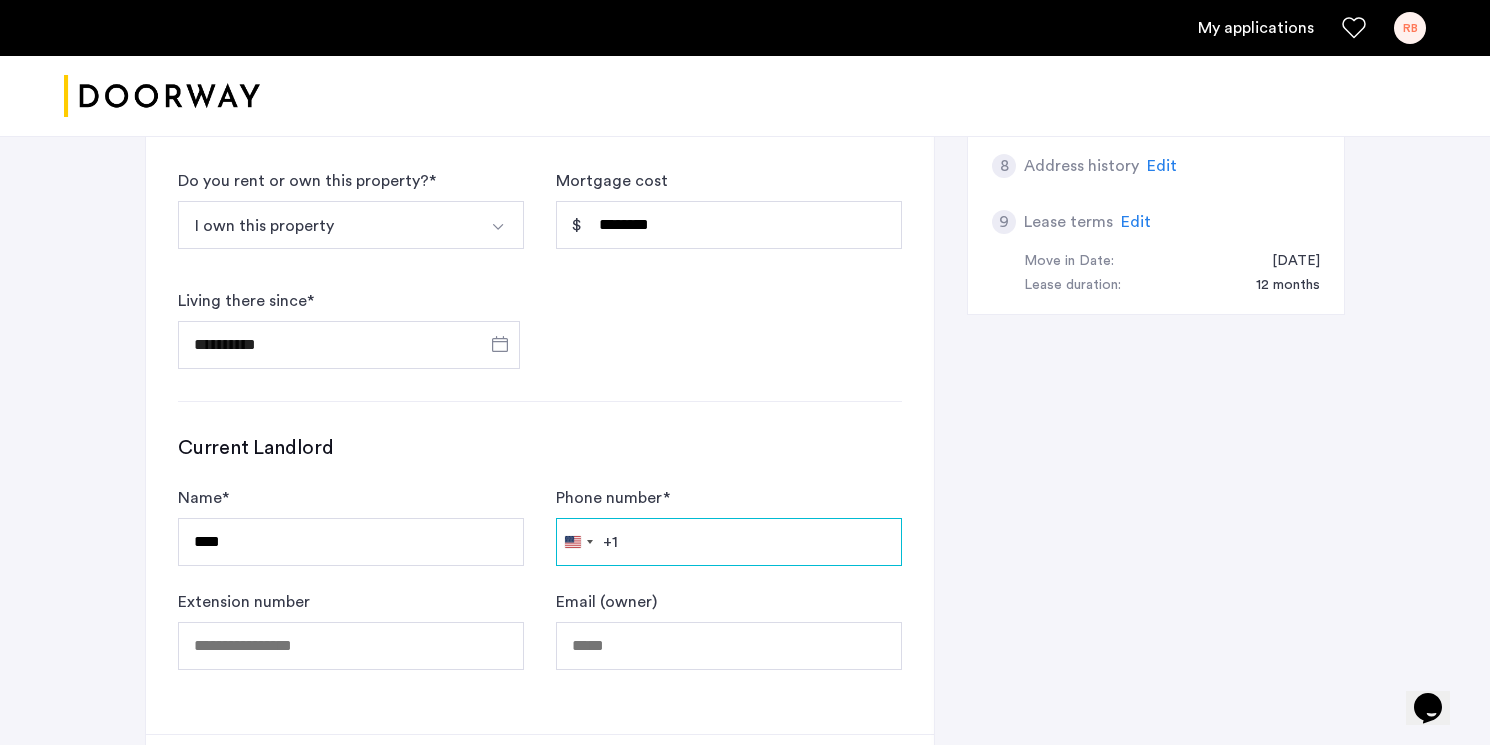 click on "Phone number  *" at bounding box center [729, 542] 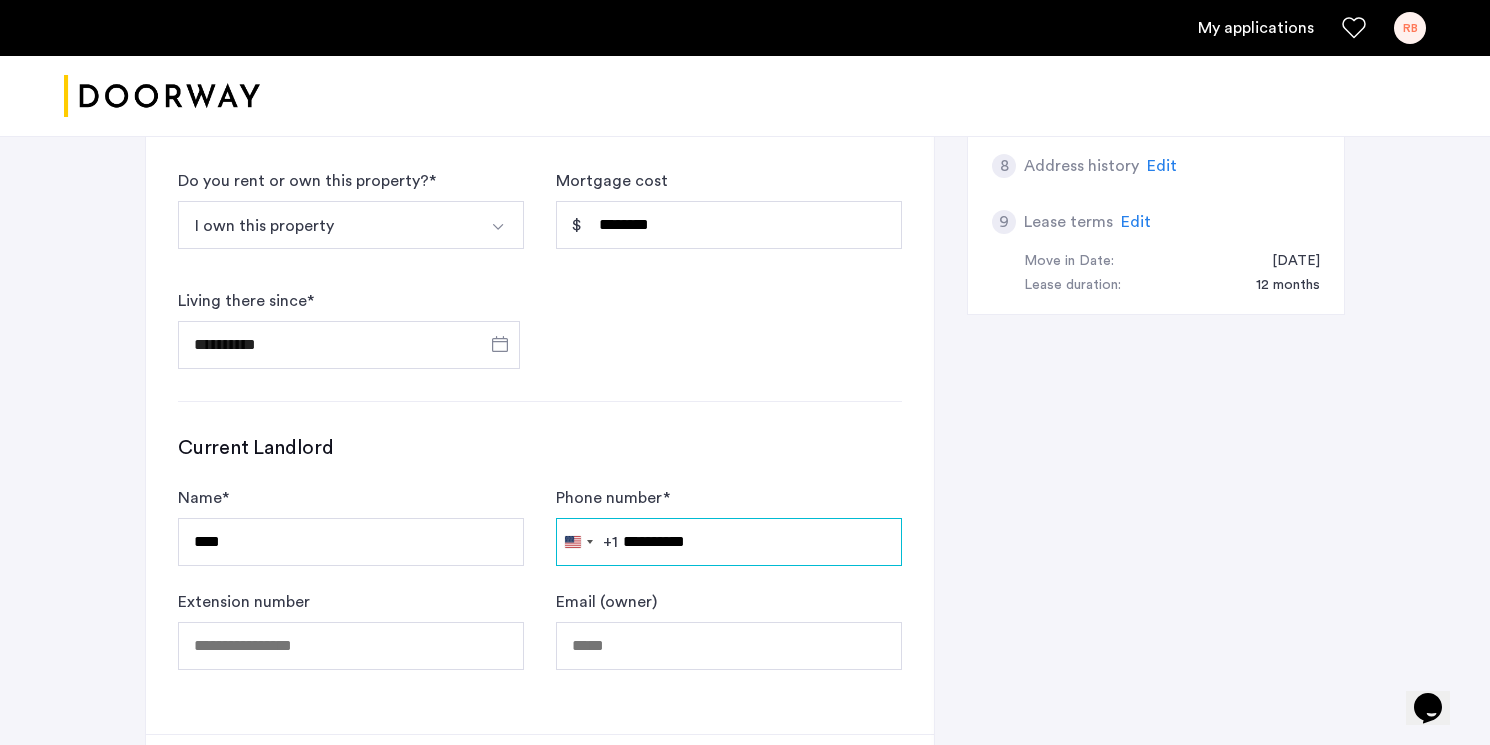 type on "**********" 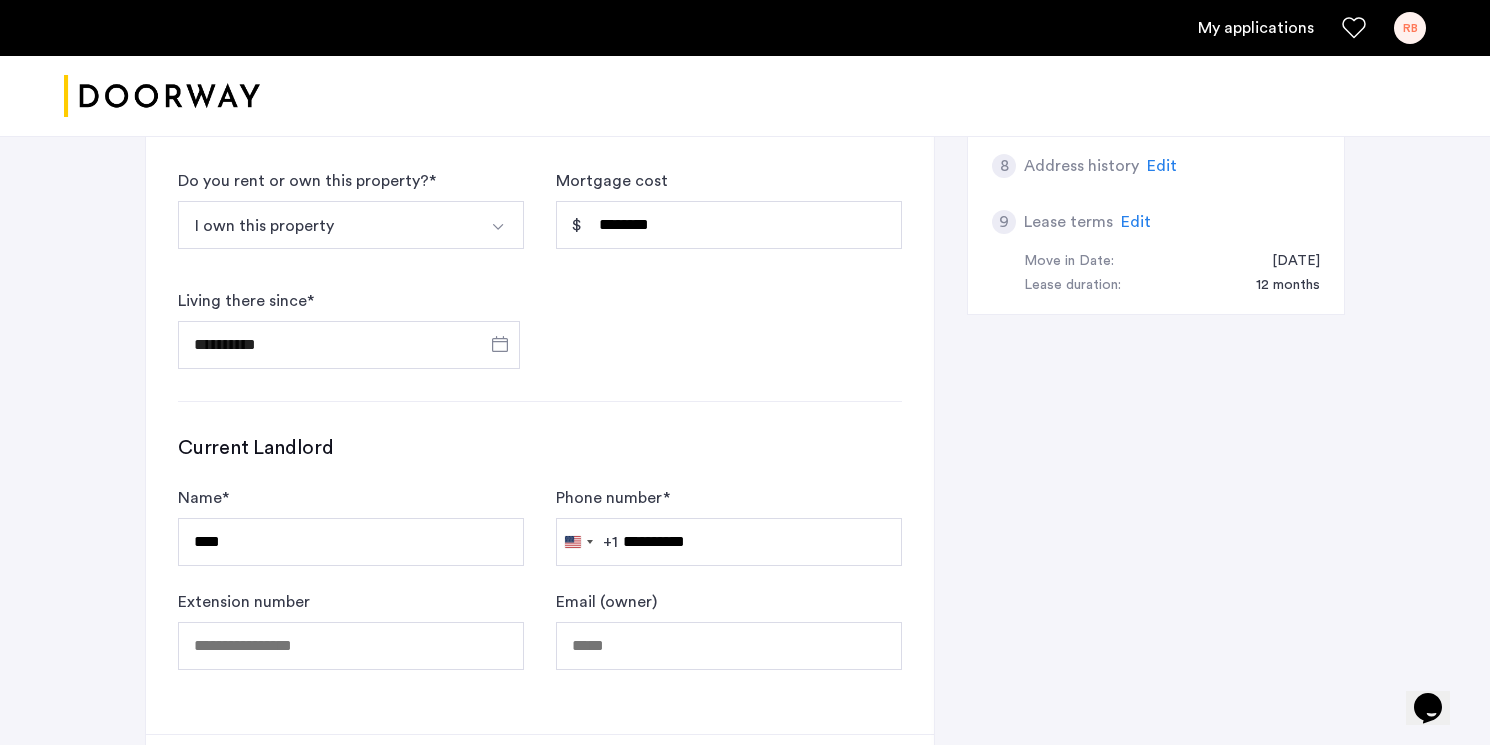 click on "**********" 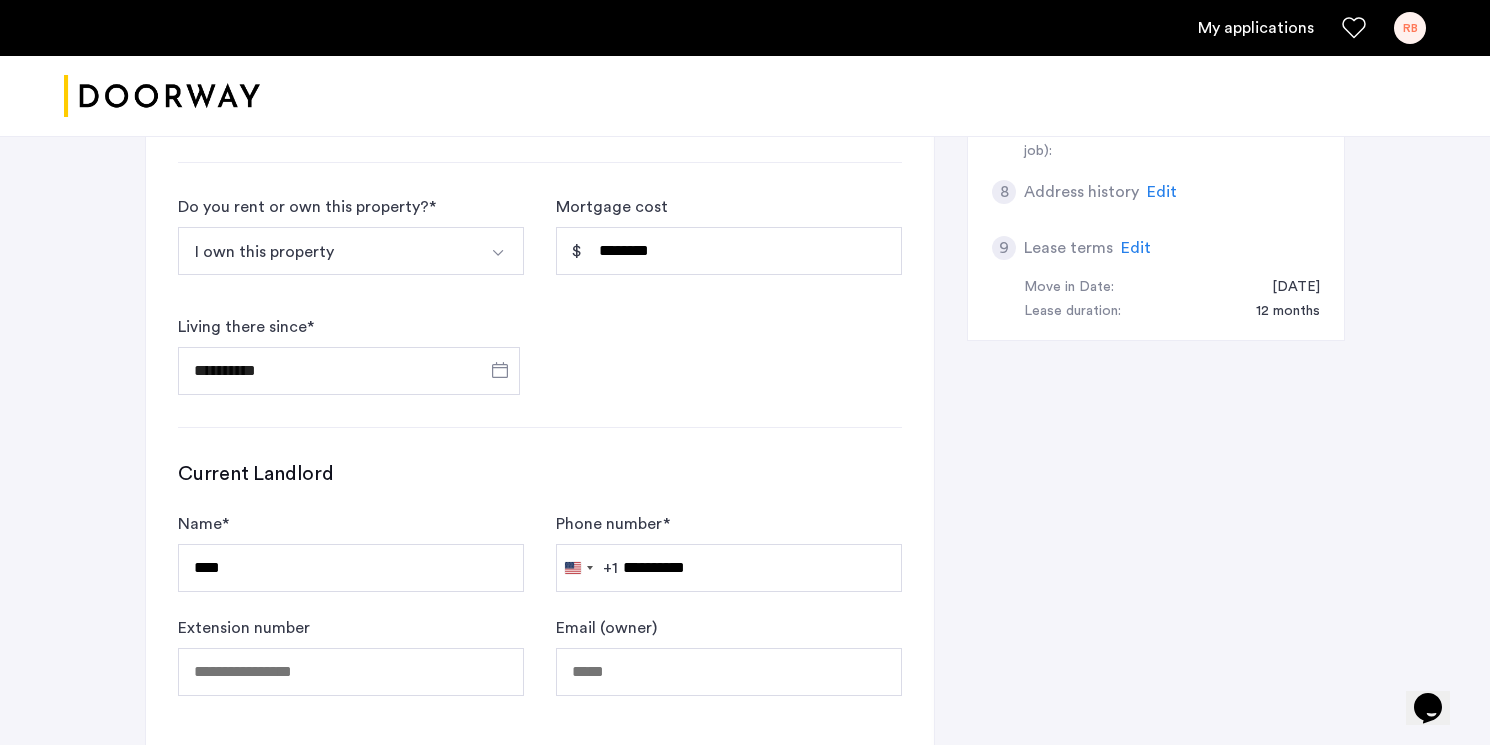scroll, scrollTop: 1205, scrollLeft: 0, axis: vertical 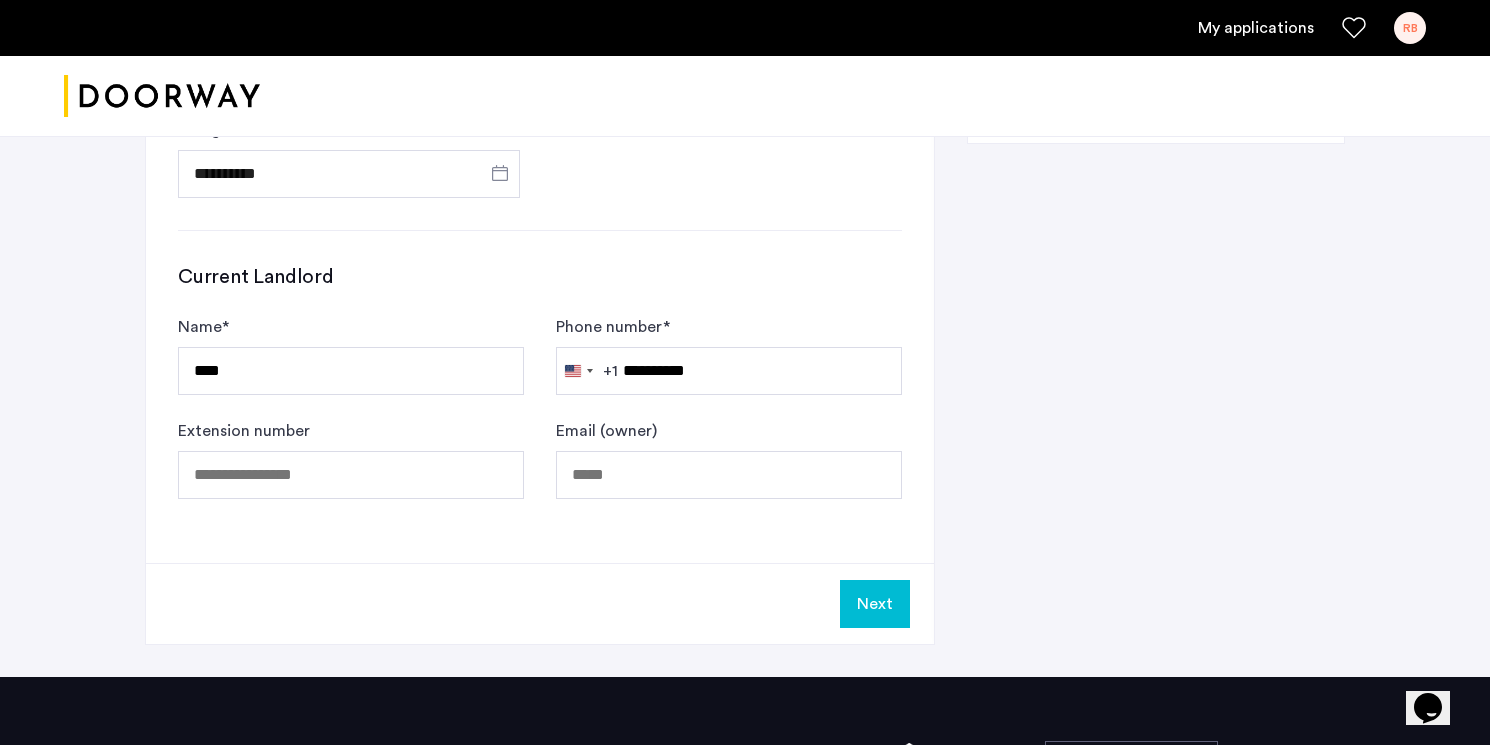 click on "Next" 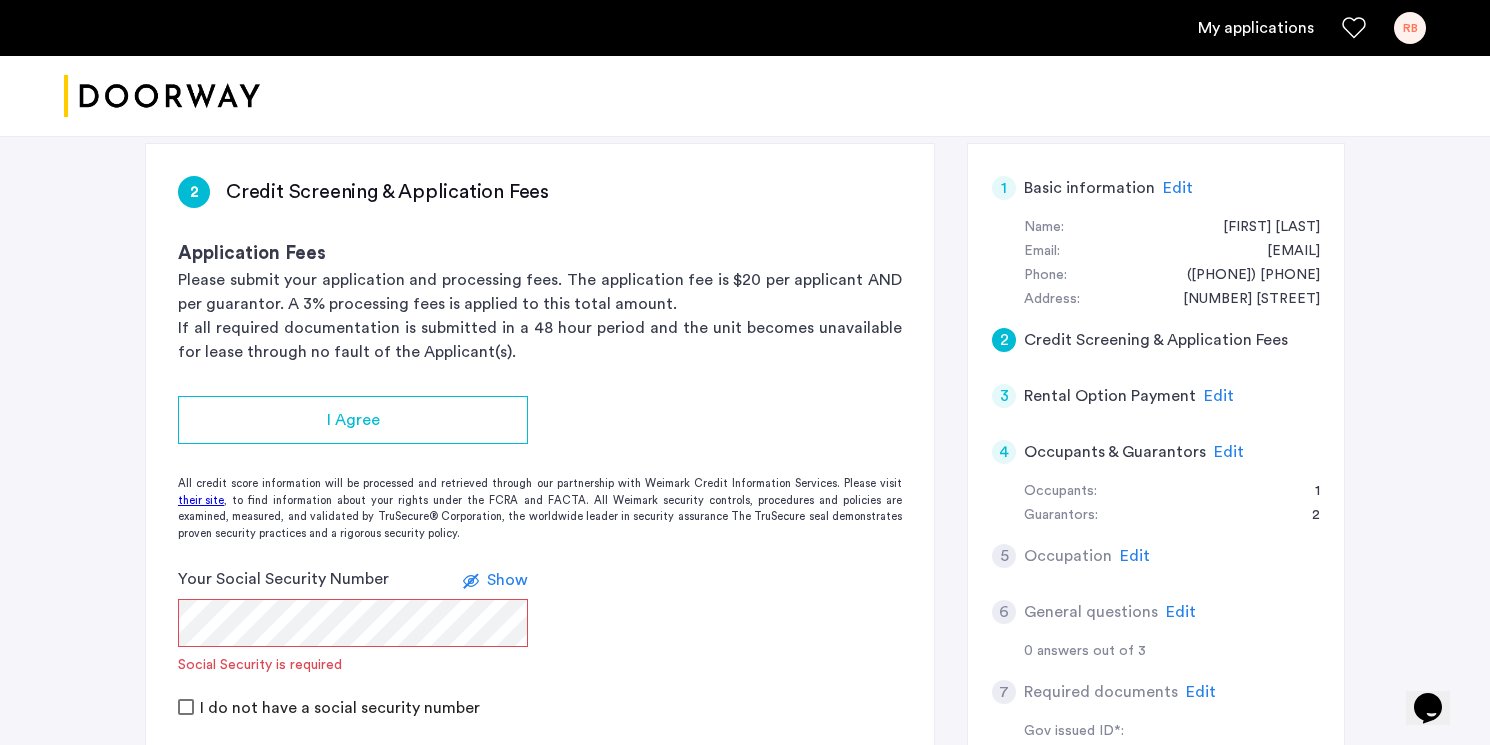 scroll, scrollTop: 327, scrollLeft: 0, axis: vertical 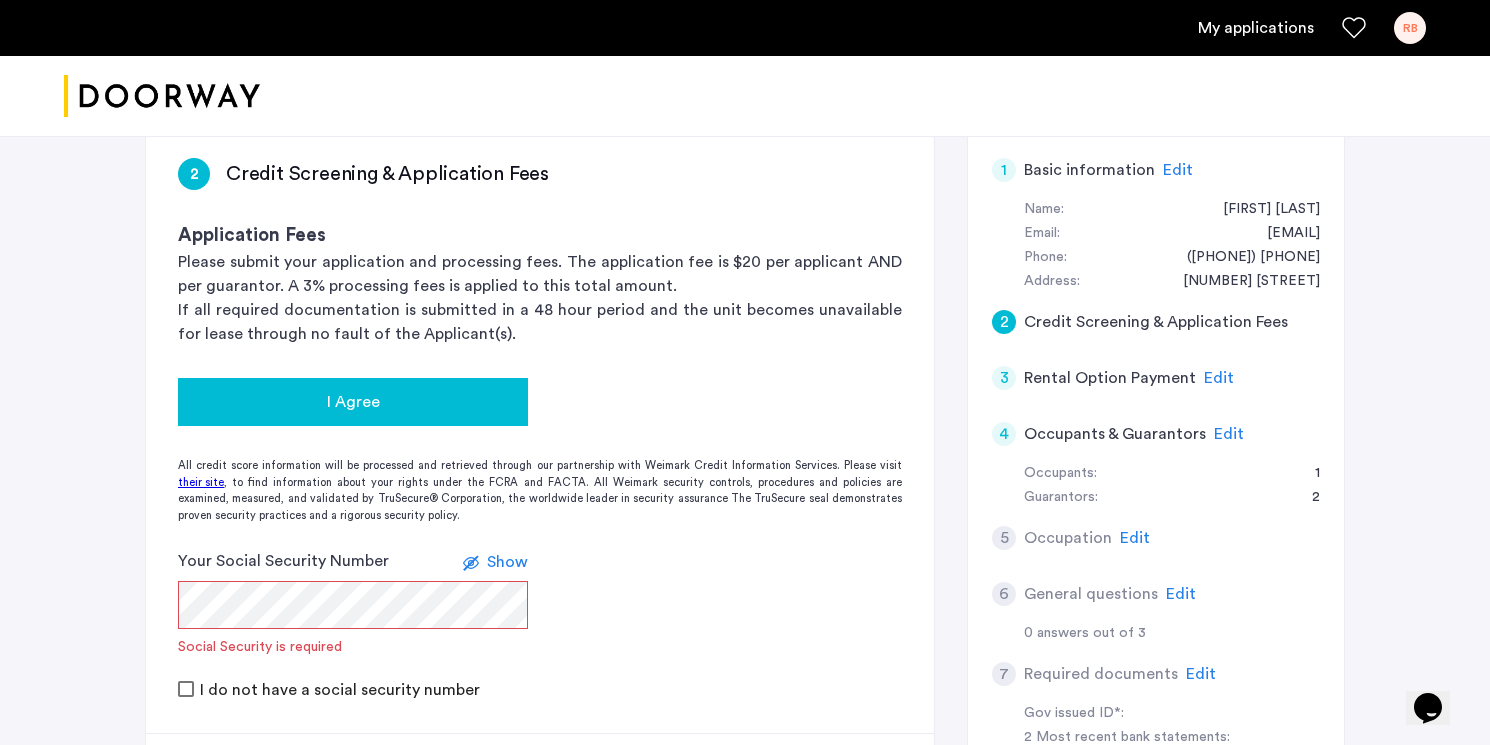 click on "I Agree" 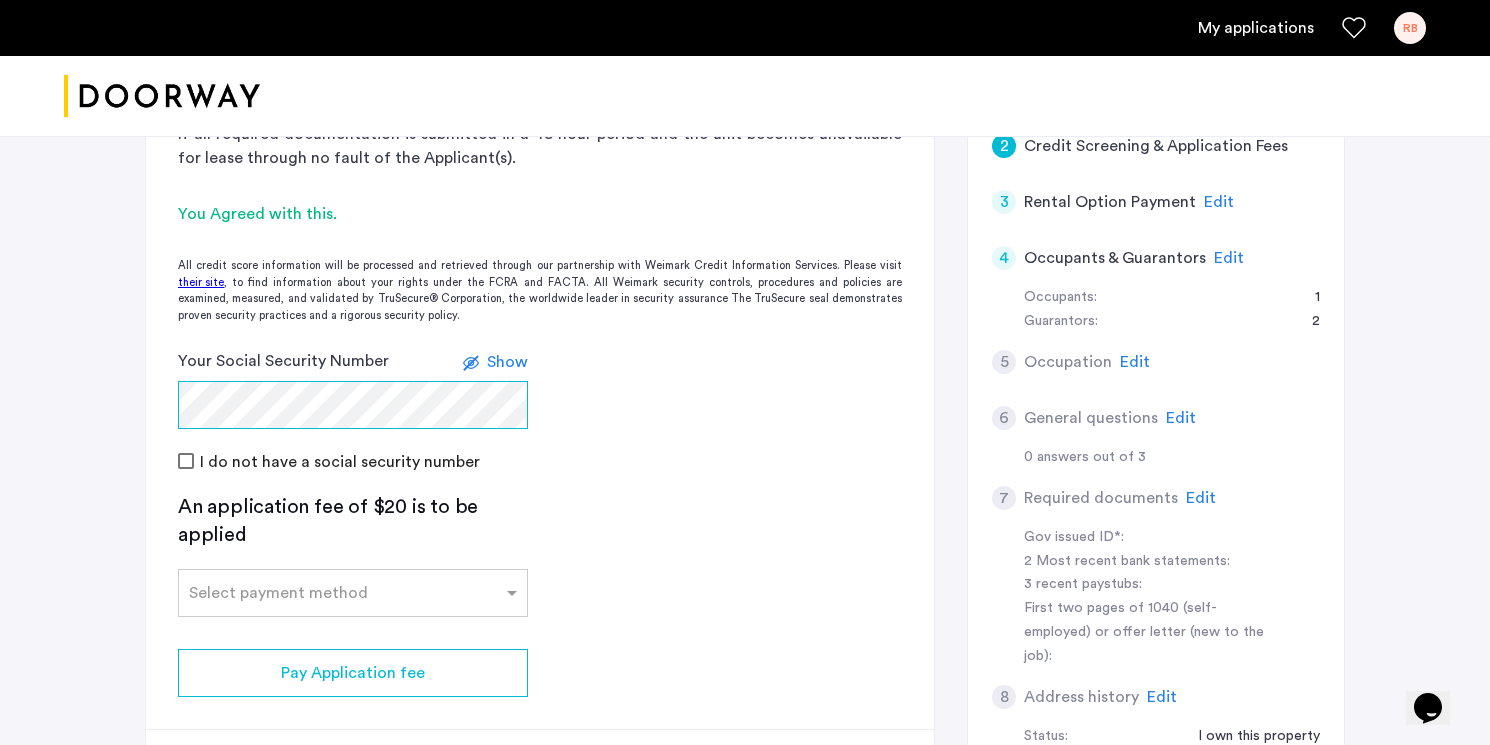 scroll, scrollTop: 537, scrollLeft: 0, axis: vertical 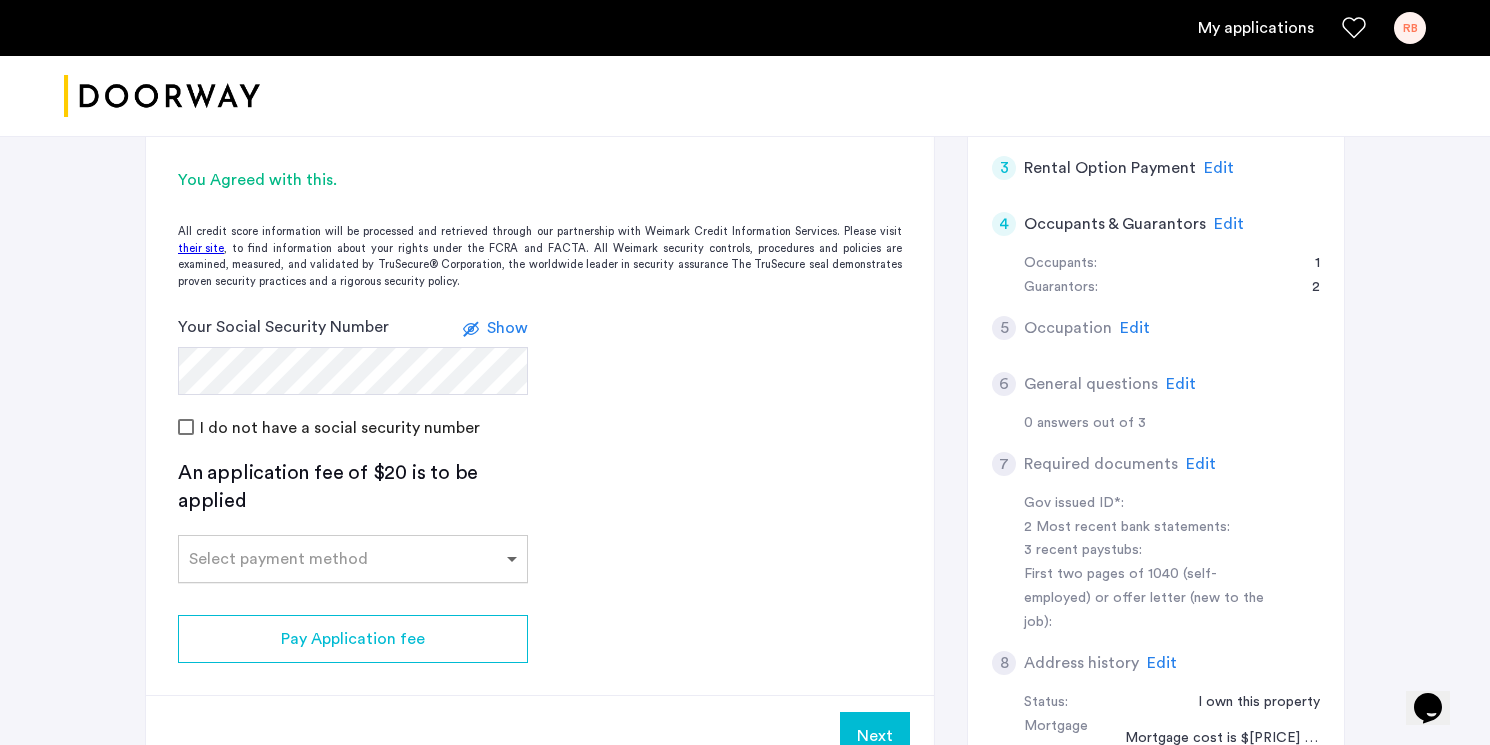 click 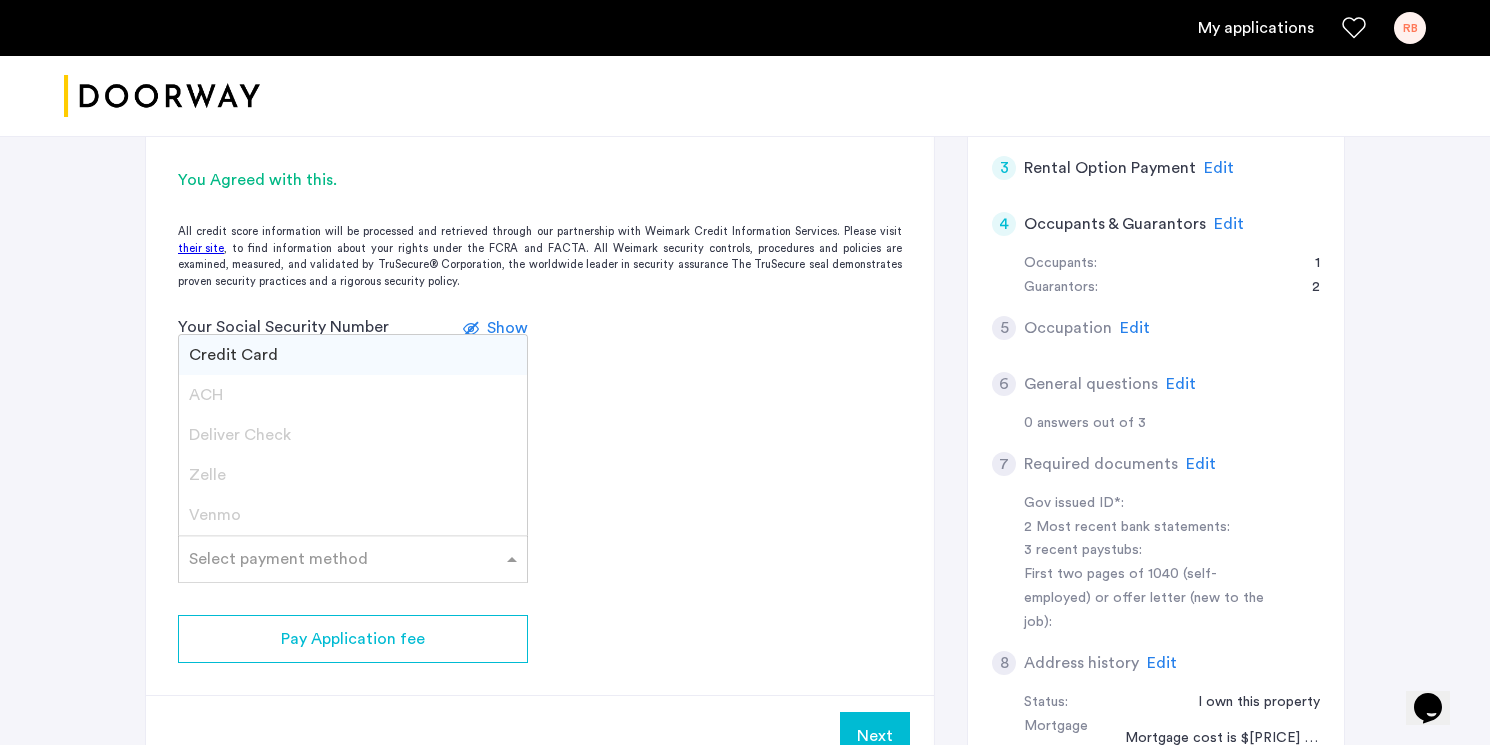 click on "Credit Card" at bounding box center [353, 355] 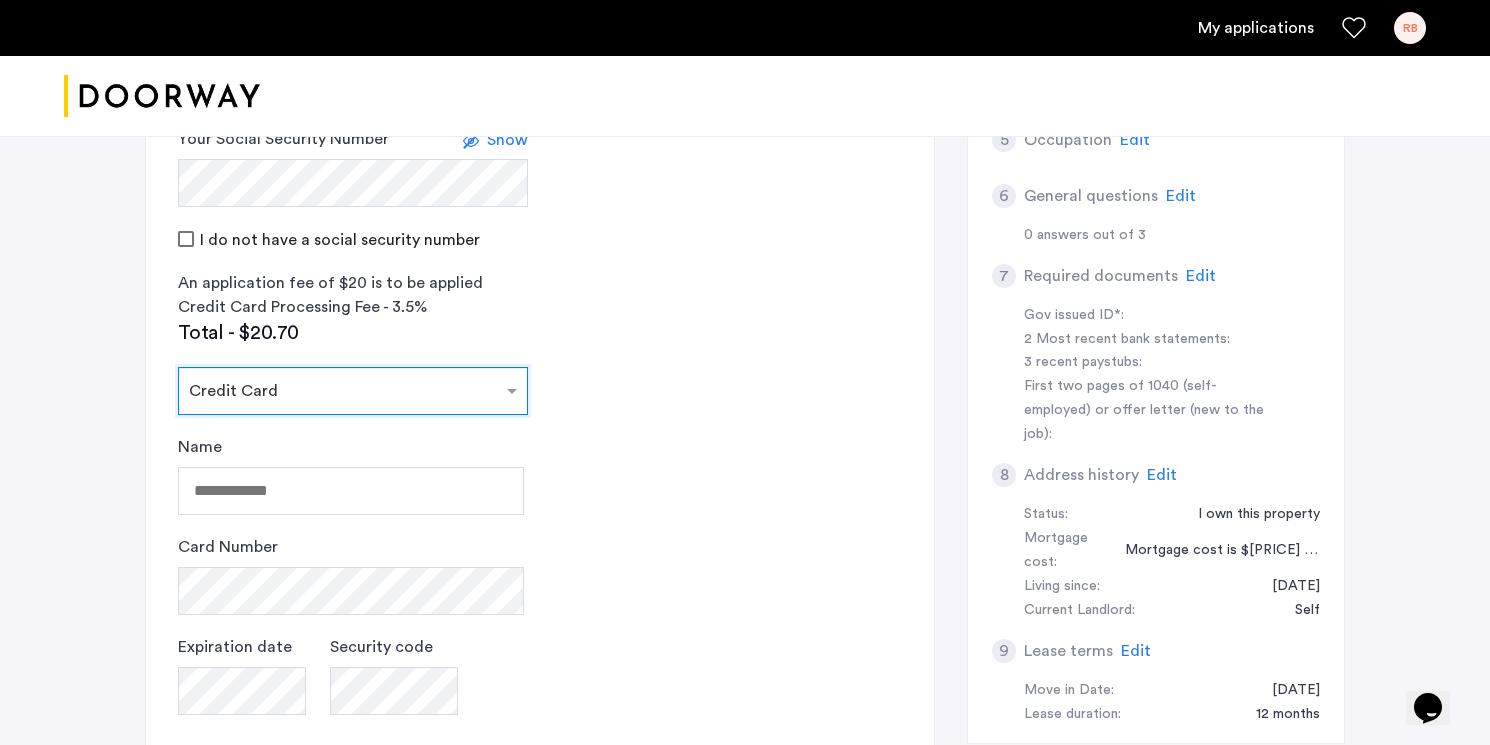 scroll, scrollTop: 810, scrollLeft: 0, axis: vertical 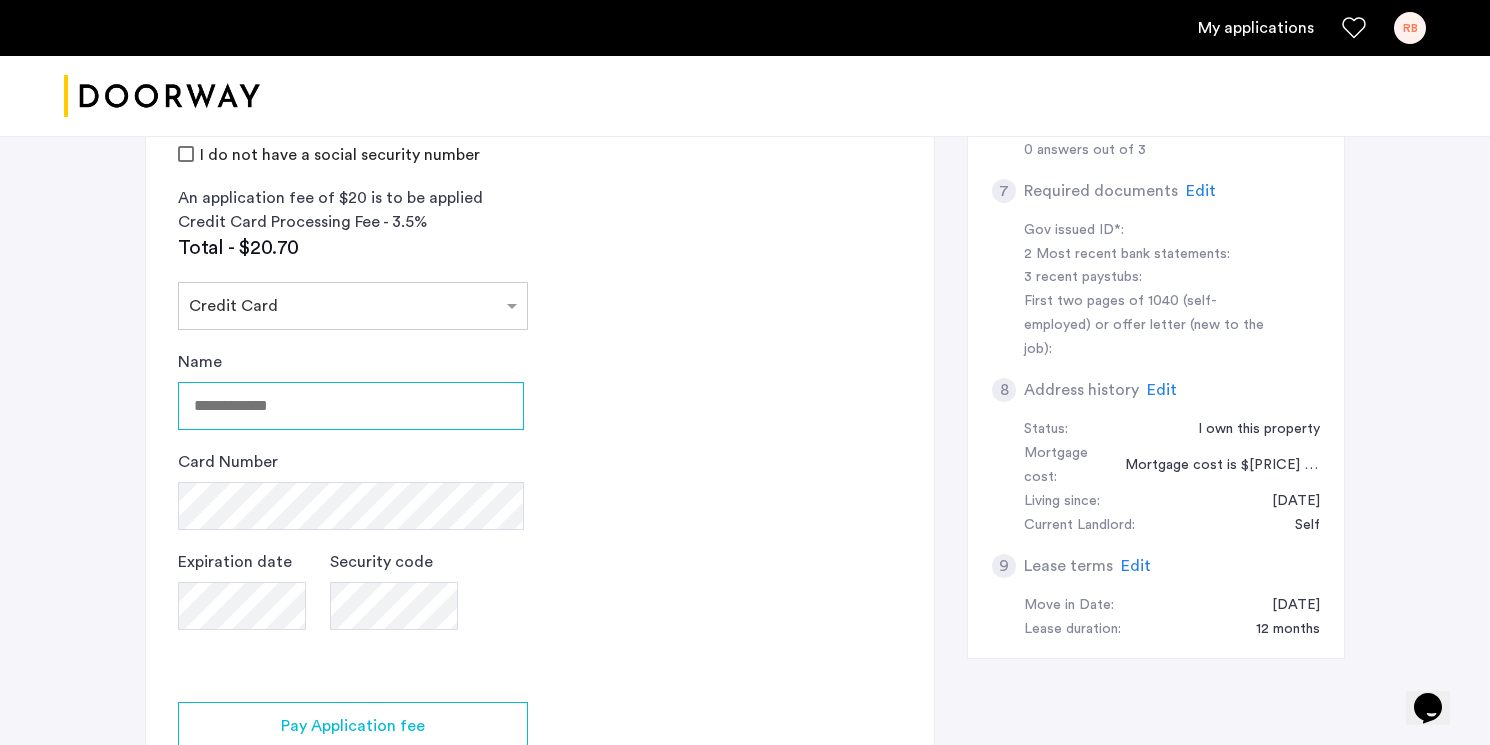 click on "Name" at bounding box center (351, 406) 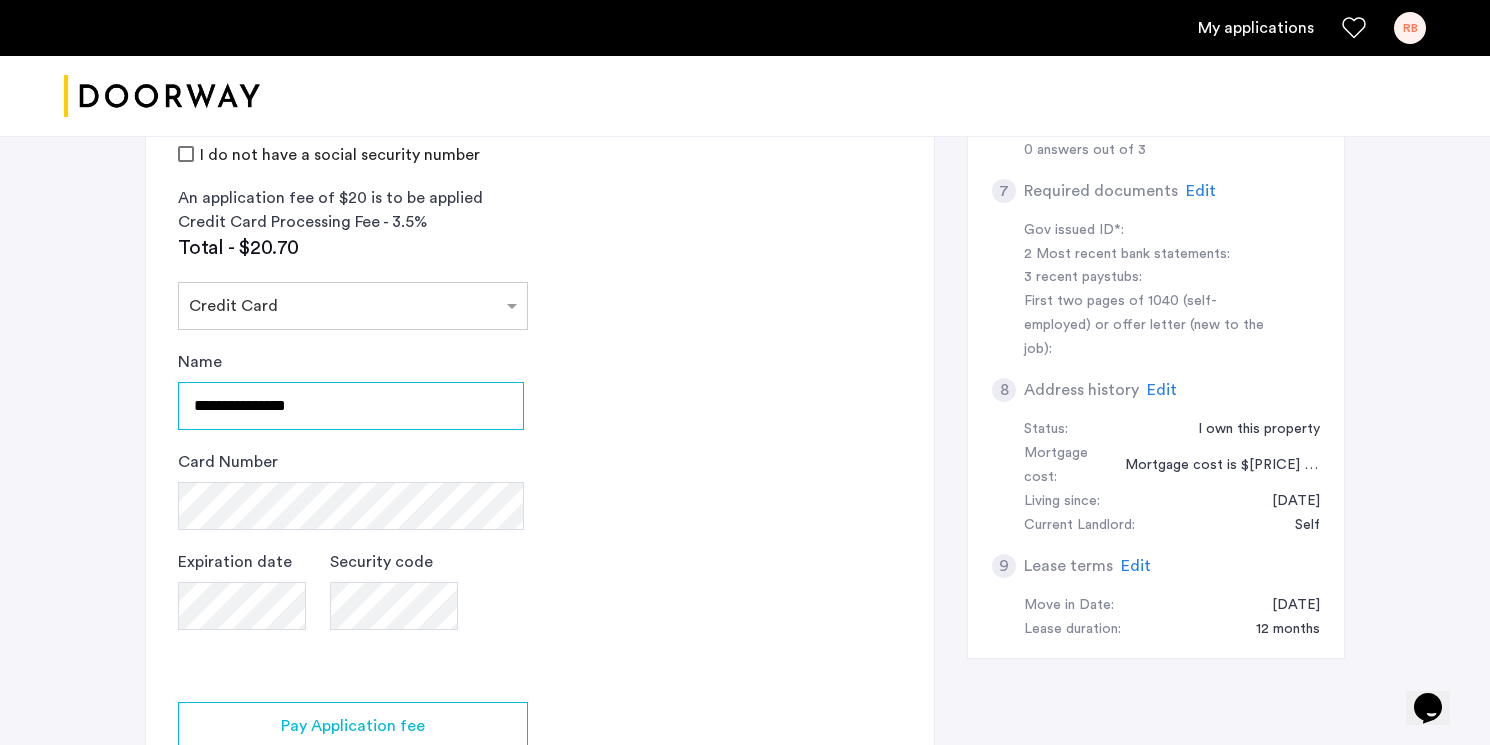 type on "**********" 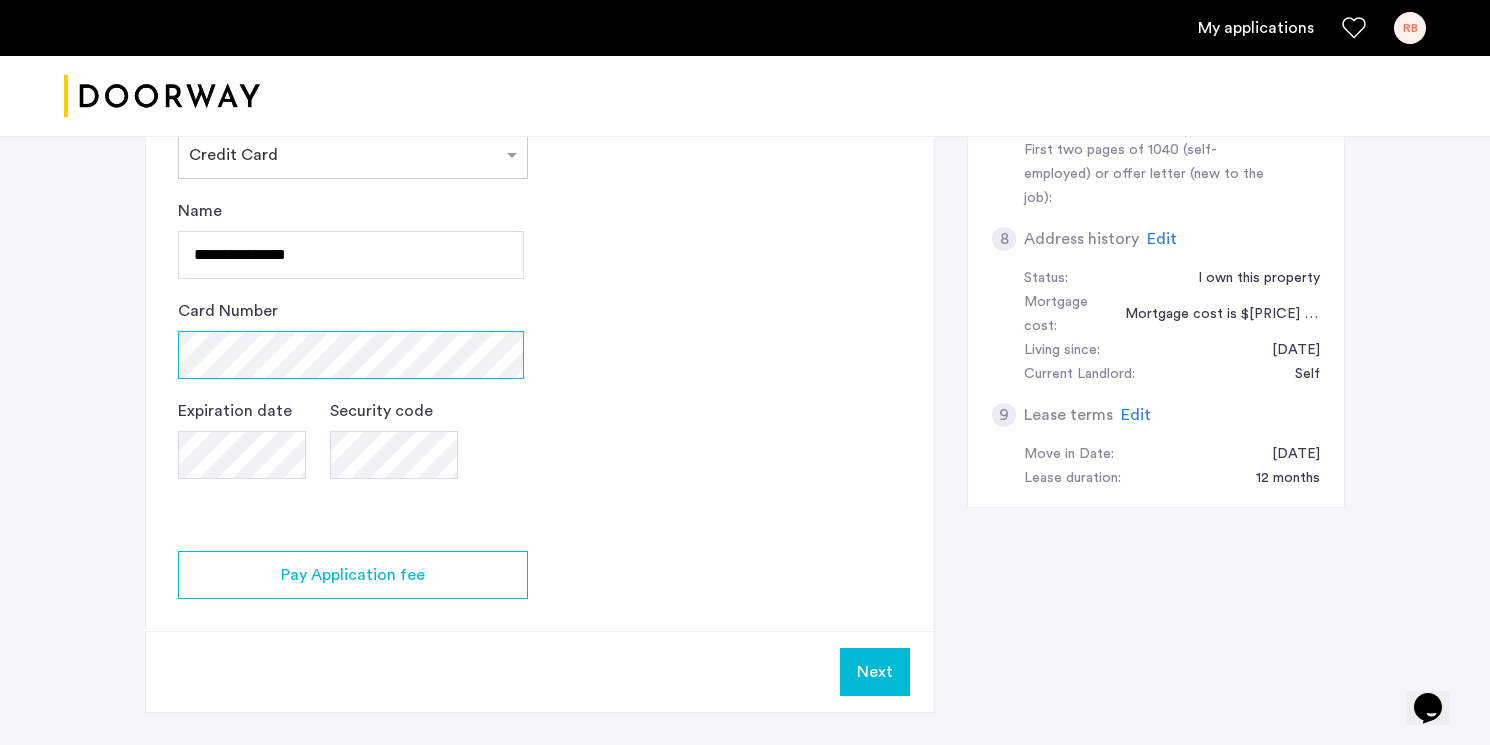 scroll, scrollTop: 997, scrollLeft: 0, axis: vertical 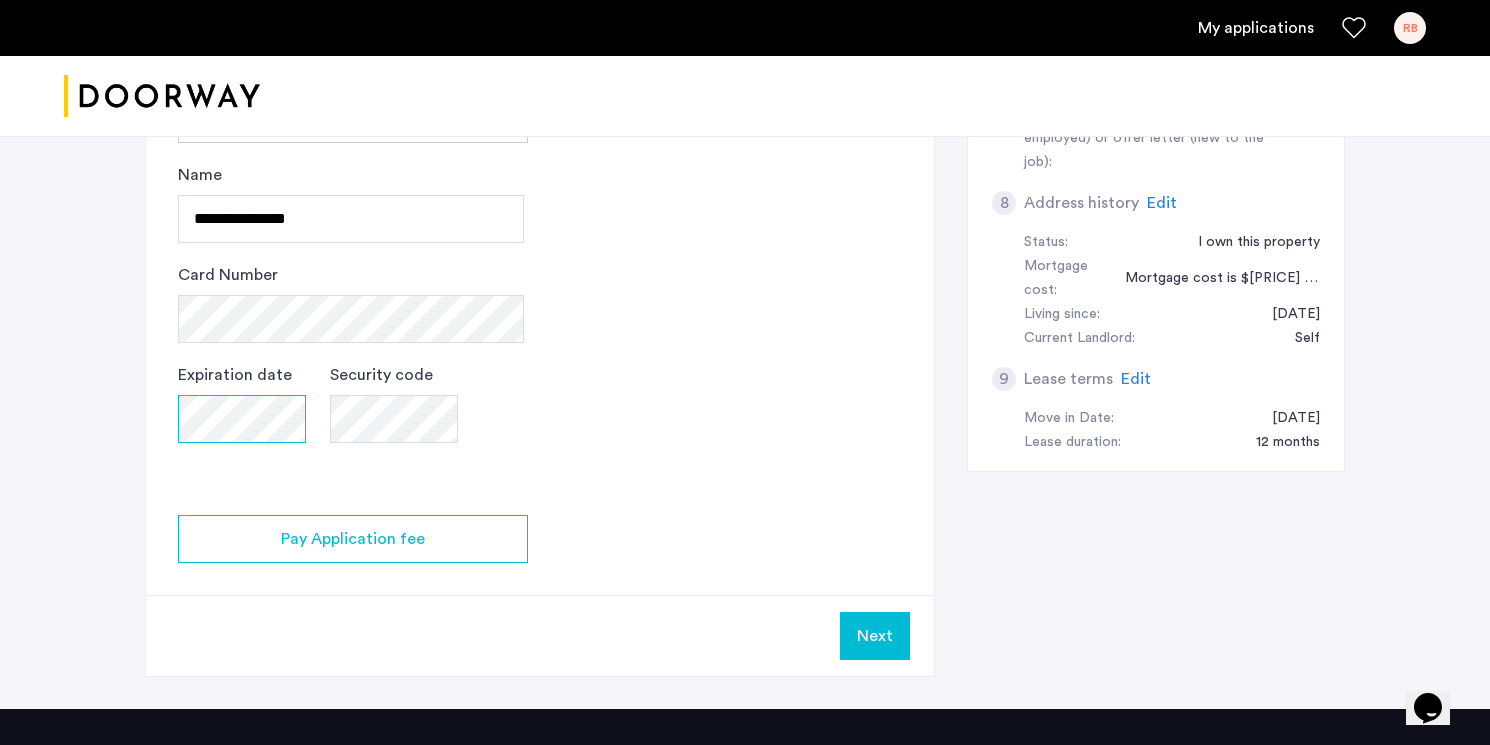 click on "**********" 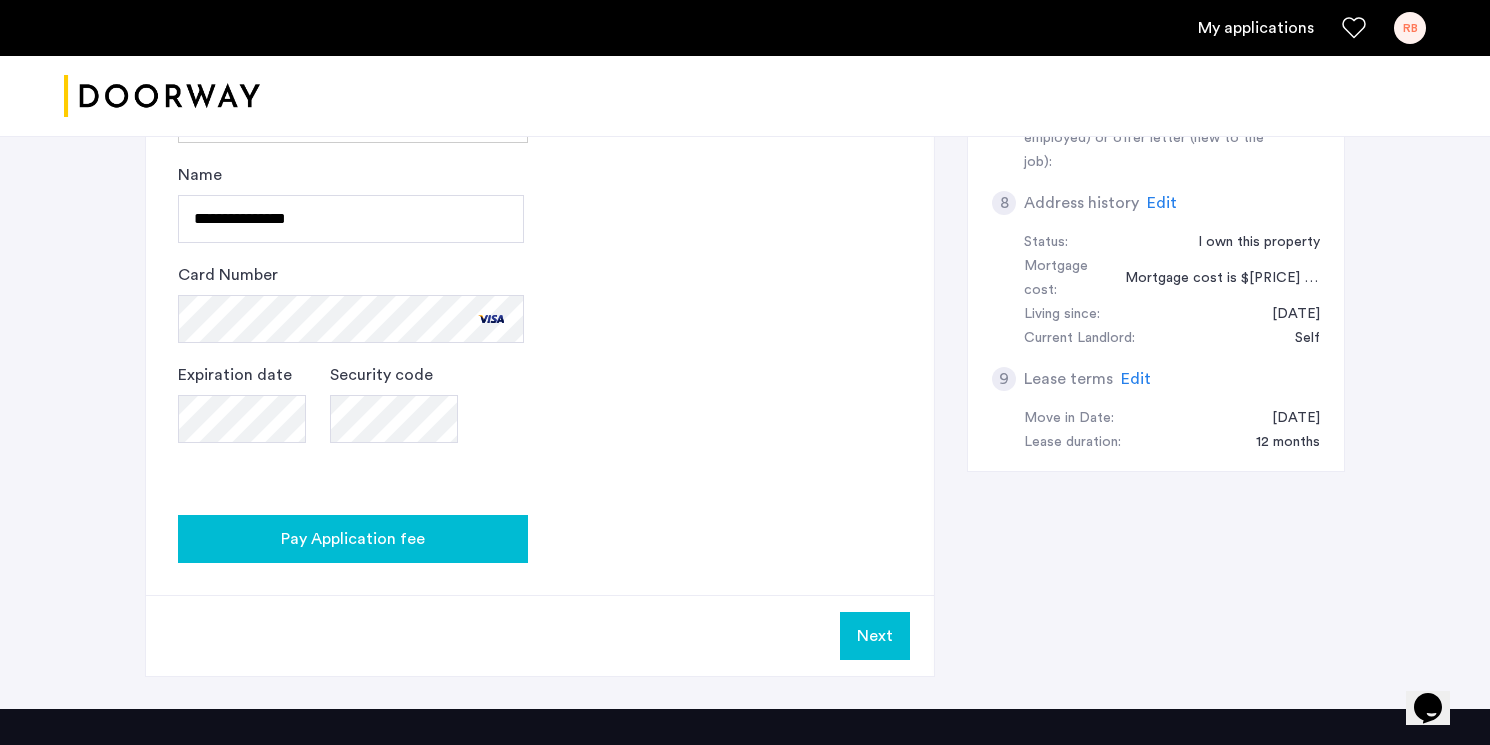 click on "Pay Application fee" 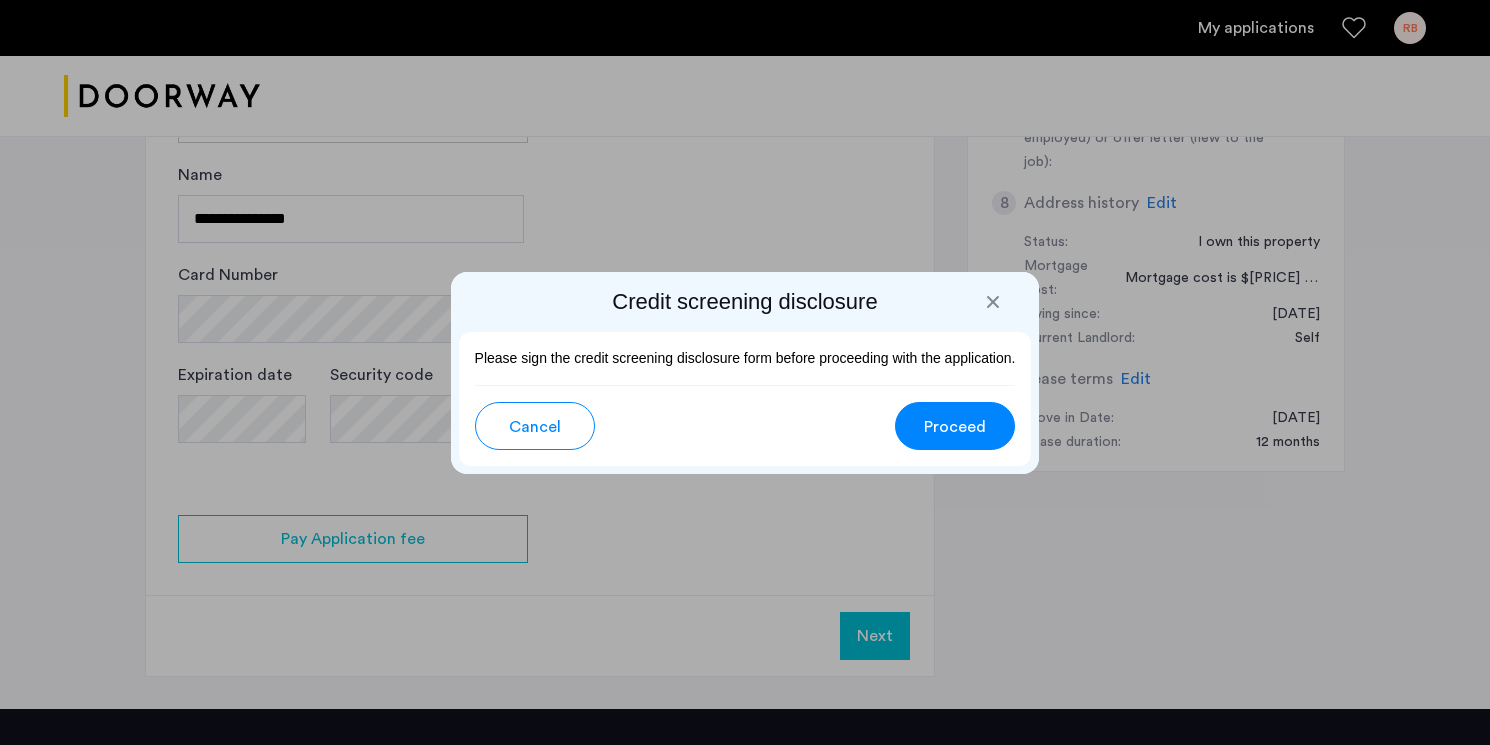 click on "Proceed" at bounding box center [955, 427] 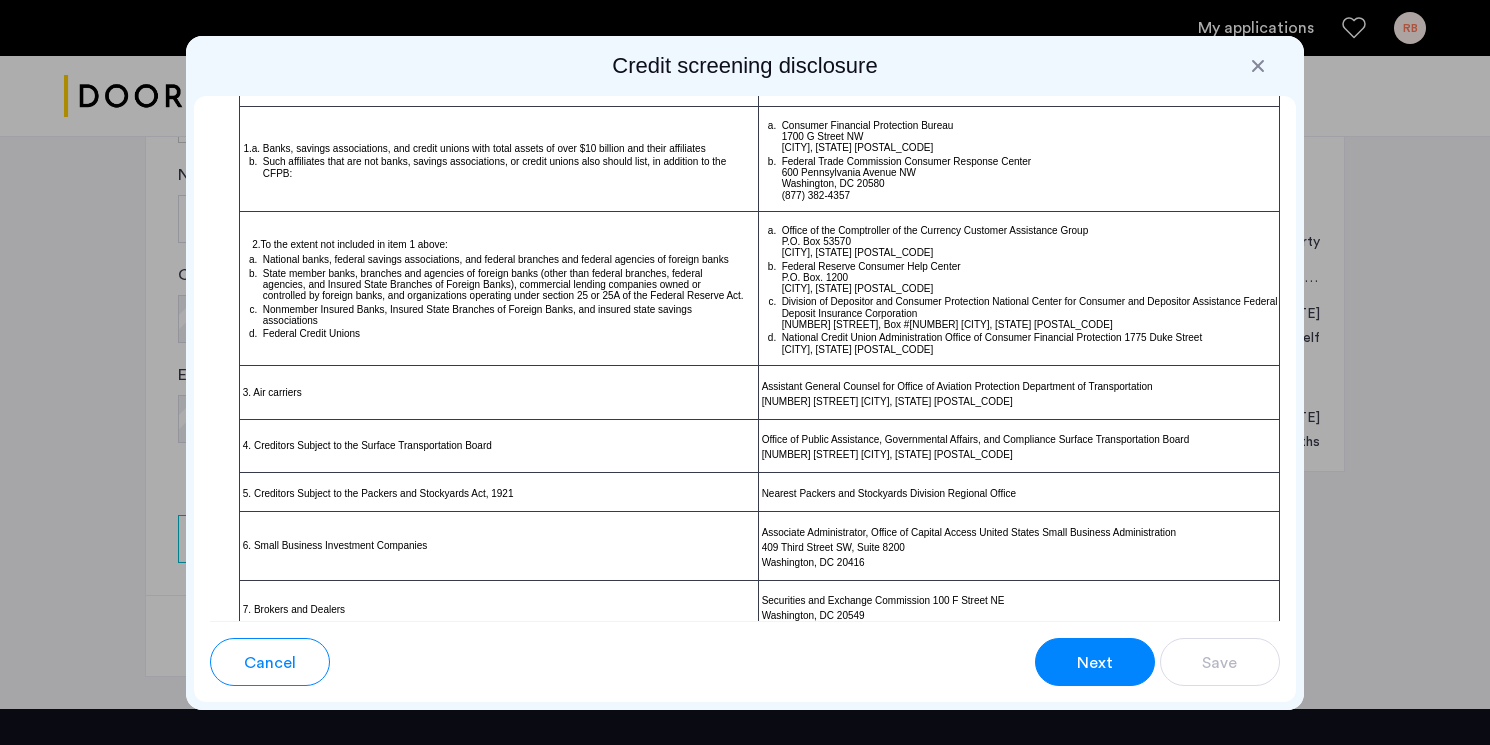 scroll, scrollTop: 905, scrollLeft: 0, axis: vertical 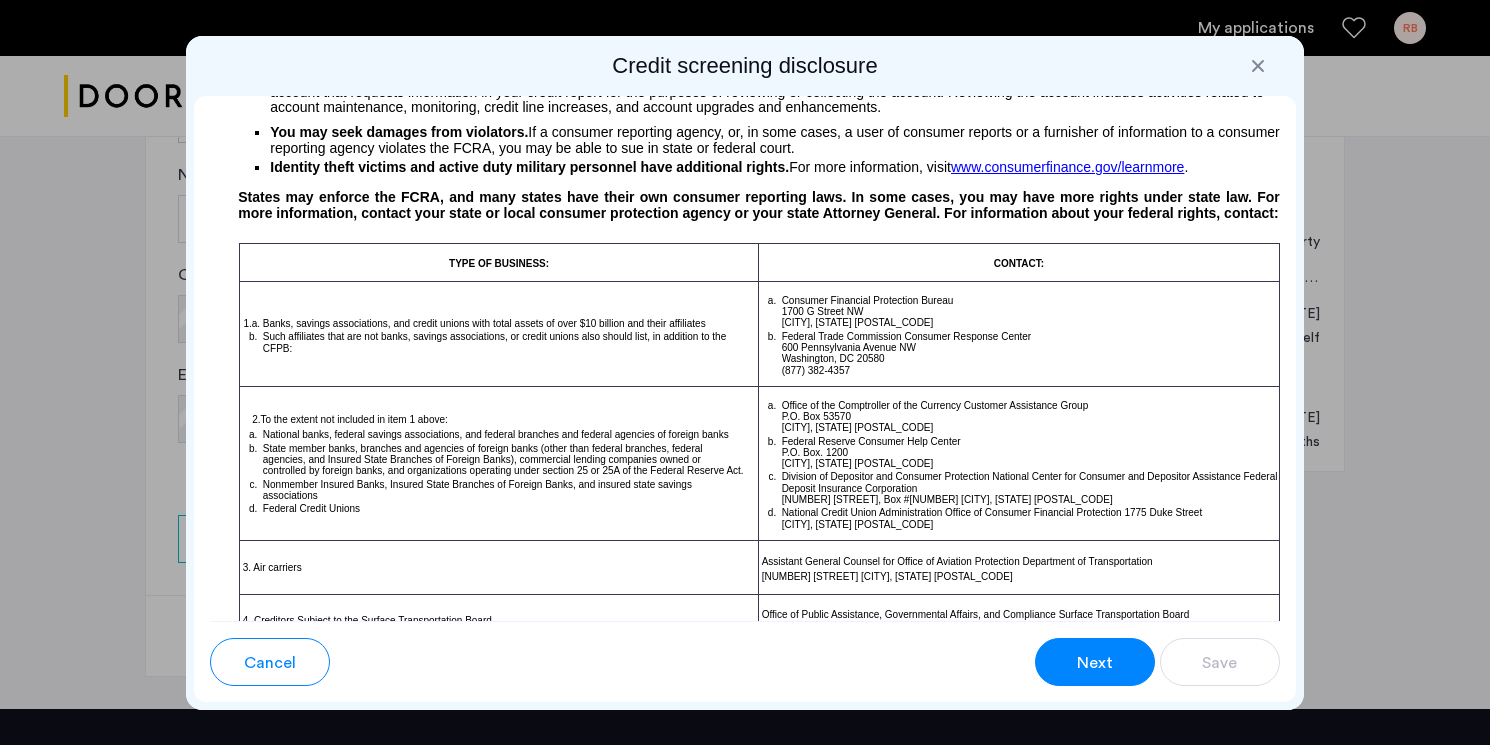 click on "Next" at bounding box center [1095, 663] 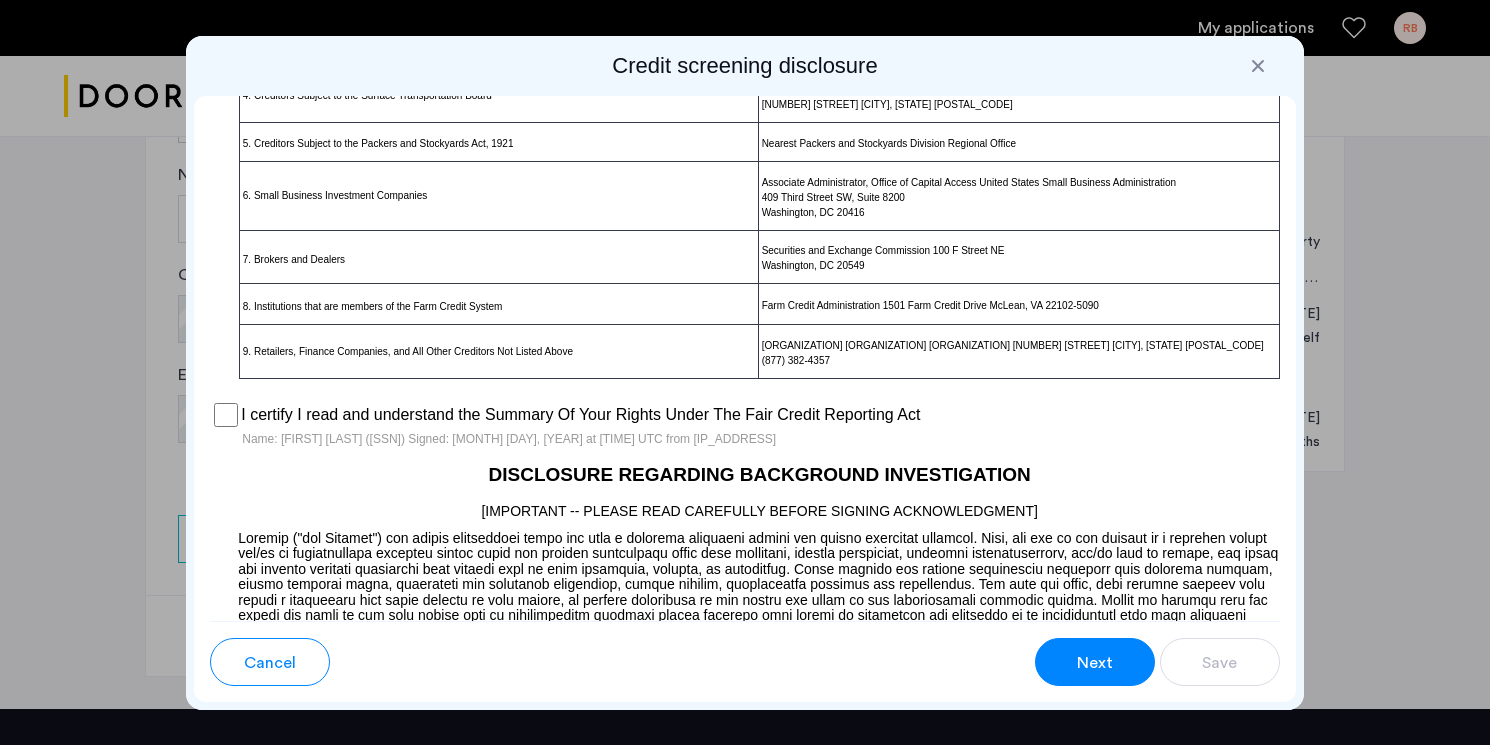 click on "Next" at bounding box center [1095, 663] 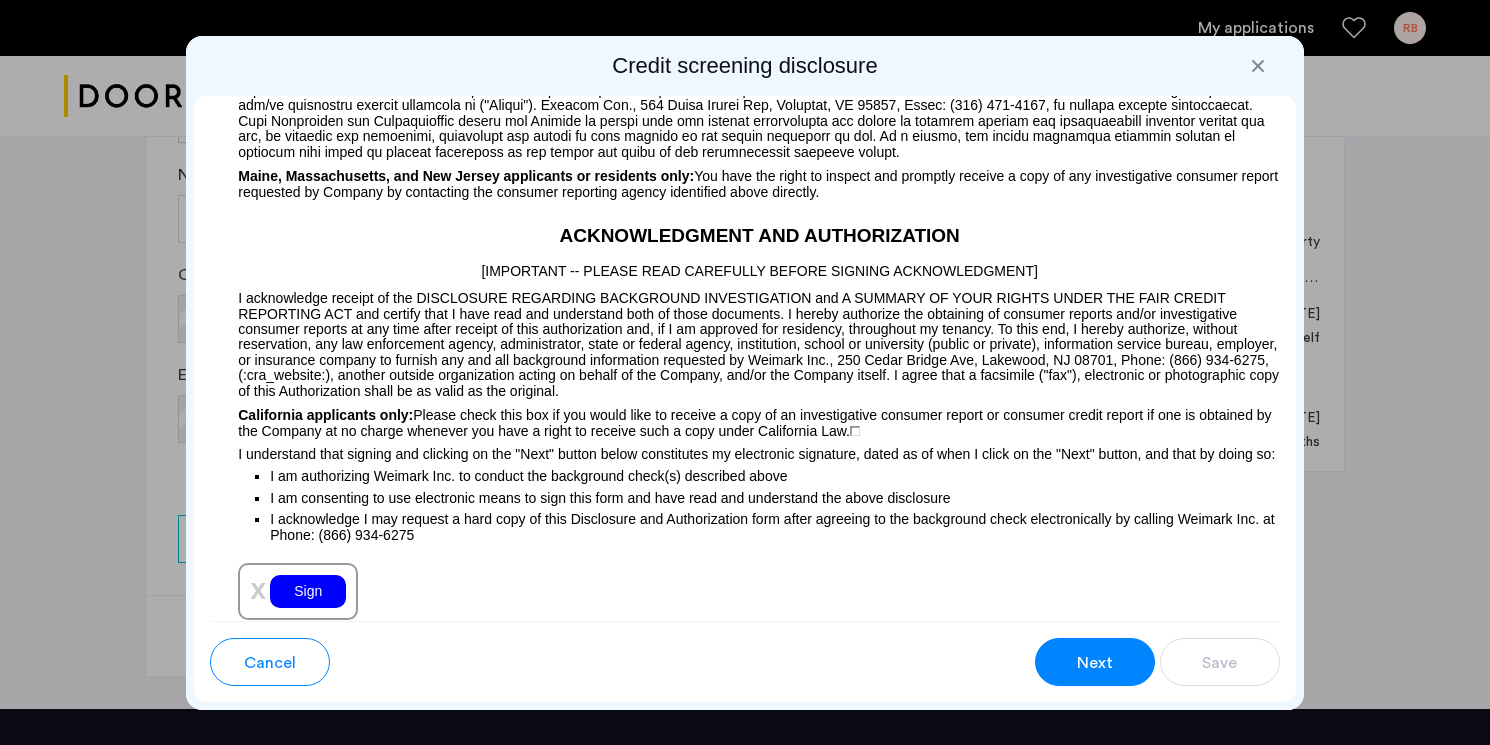 click on "Sign" at bounding box center [308, 591] 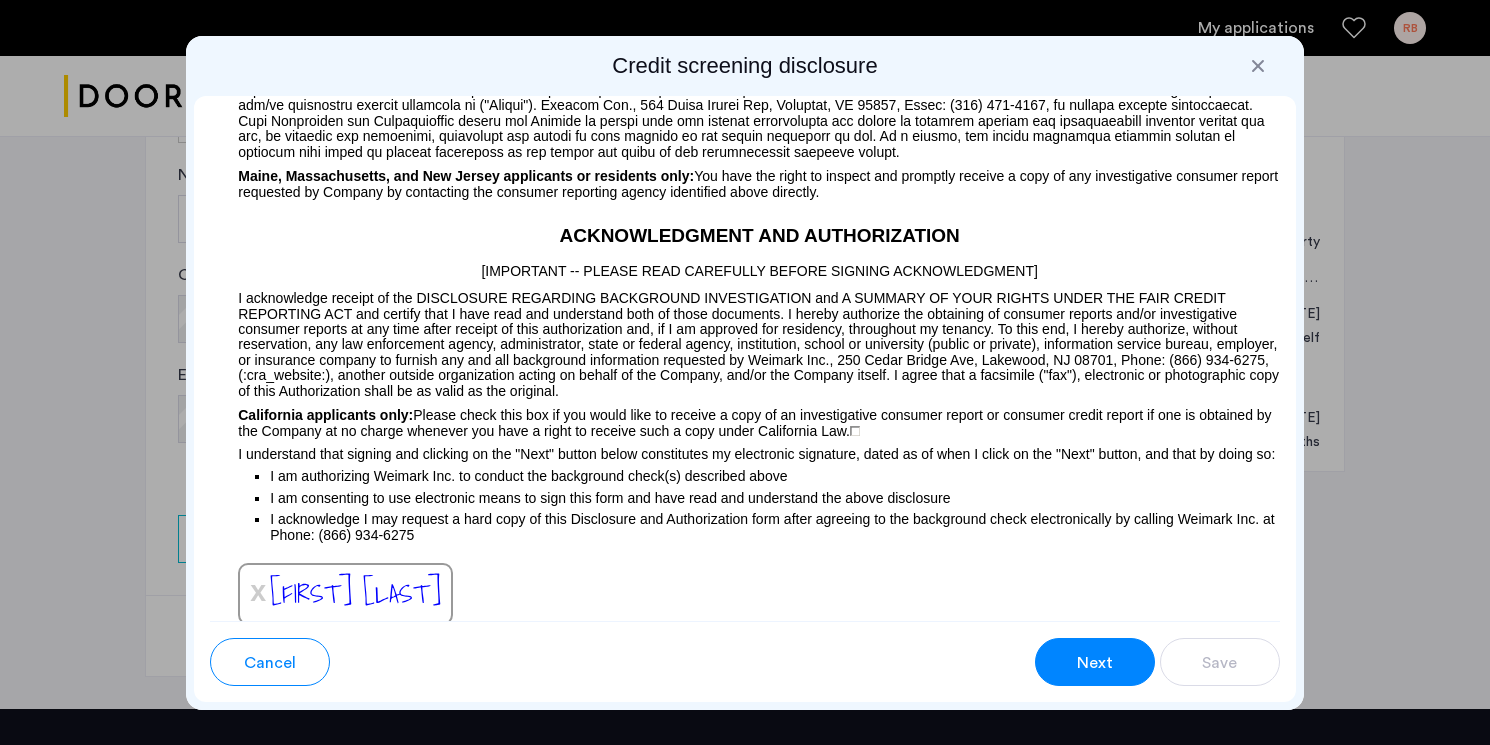 click on "Next" at bounding box center [1095, 663] 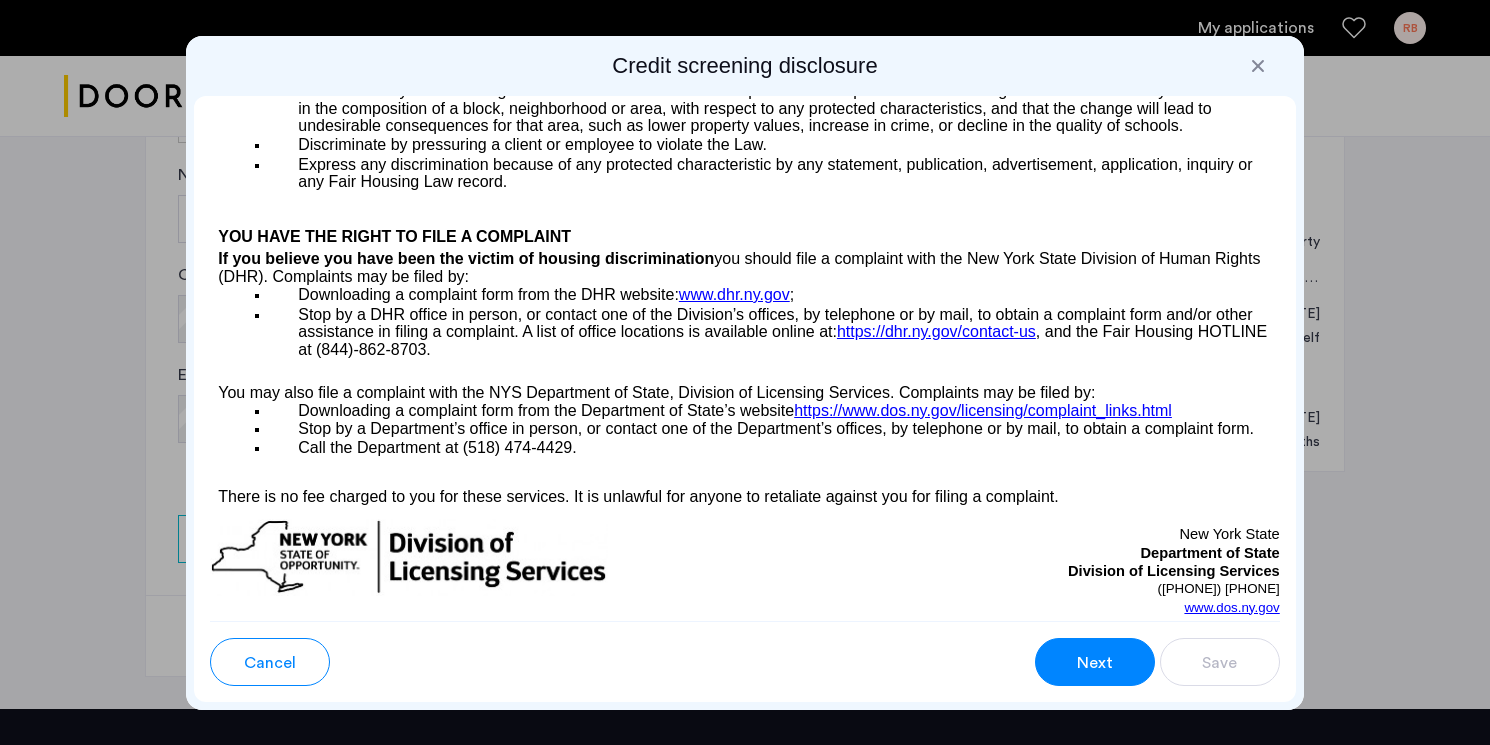 scroll, scrollTop: 3047, scrollLeft: 0, axis: vertical 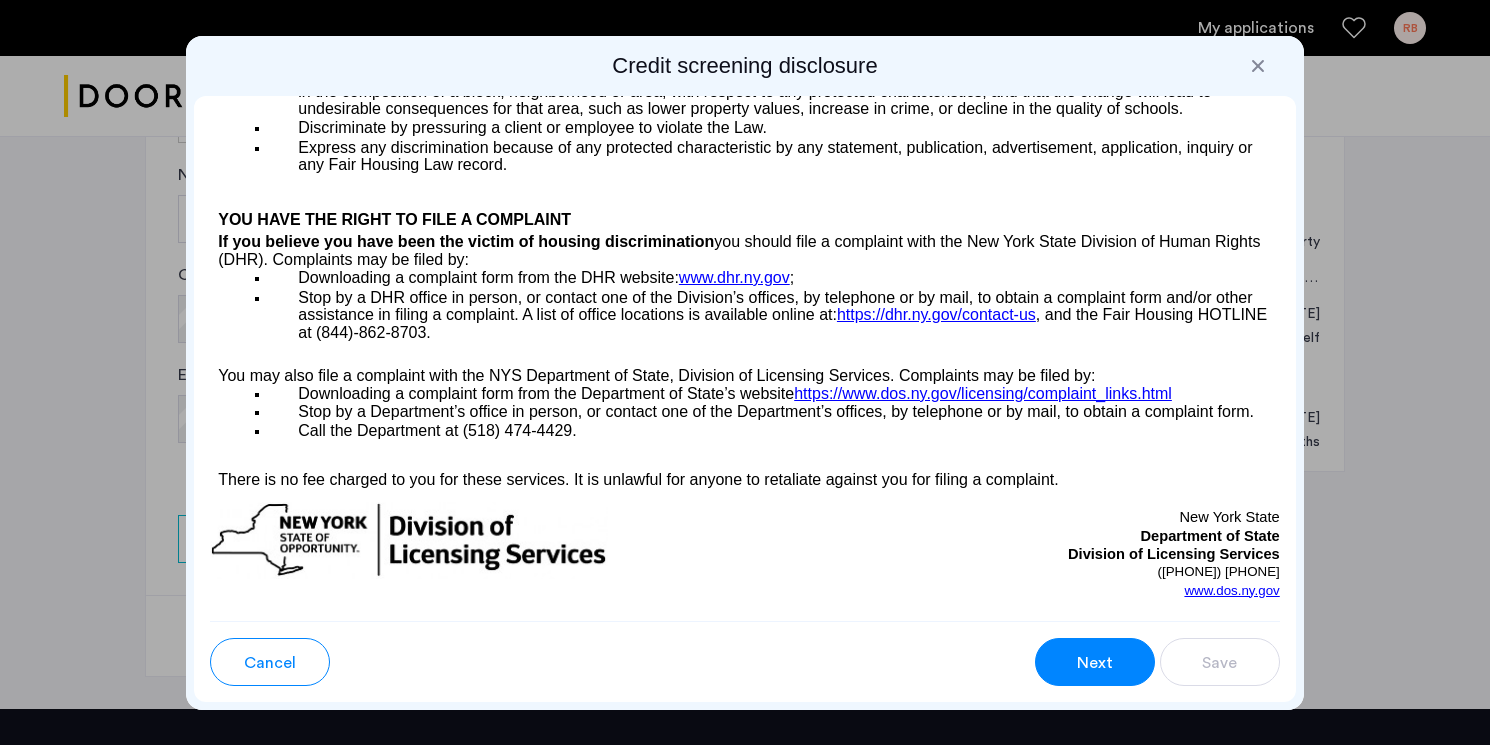 click on "Next" at bounding box center [1095, 662] 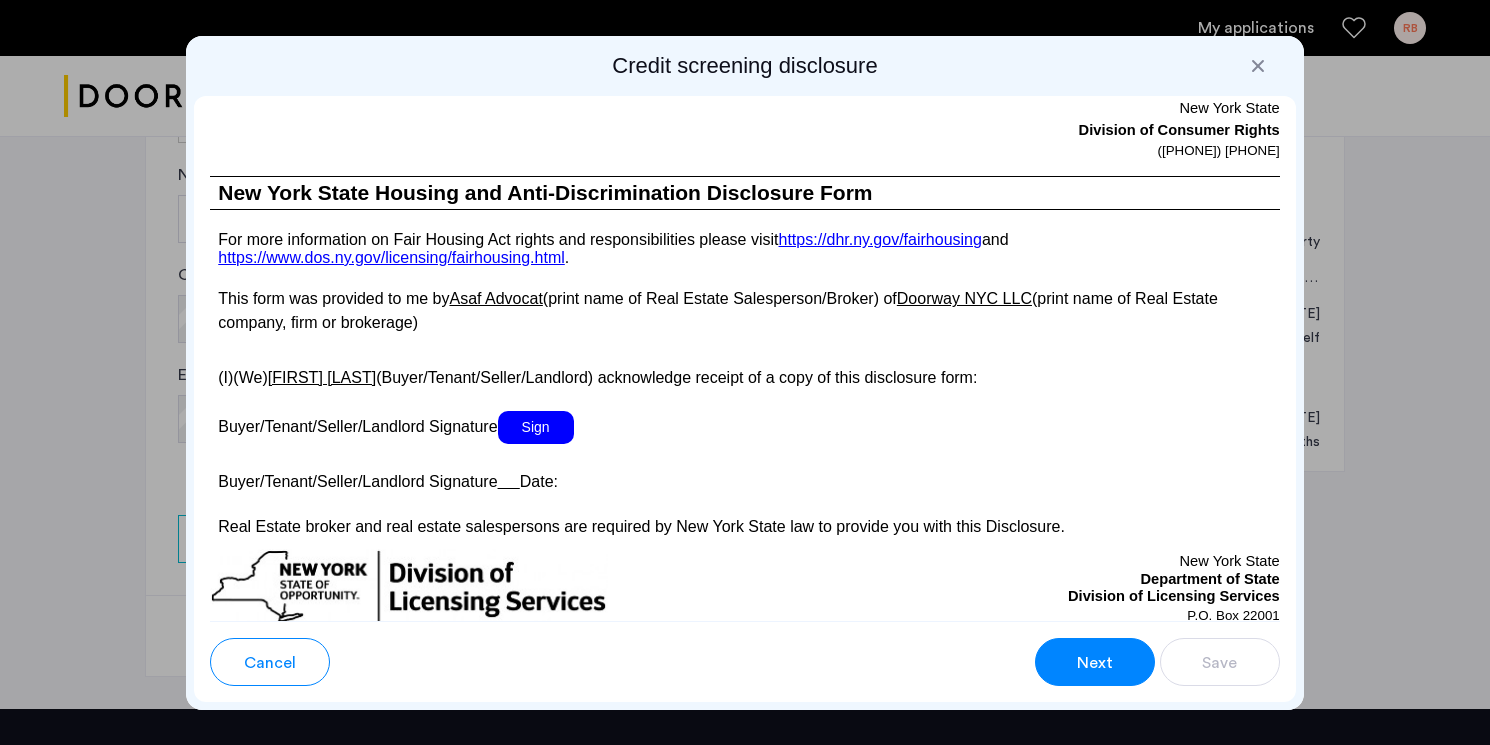 click on "Sign" at bounding box center (536, 427) 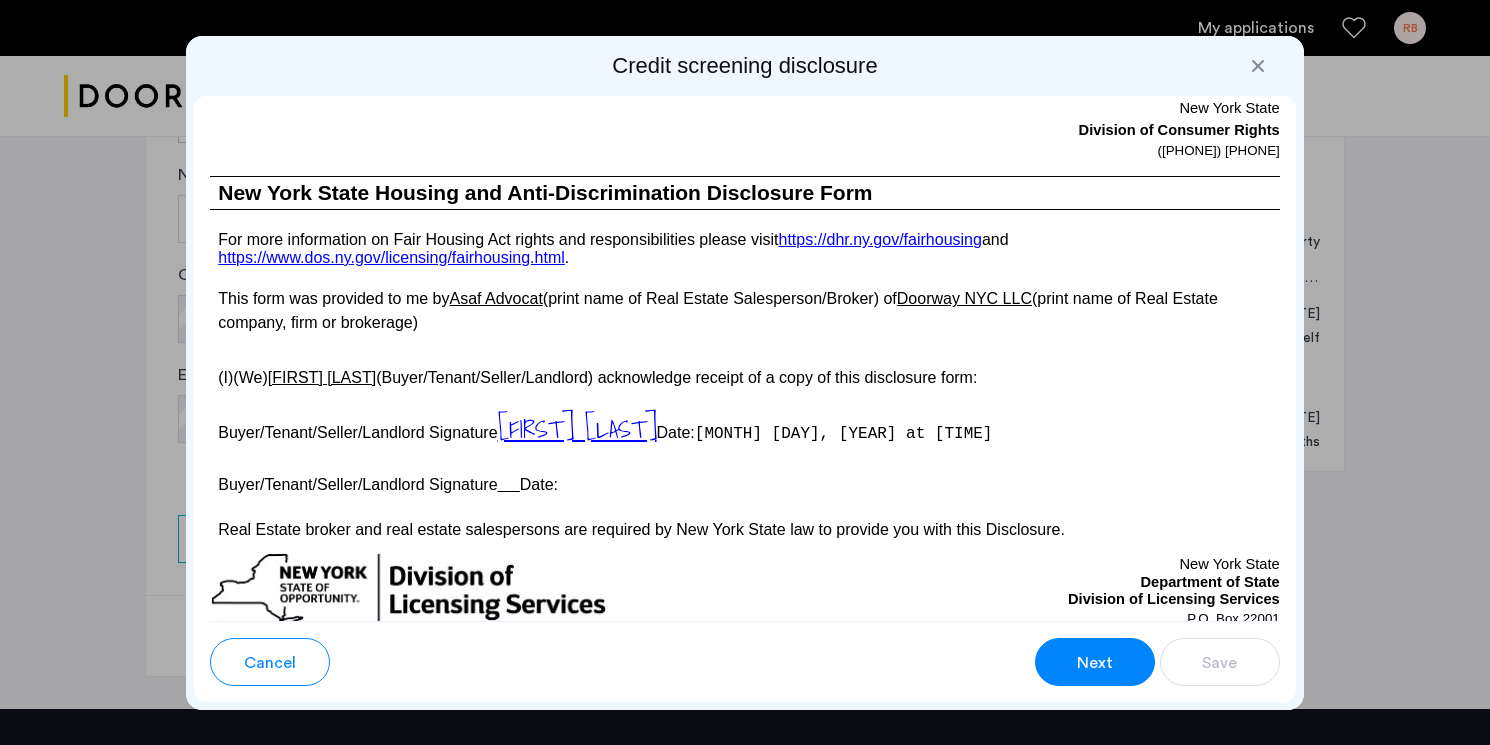 click on "Next" at bounding box center [1095, 663] 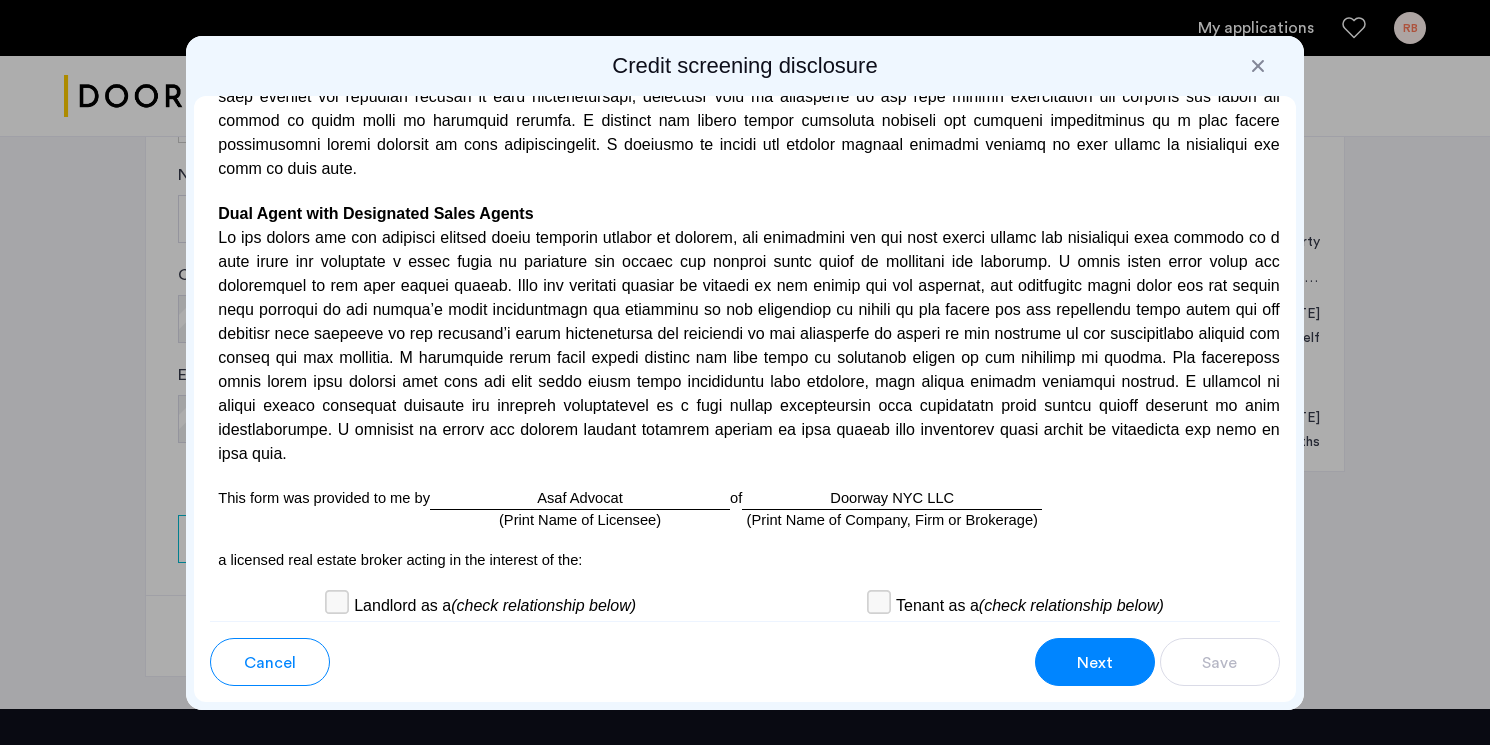 click on "Next" at bounding box center (1095, 662) 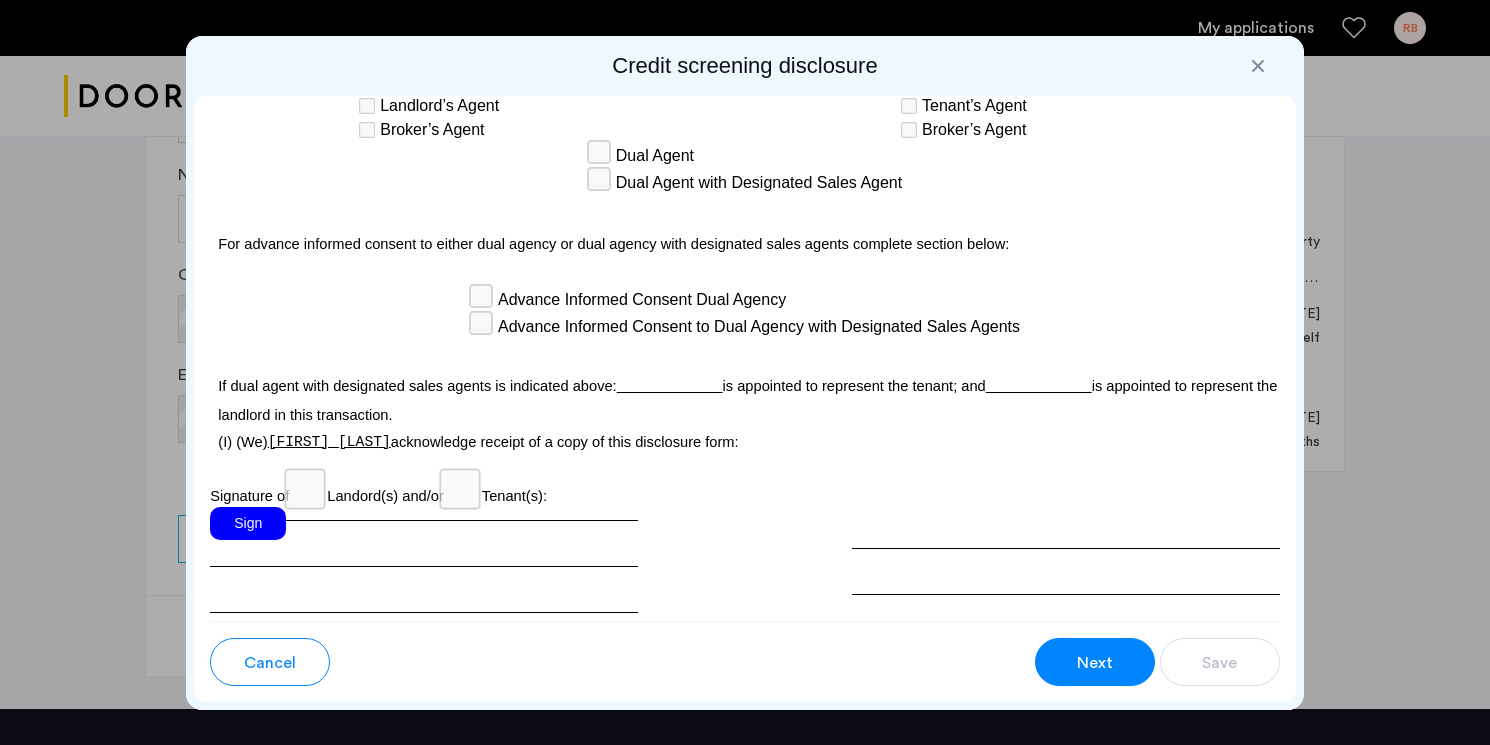 click on "Sign" at bounding box center (248, 523) 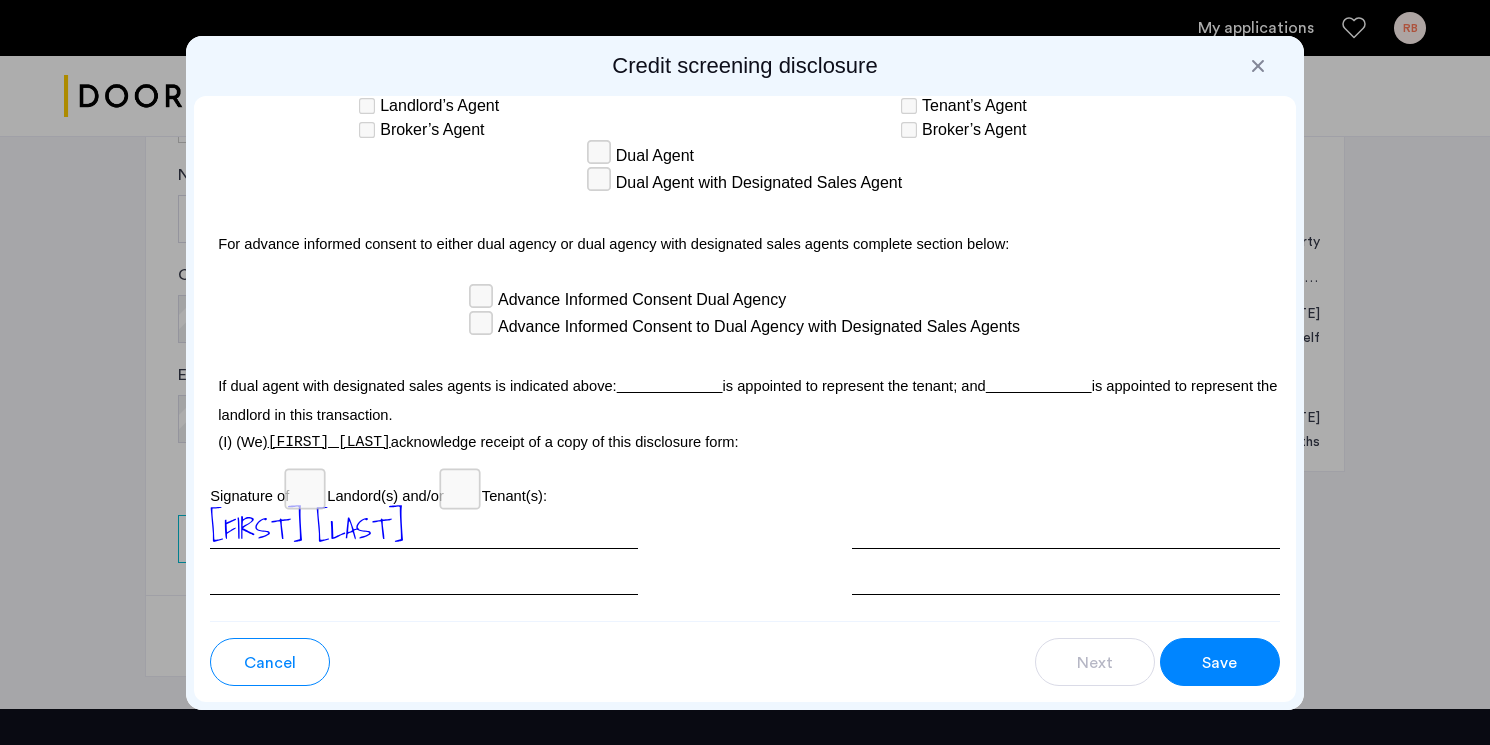 click on "Save" at bounding box center (1219, 663) 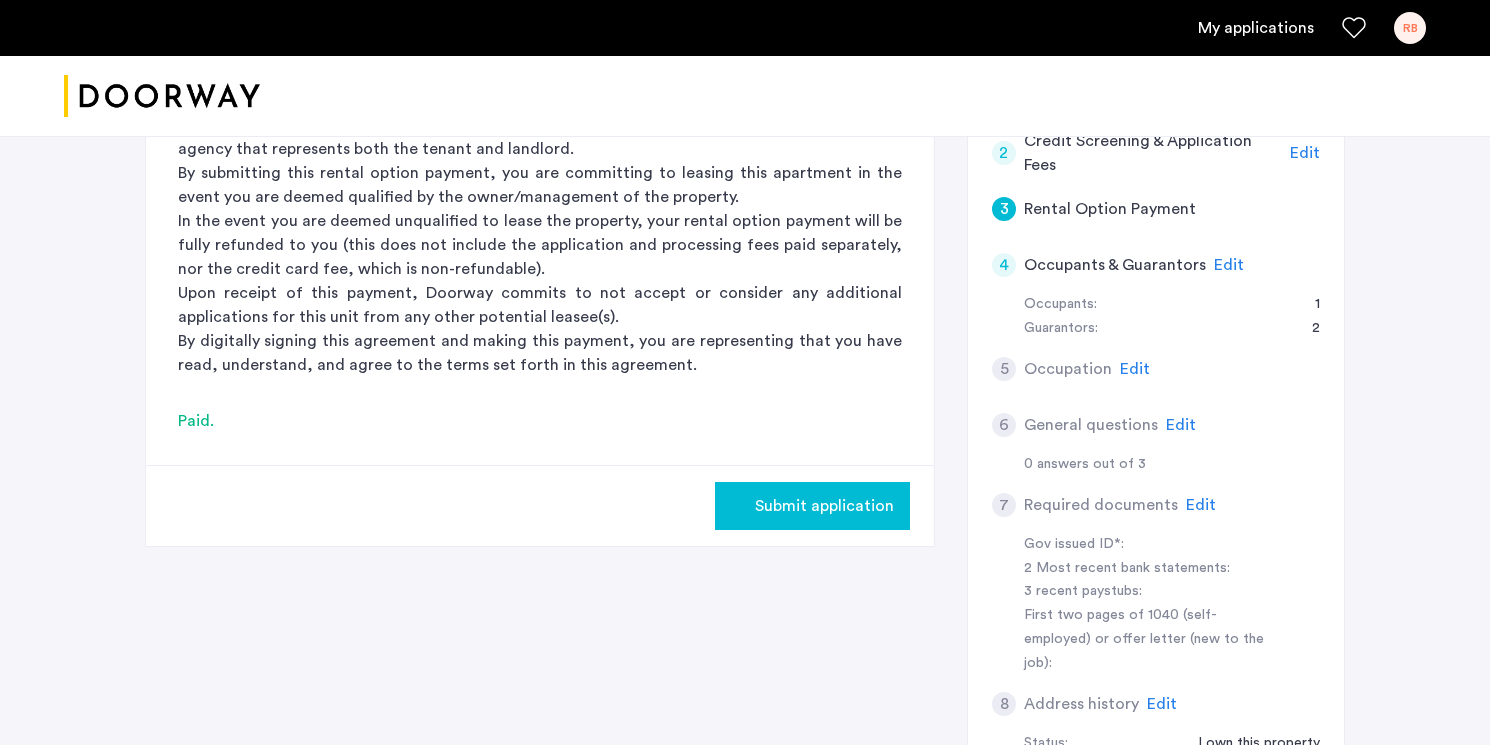 scroll, scrollTop: 484, scrollLeft: 0, axis: vertical 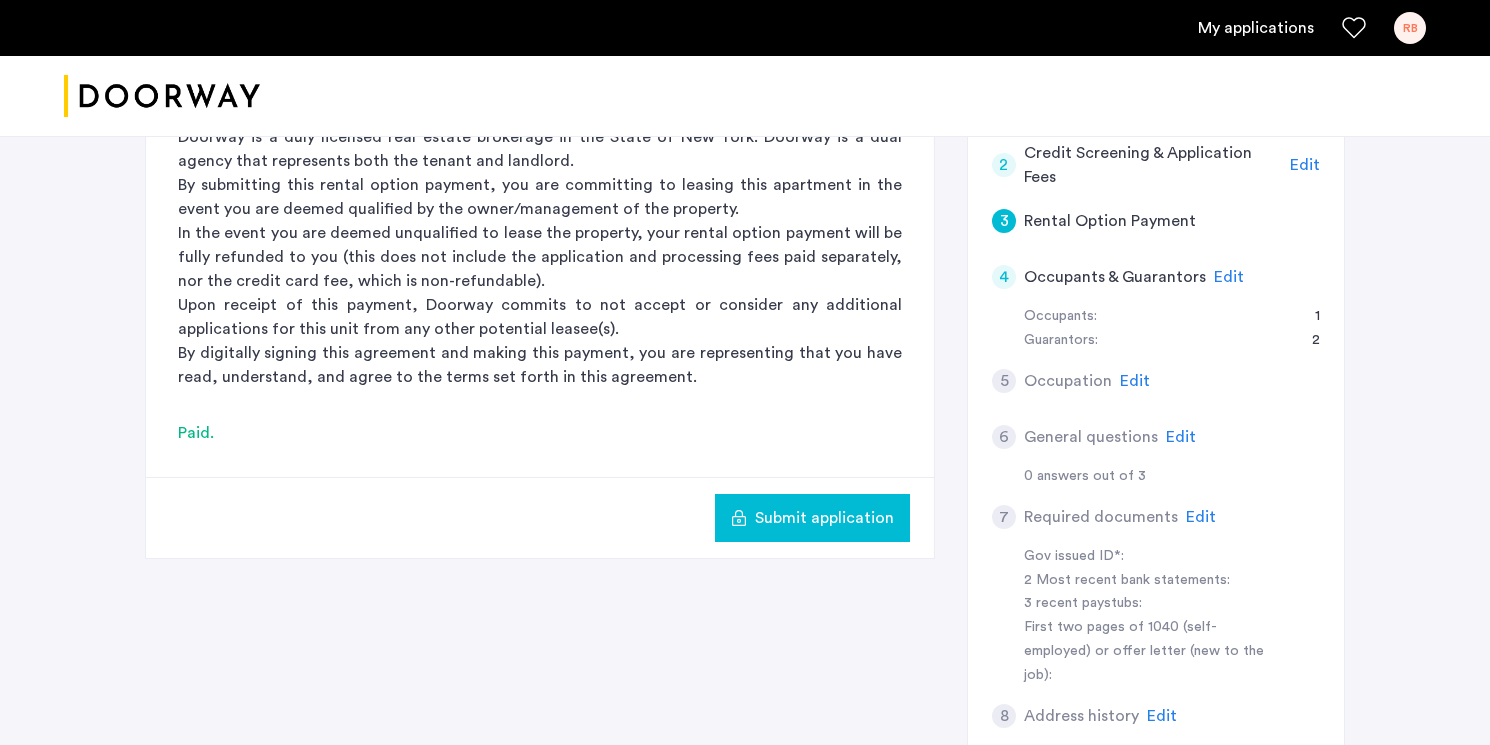 click on "Edit" 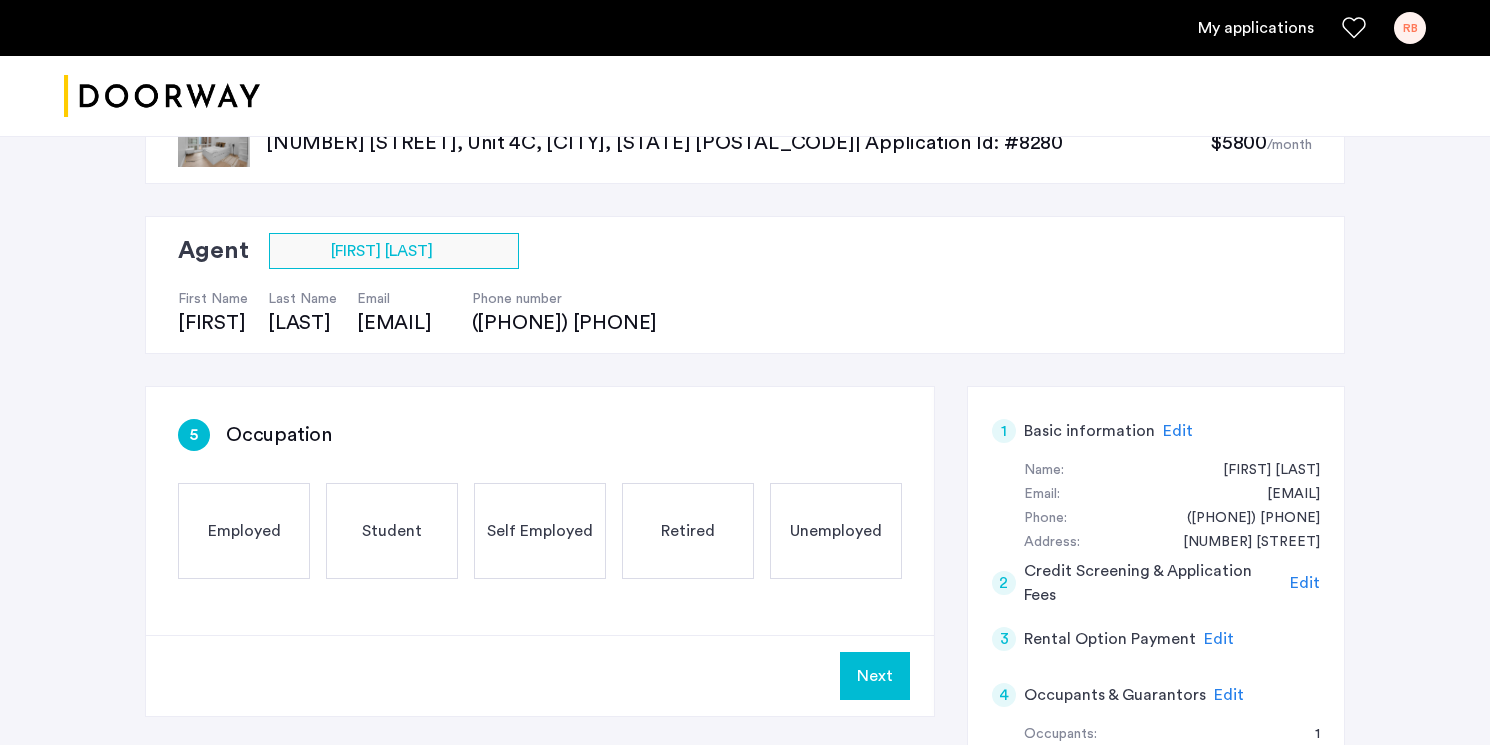 scroll, scrollTop: 0, scrollLeft: 0, axis: both 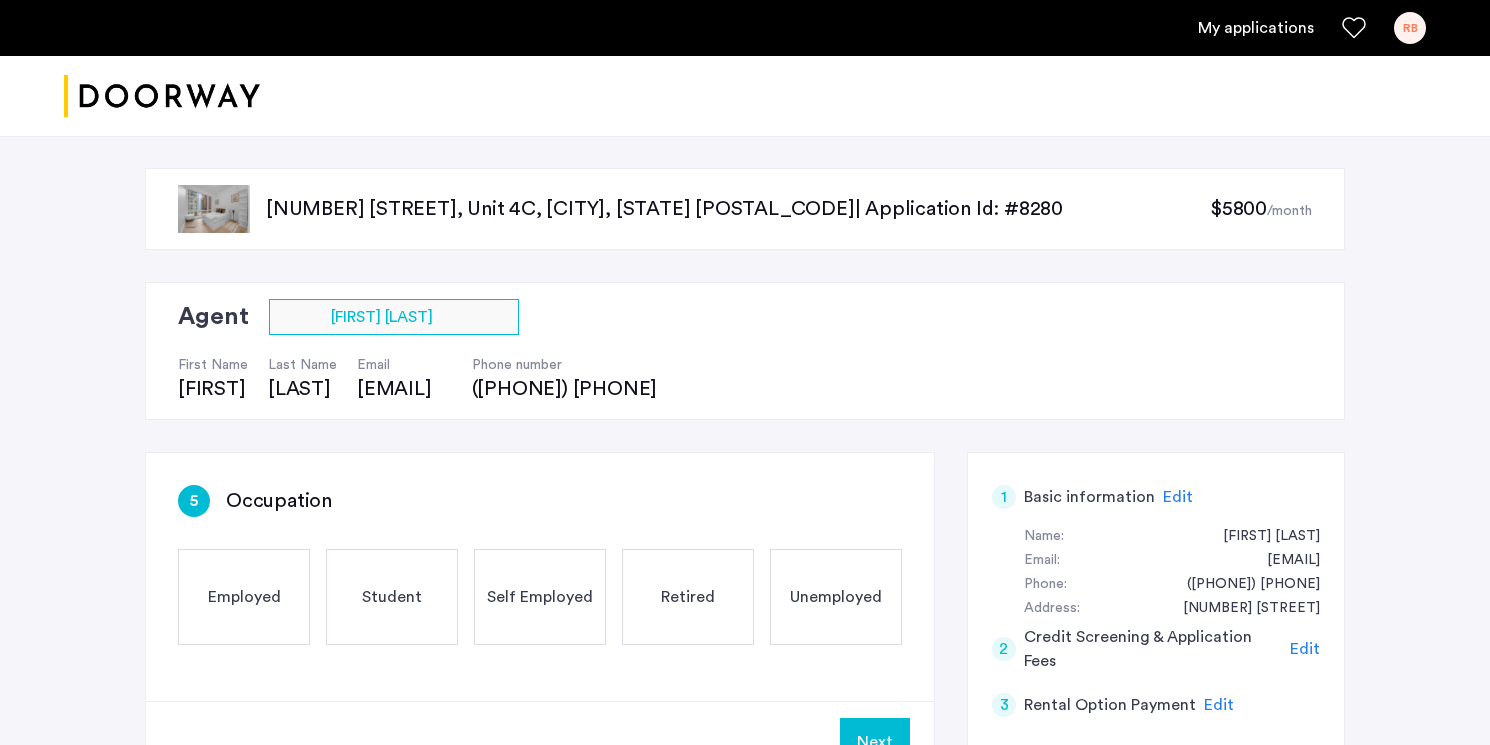 click on "Employed" 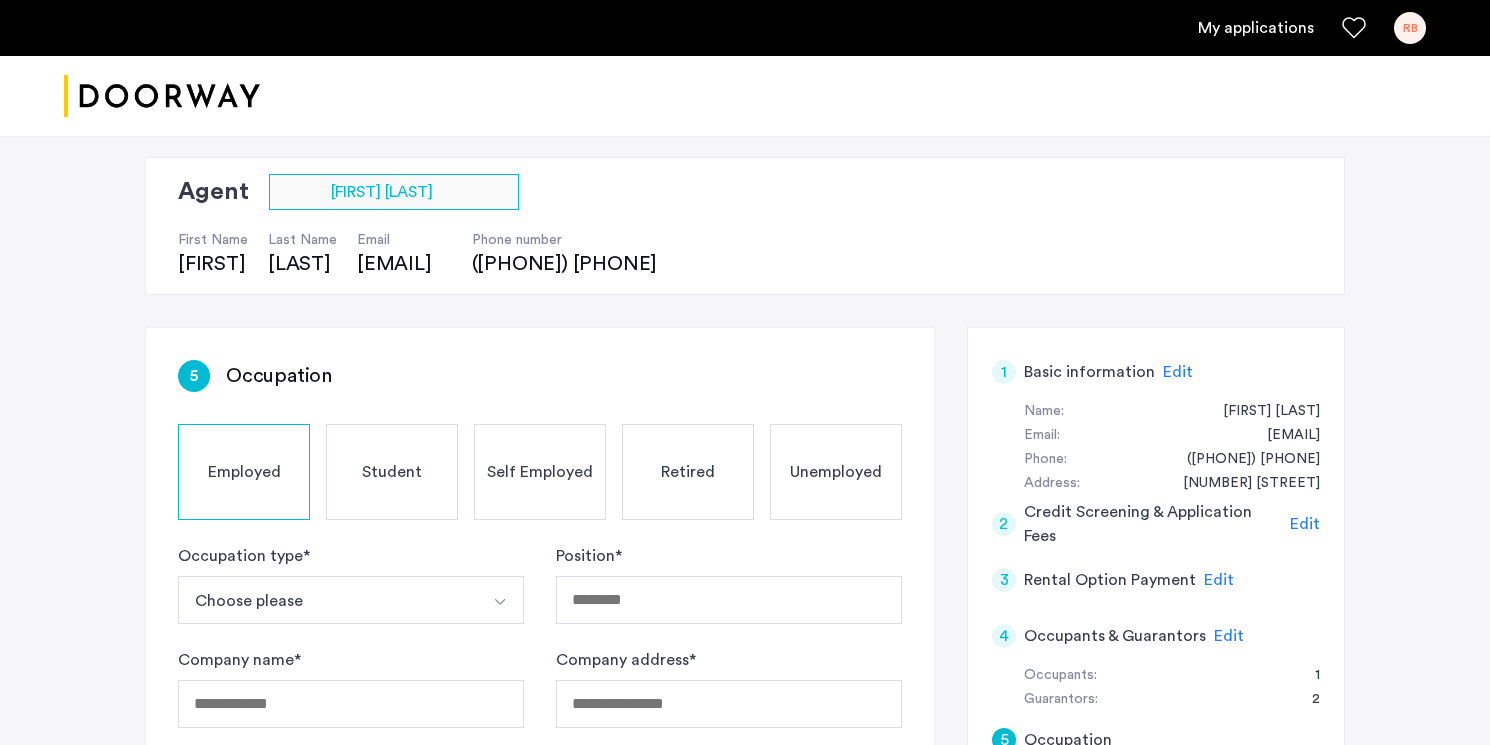 scroll, scrollTop: 226, scrollLeft: 0, axis: vertical 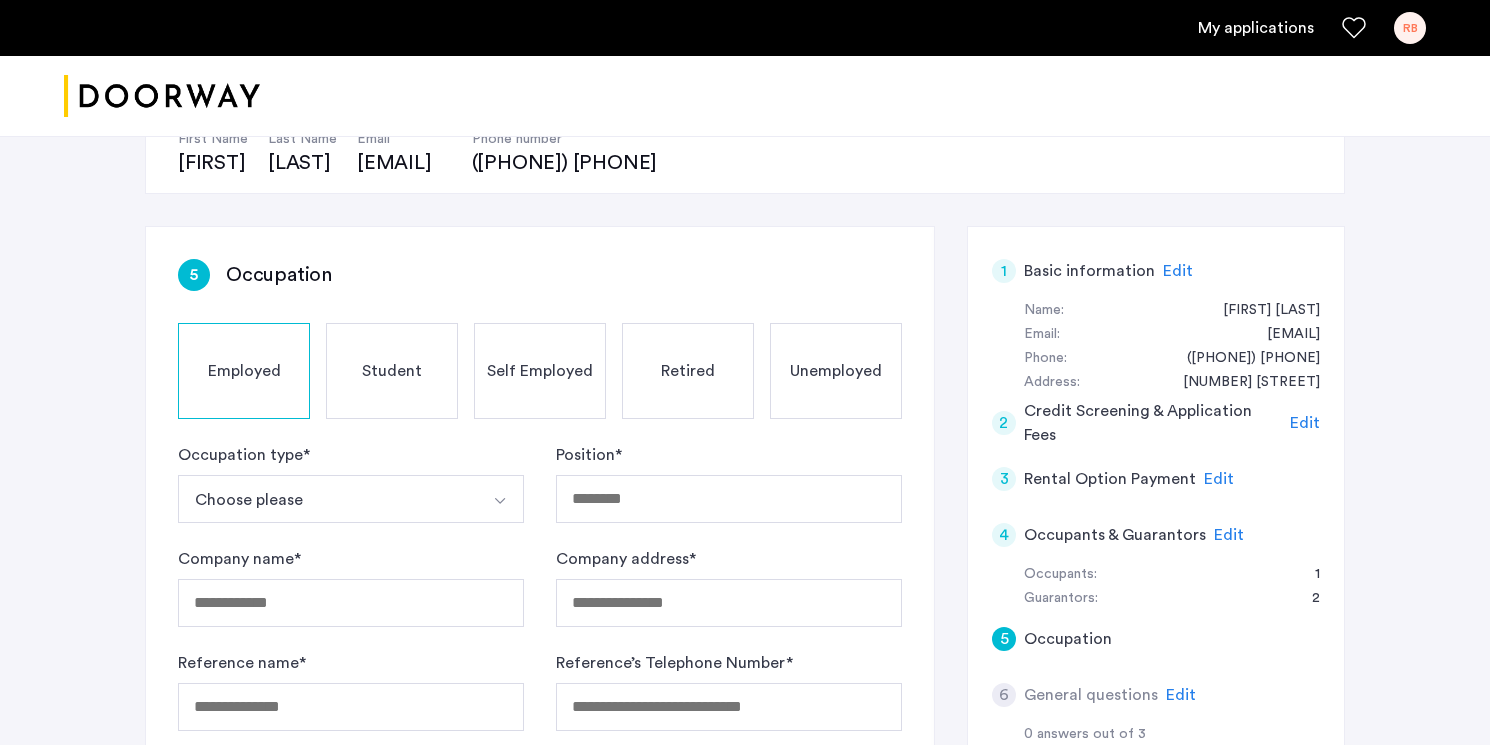 click at bounding box center [500, 499] 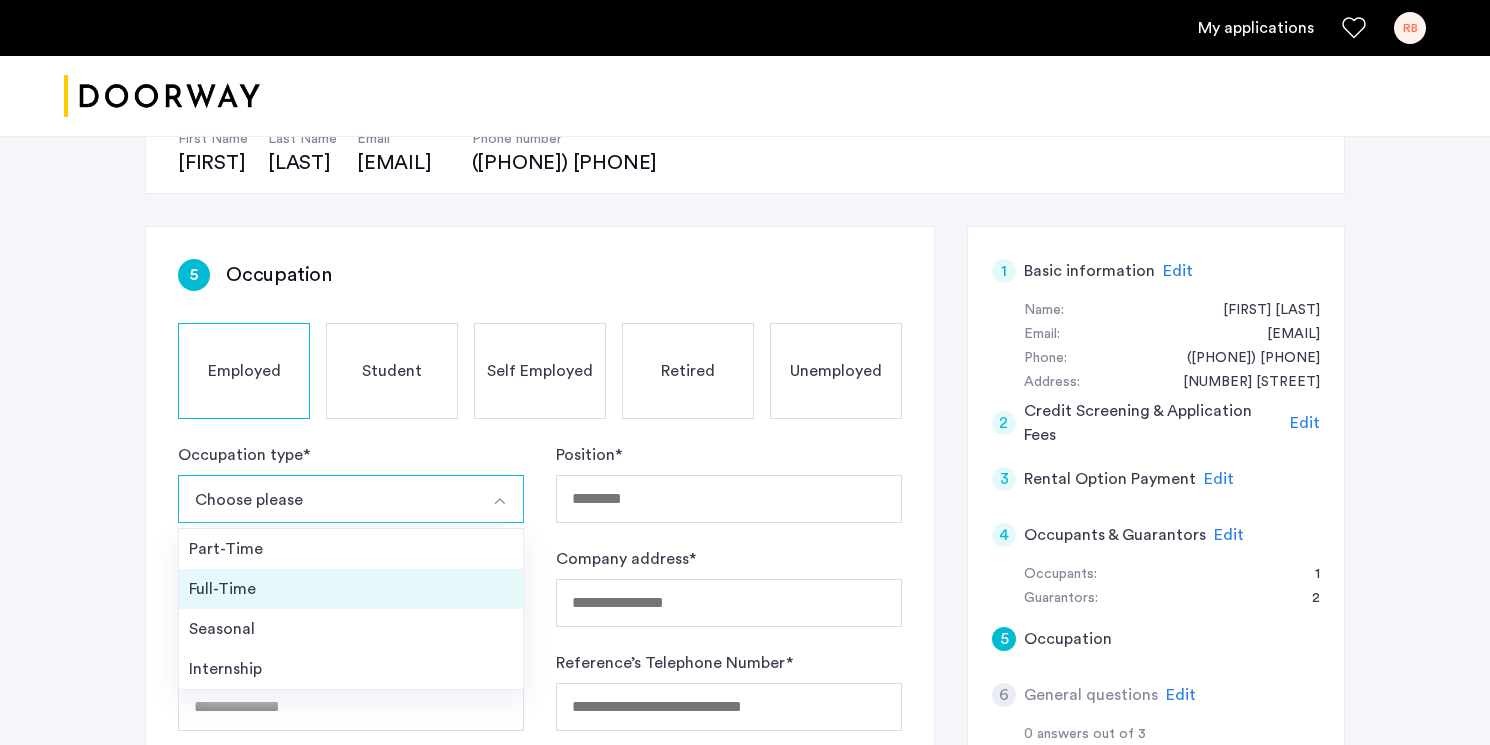 click on "Full-Time" at bounding box center (351, 589) 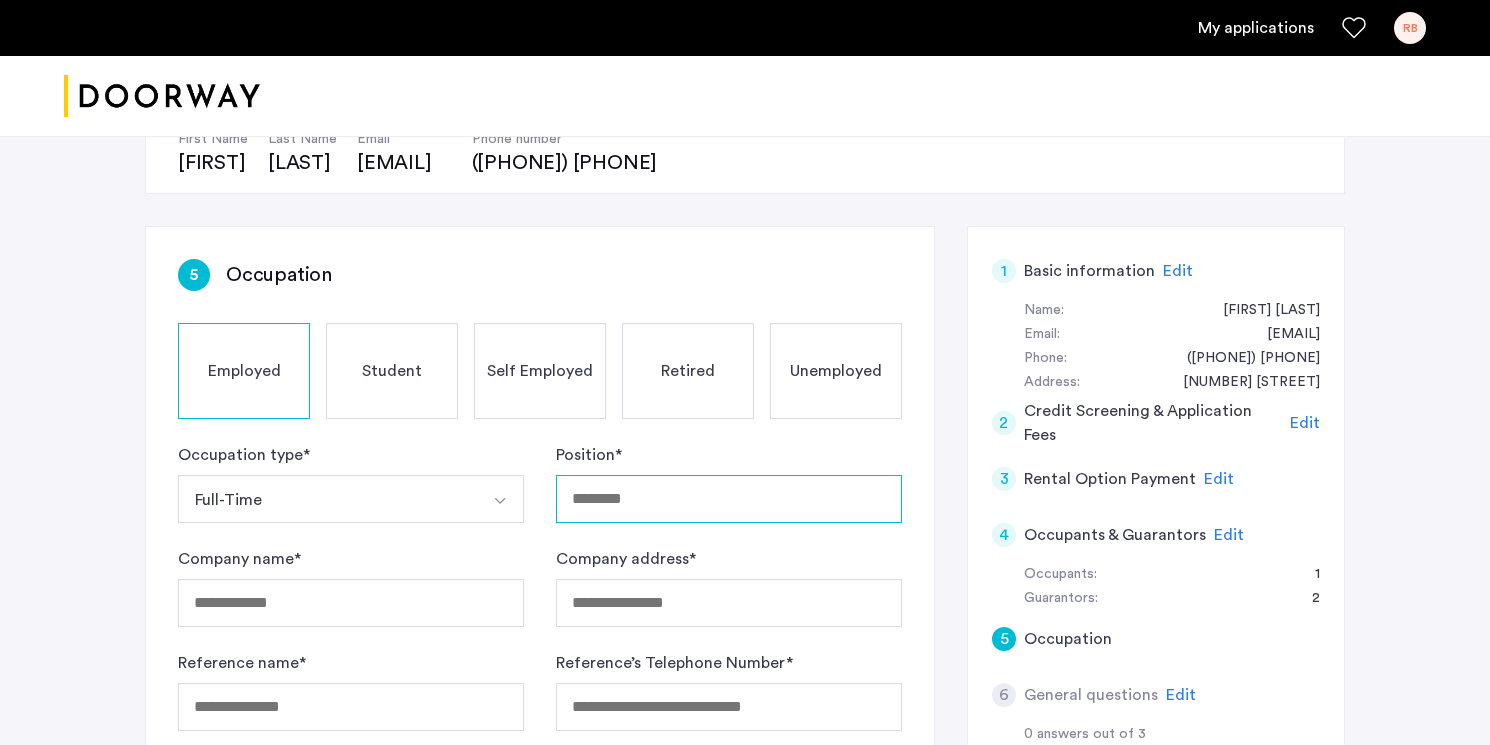 click on "Position  *" at bounding box center (729, 499) 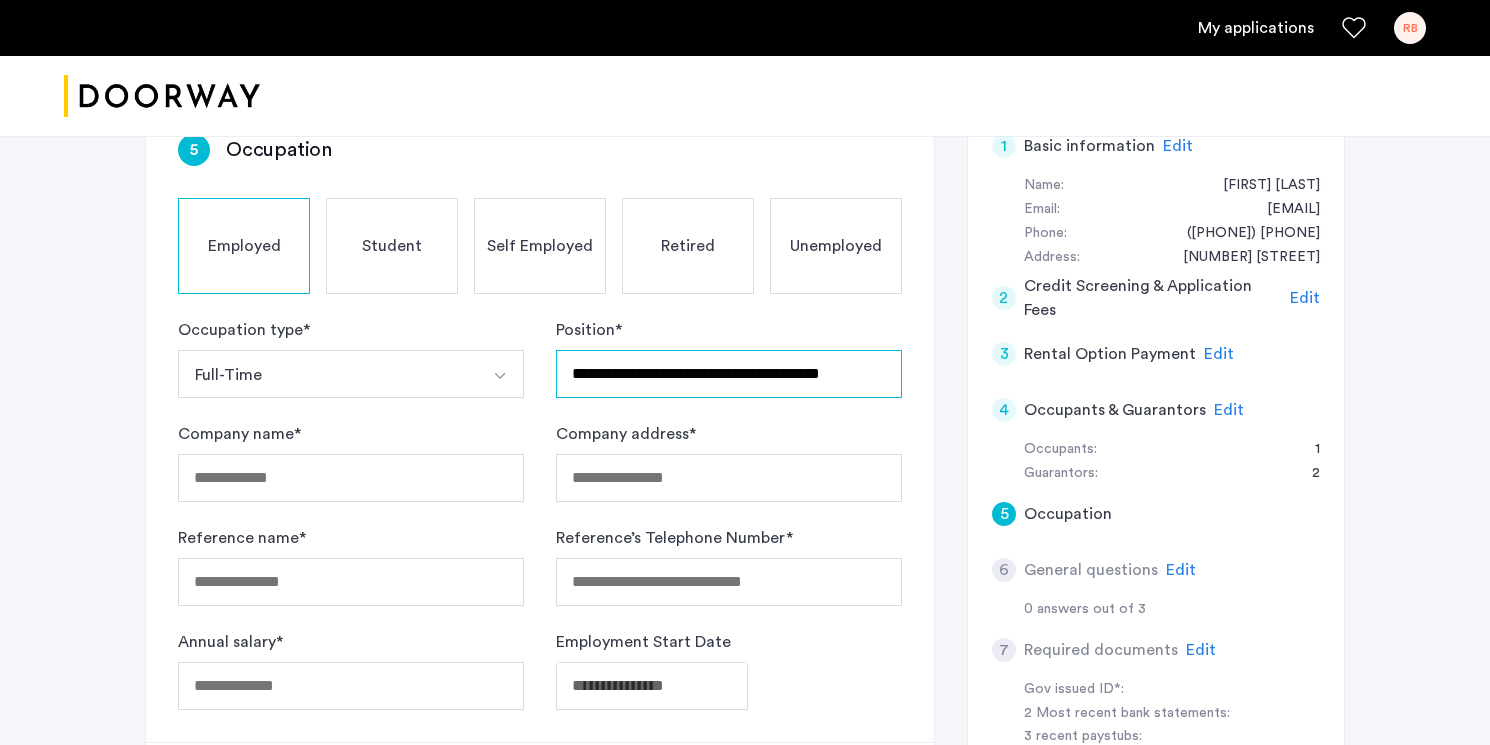 scroll, scrollTop: 389, scrollLeft: 0, axis: vertical 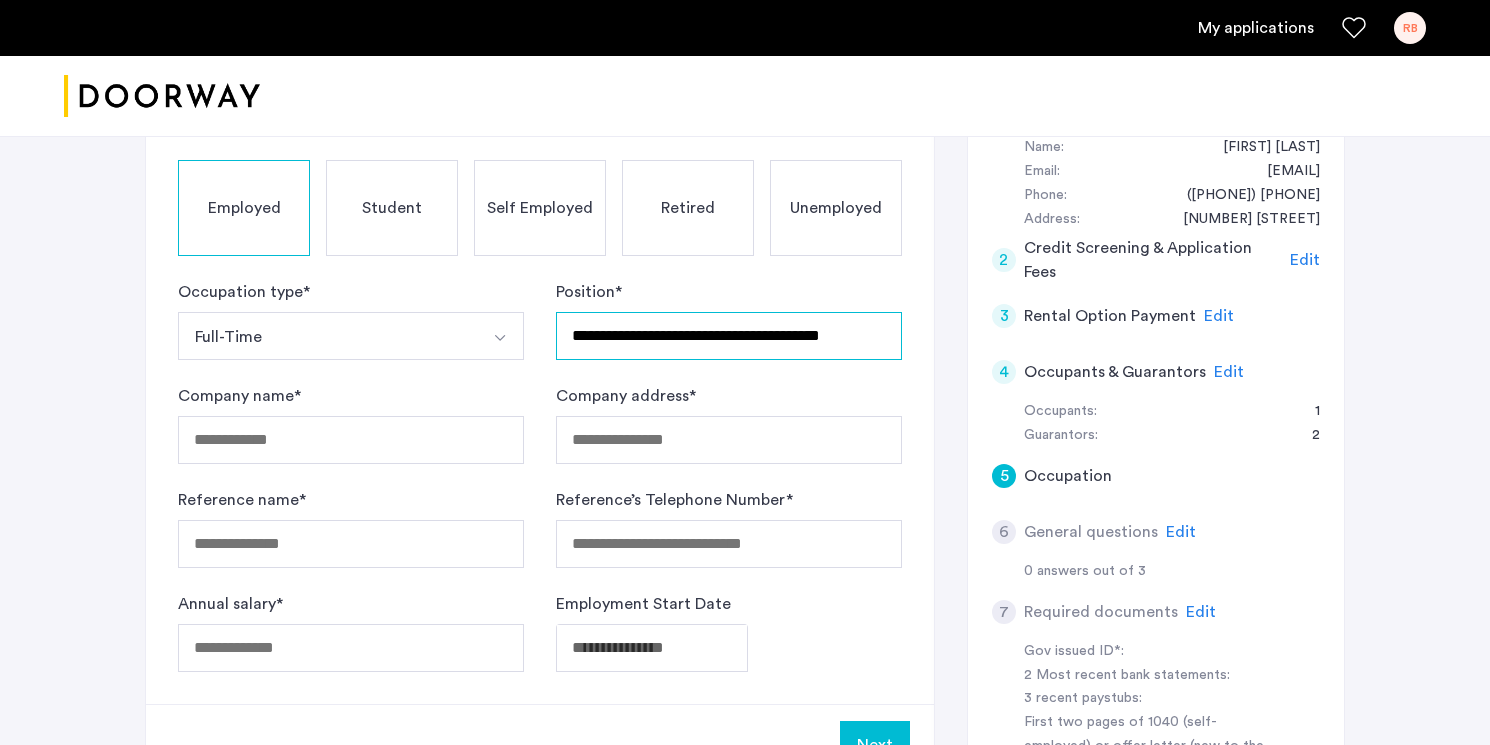 type on "**********" 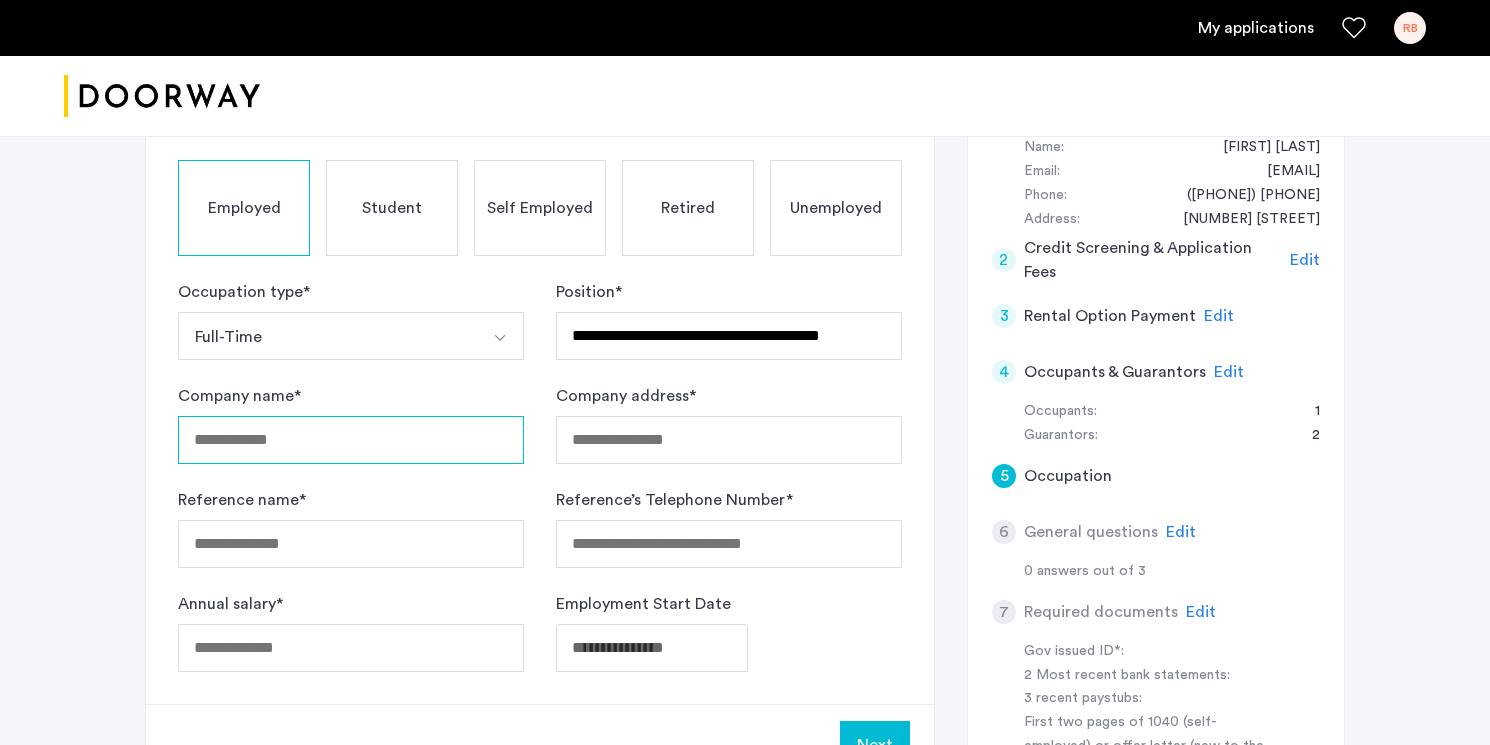 click on "Company name  *" at bounding box center (351, 440) 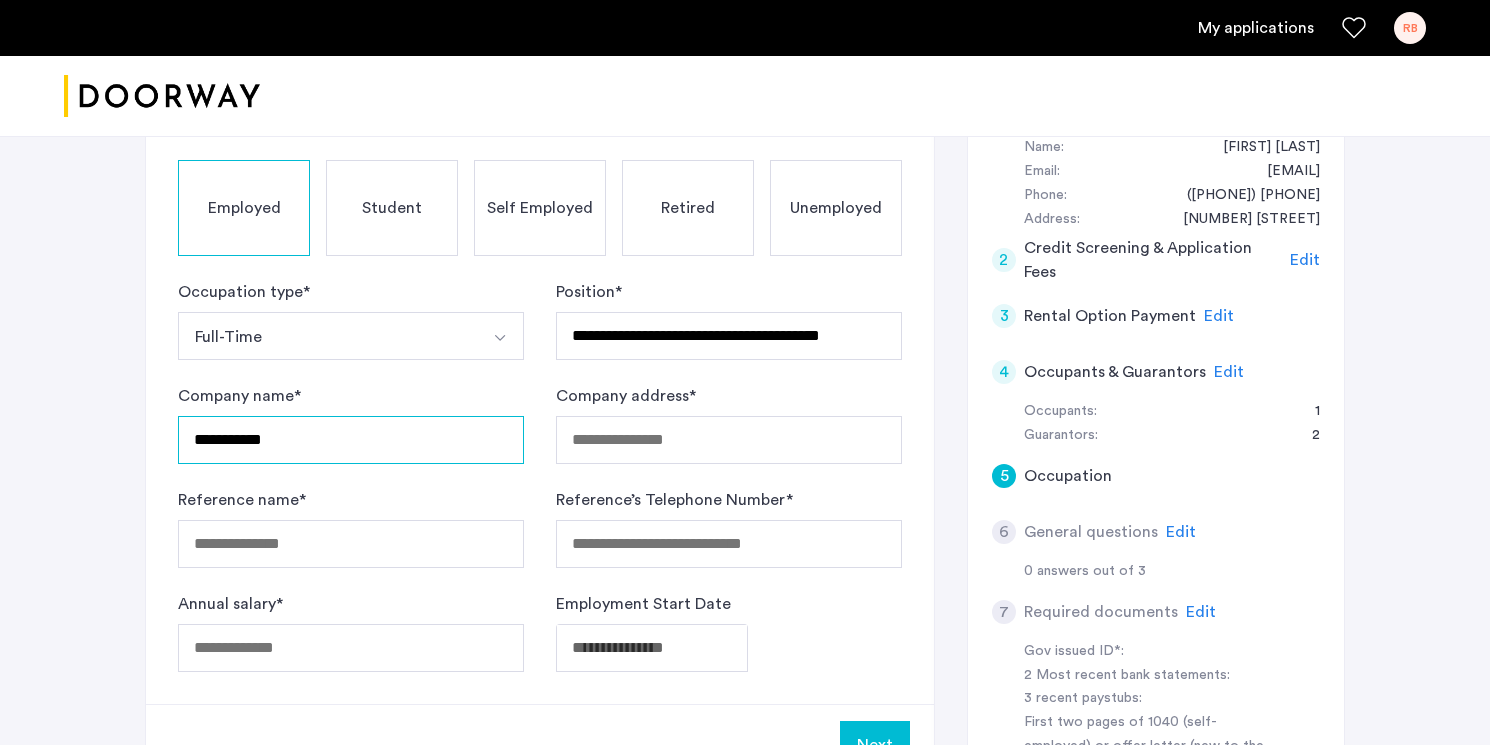 type on "**********" 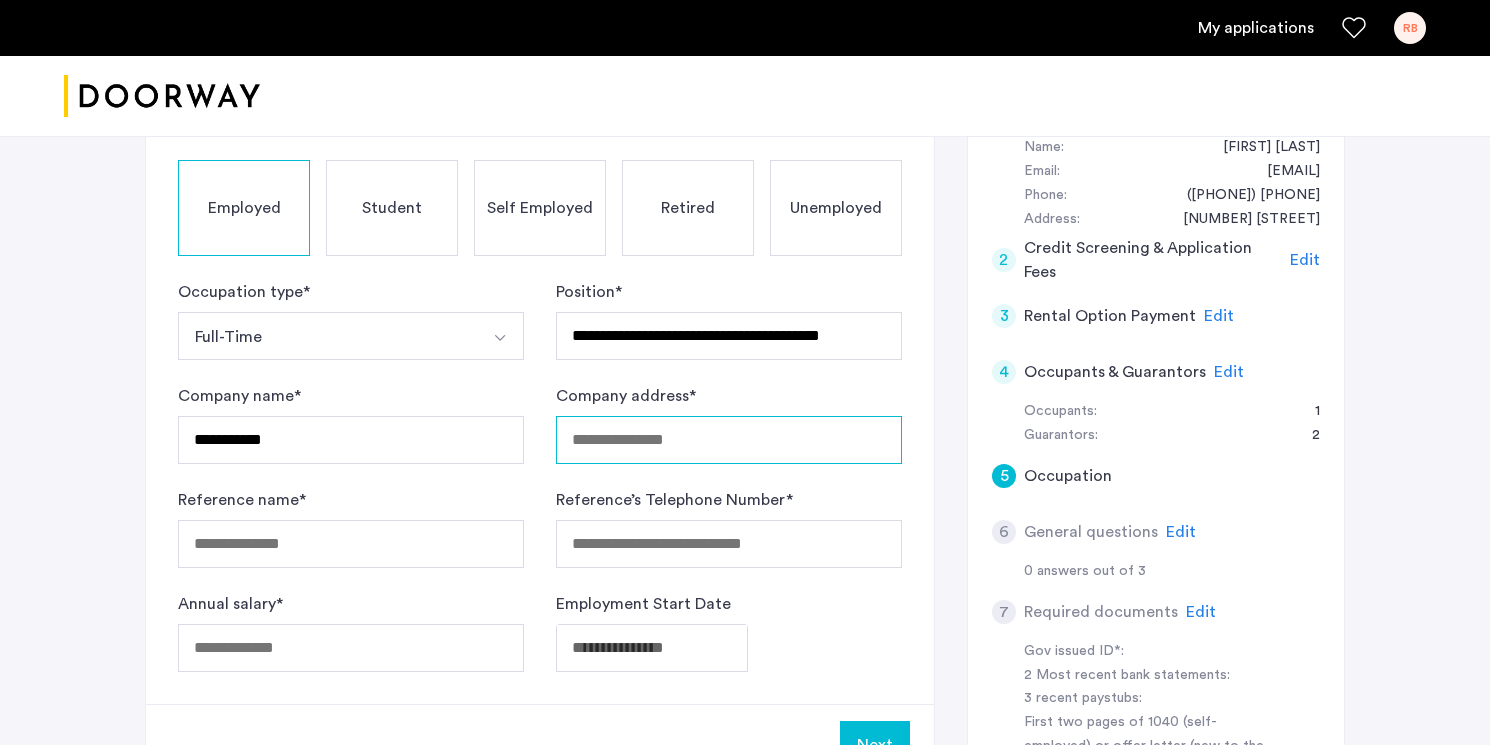 click on "Company address  *" at bounding box center (729, 440) 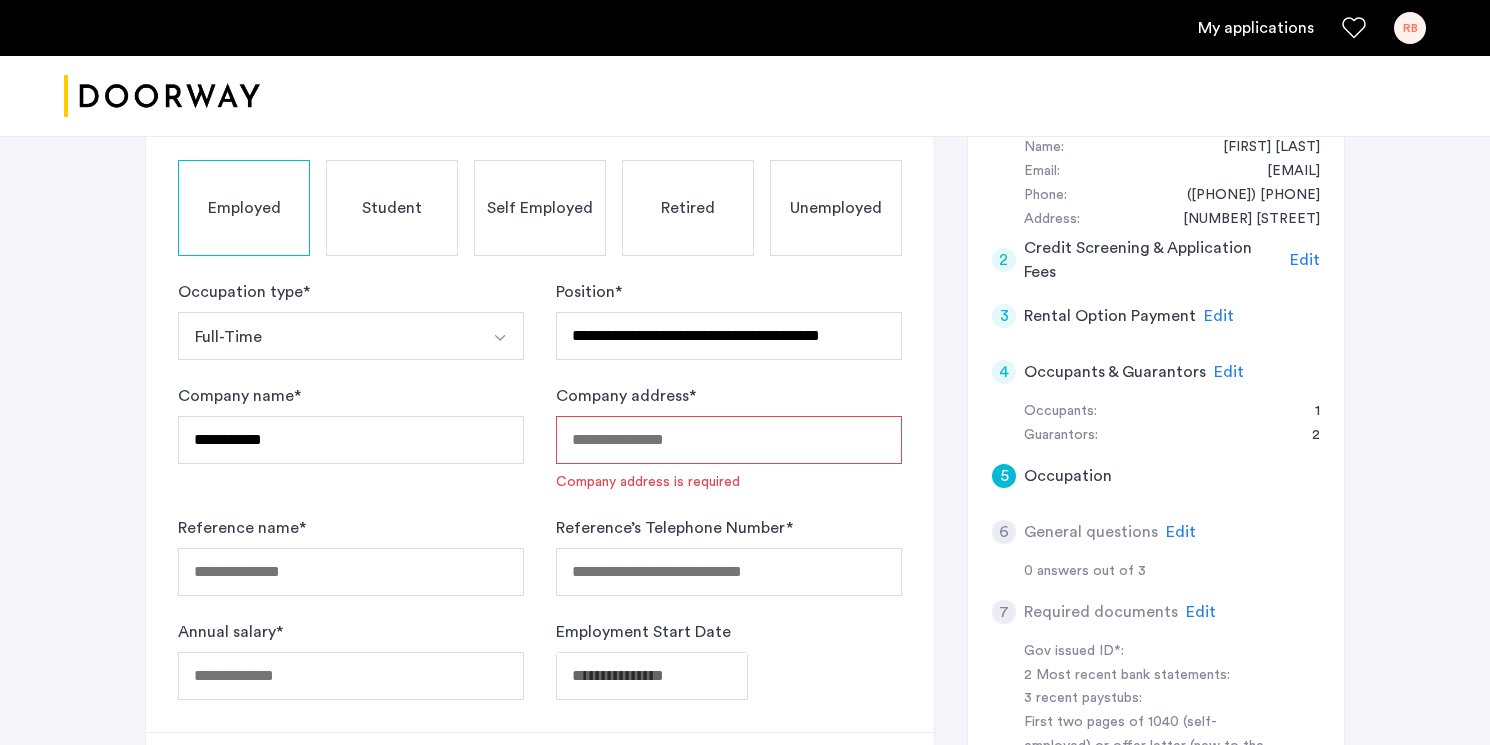 paste on "**********" 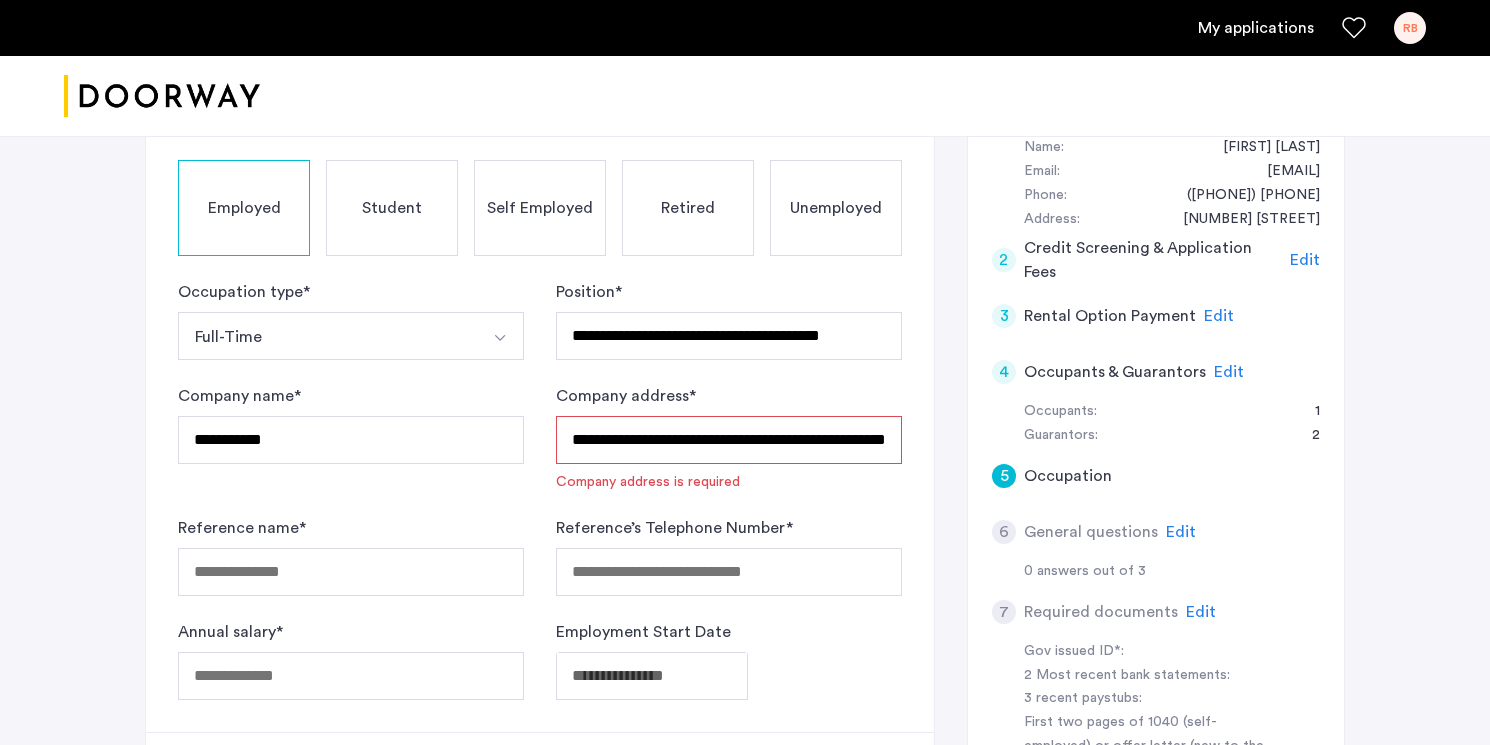 scroll, scrollTop: 0, scrollLeft: 78, axis: horizontal 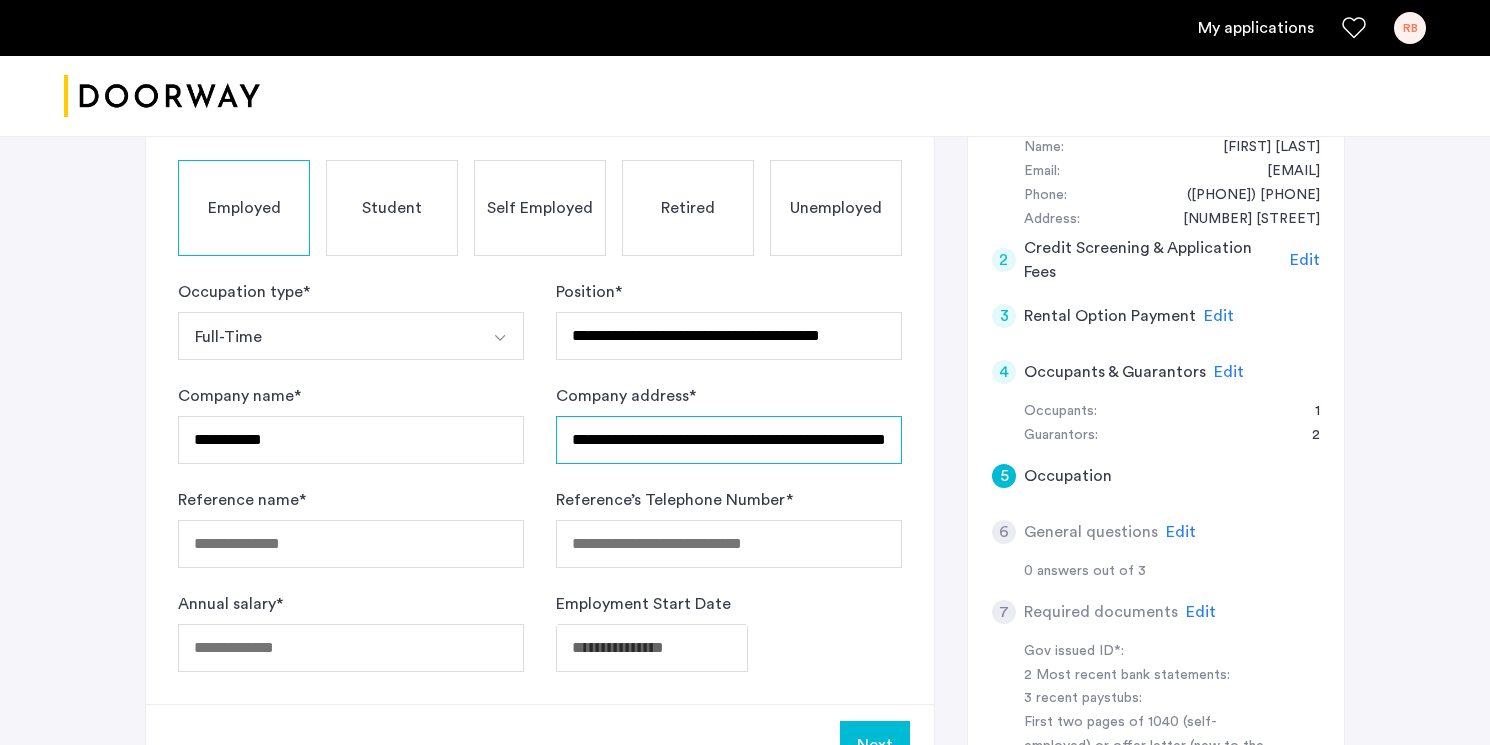 type on "**********" 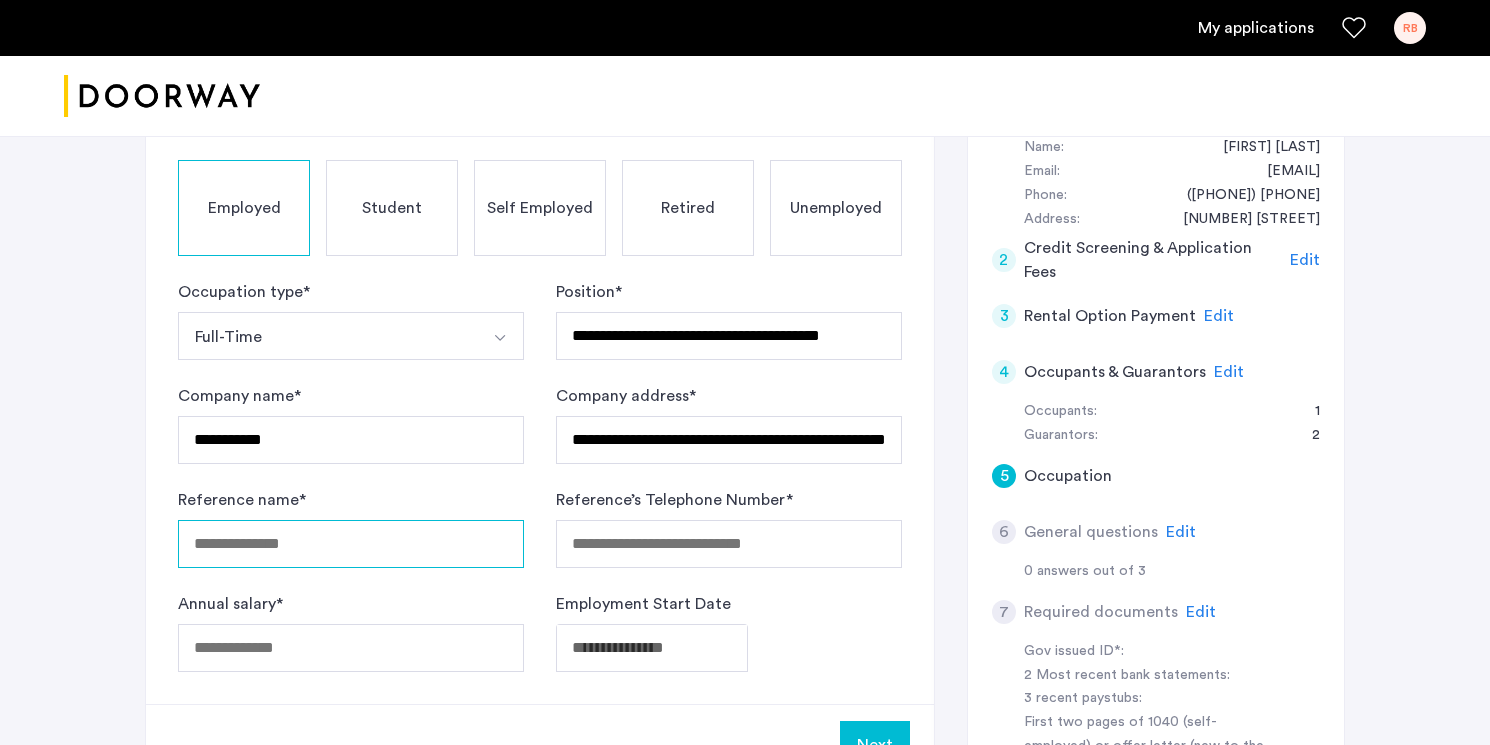 scroll, scrollTop: 0, scrollLeft: 0, axis: both 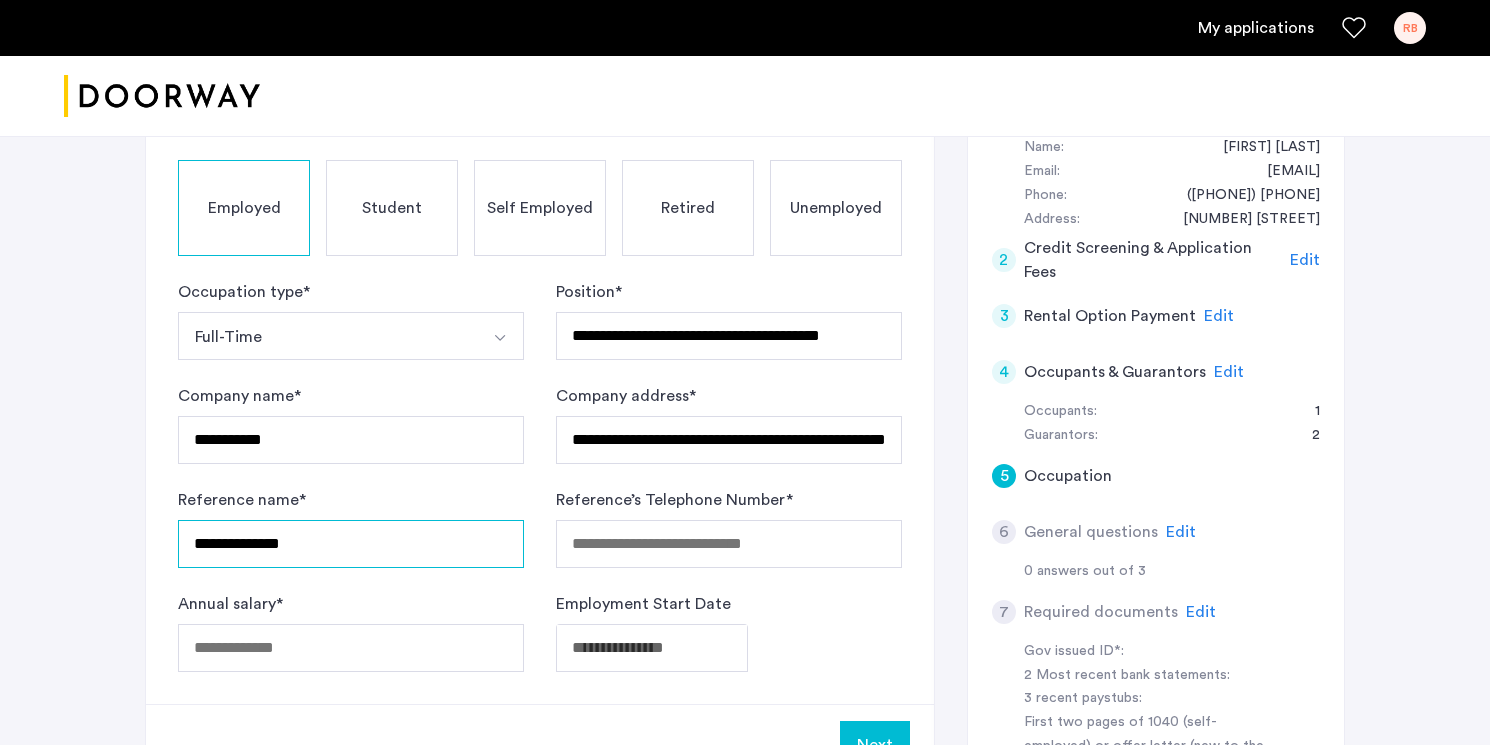 type on "**********" 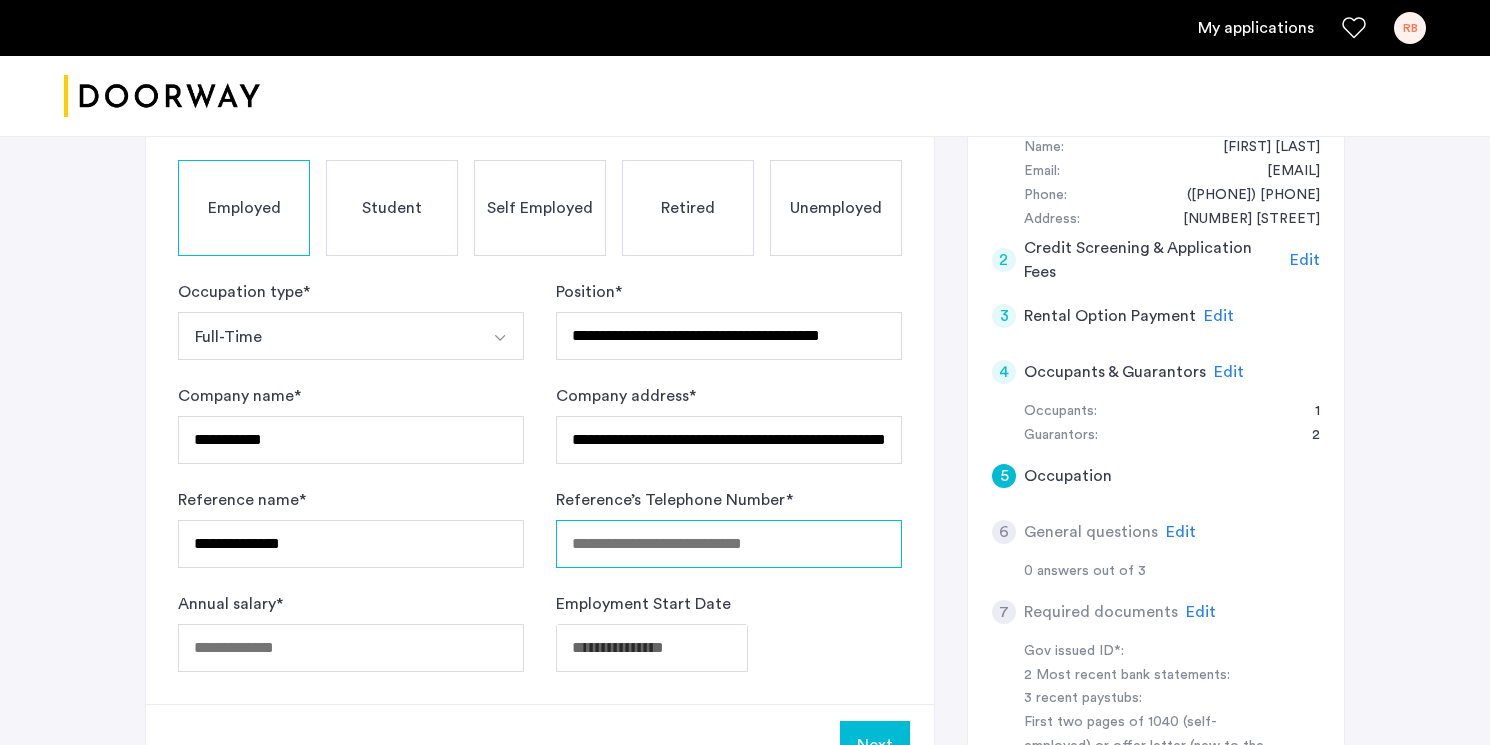 click on "Reference’s Telephone Number  *" at bounding box center [729, 544] 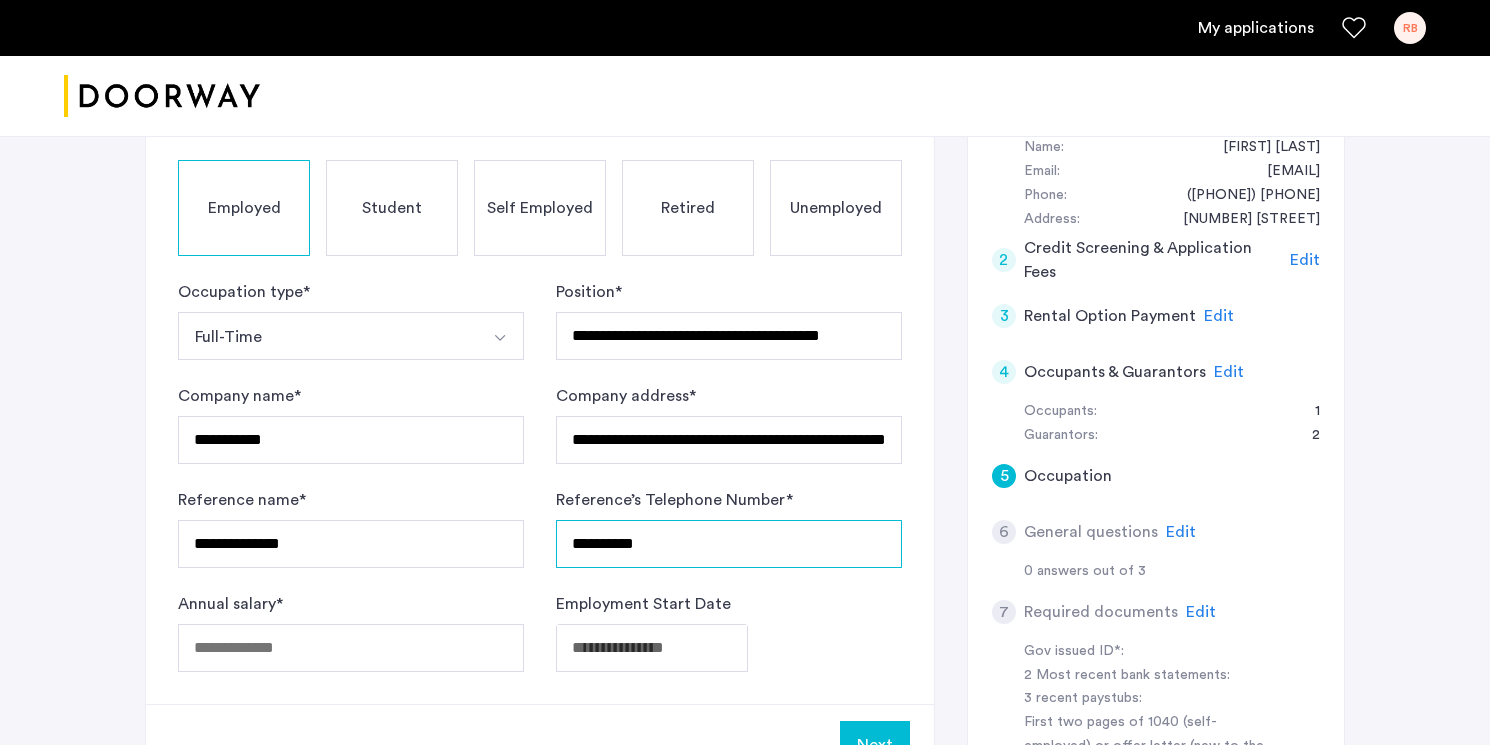 type on "**********" 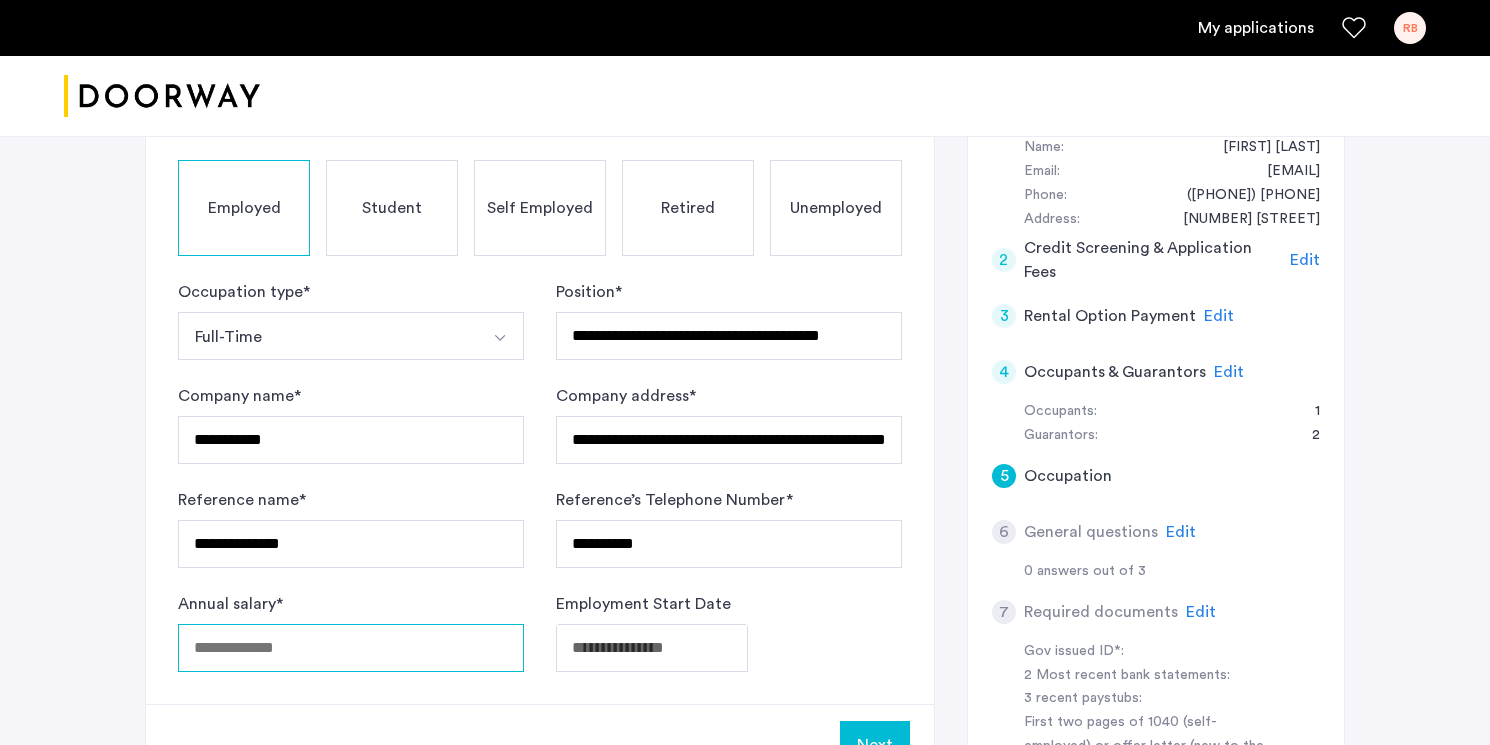 click on "Annual salary  *" at bounding box center [351, 648] 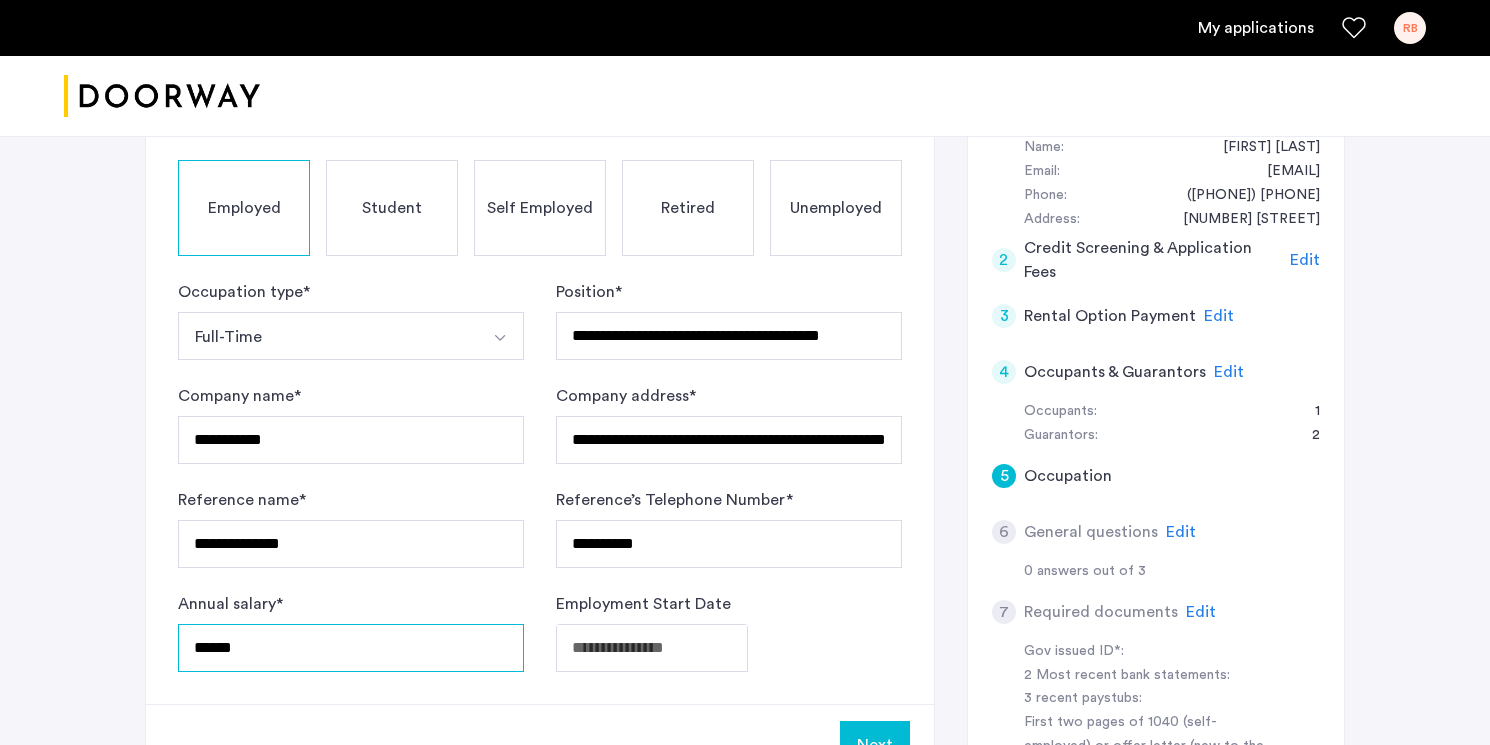 type on "******" 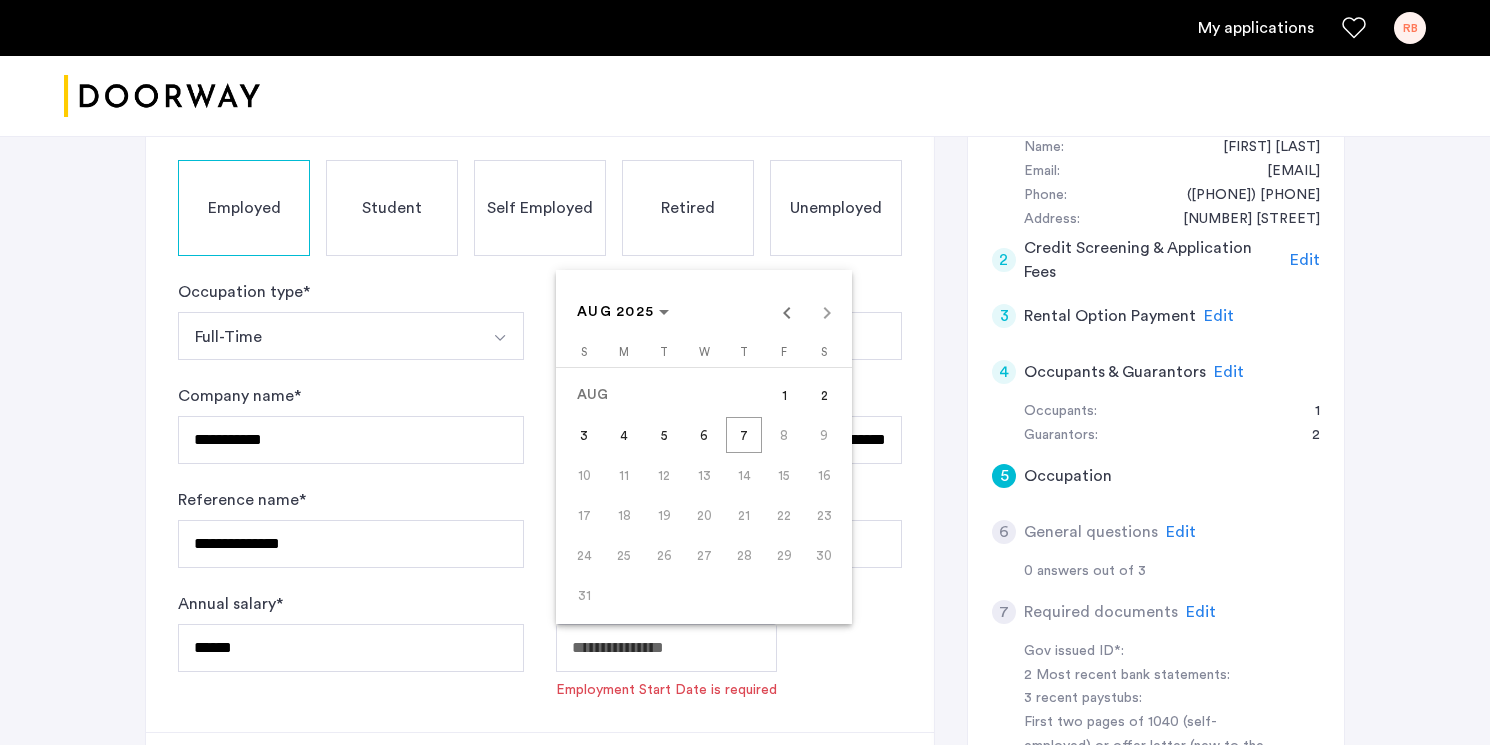 click on "**********" at bounding box center [745, -17] 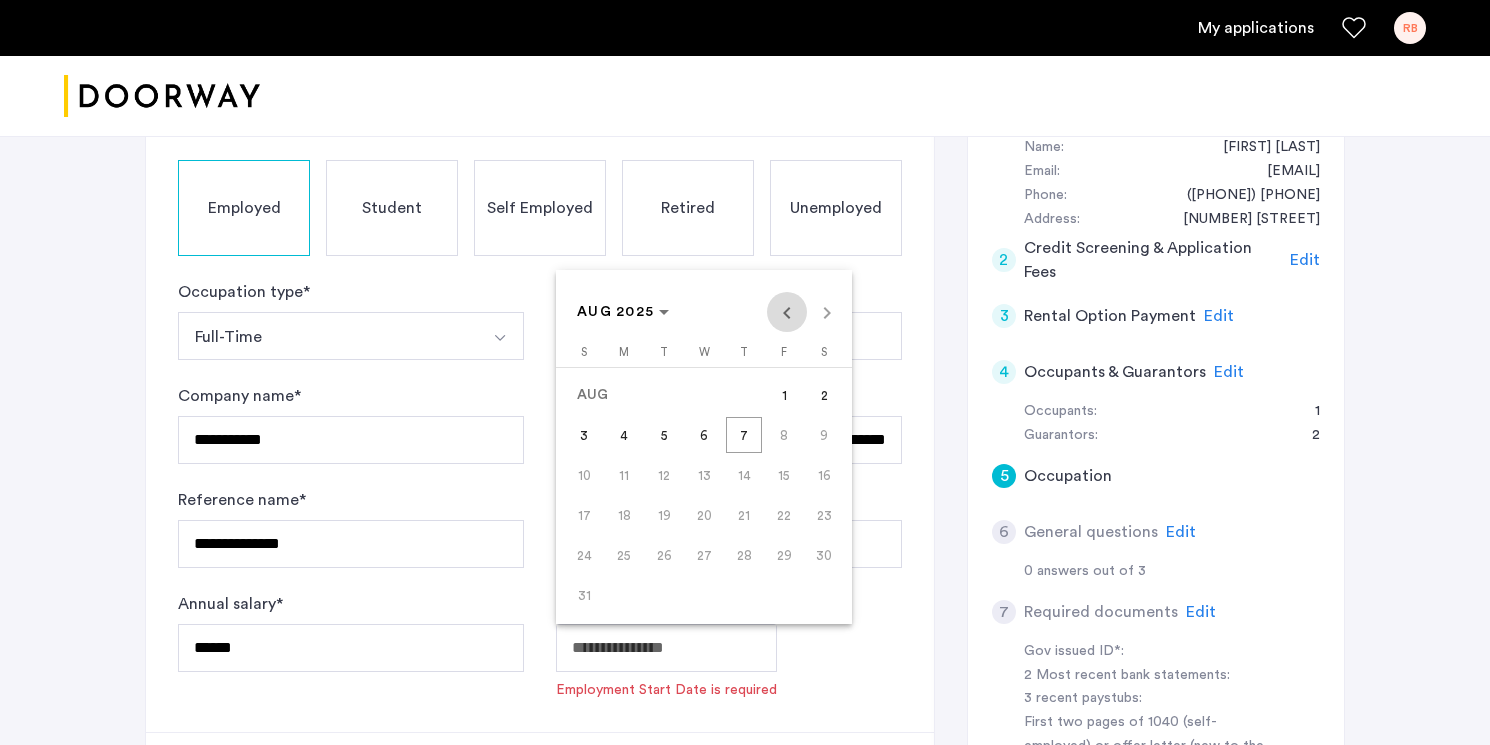 click at bounding box center [787, 312] 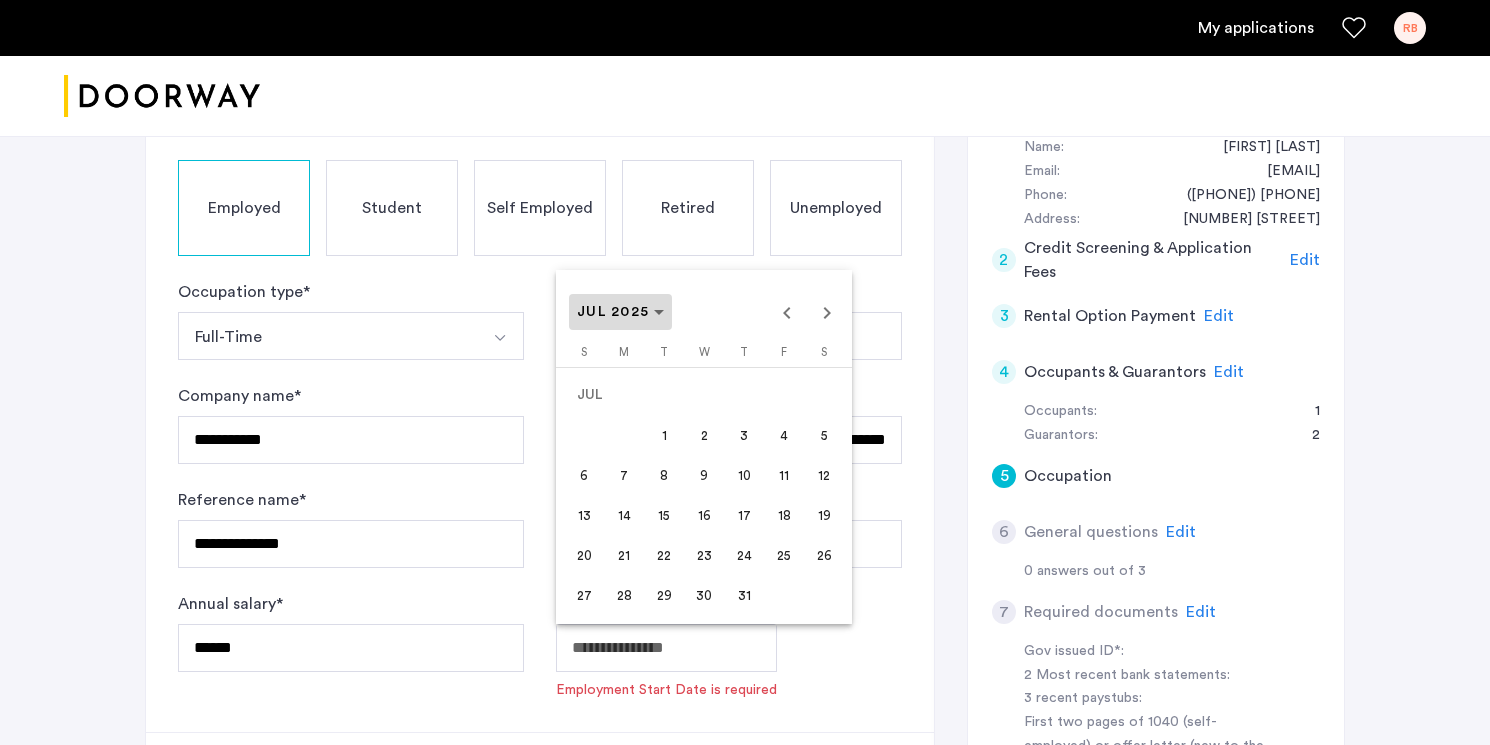 click on "JUL 2025" at bounding box center (620, 312) 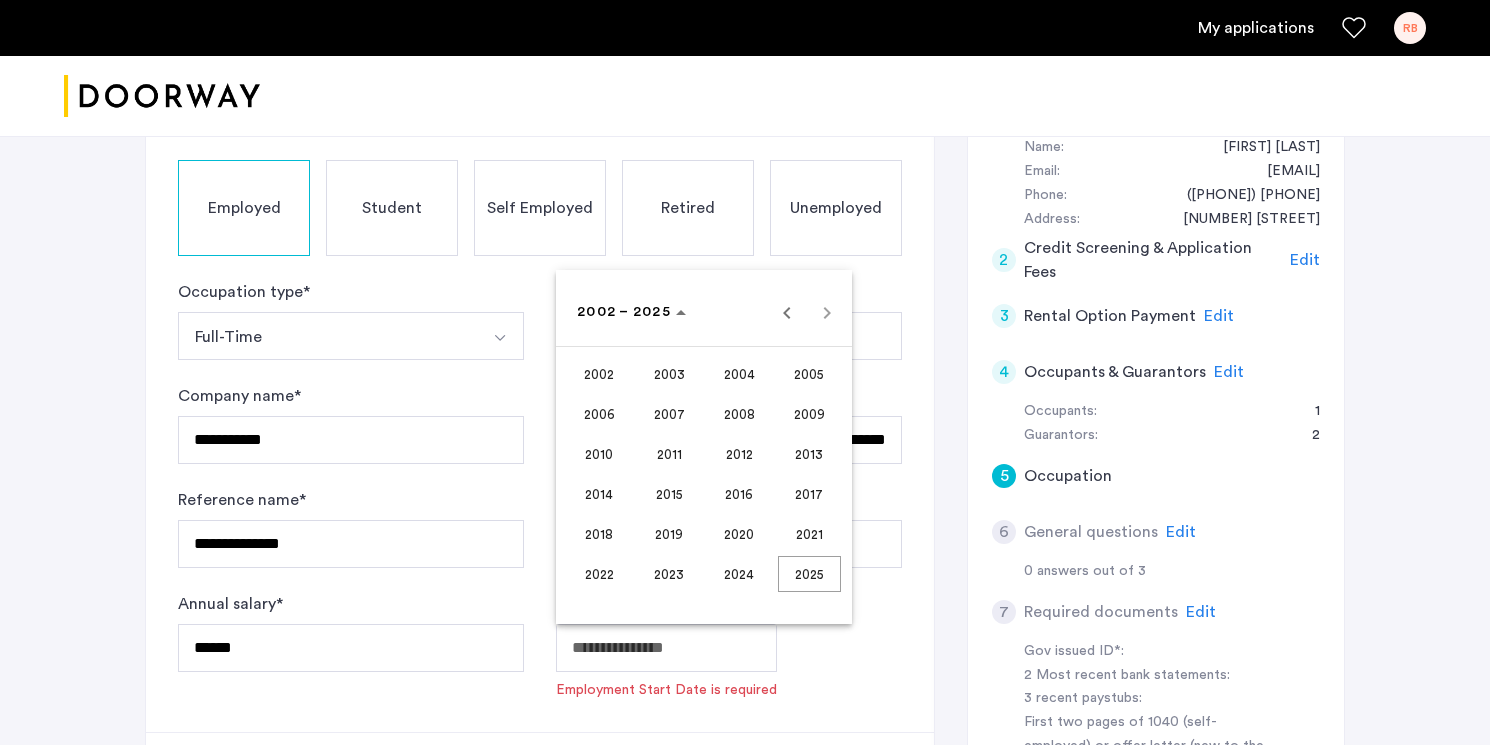 click on "2024" at bounding box center (739, 574) 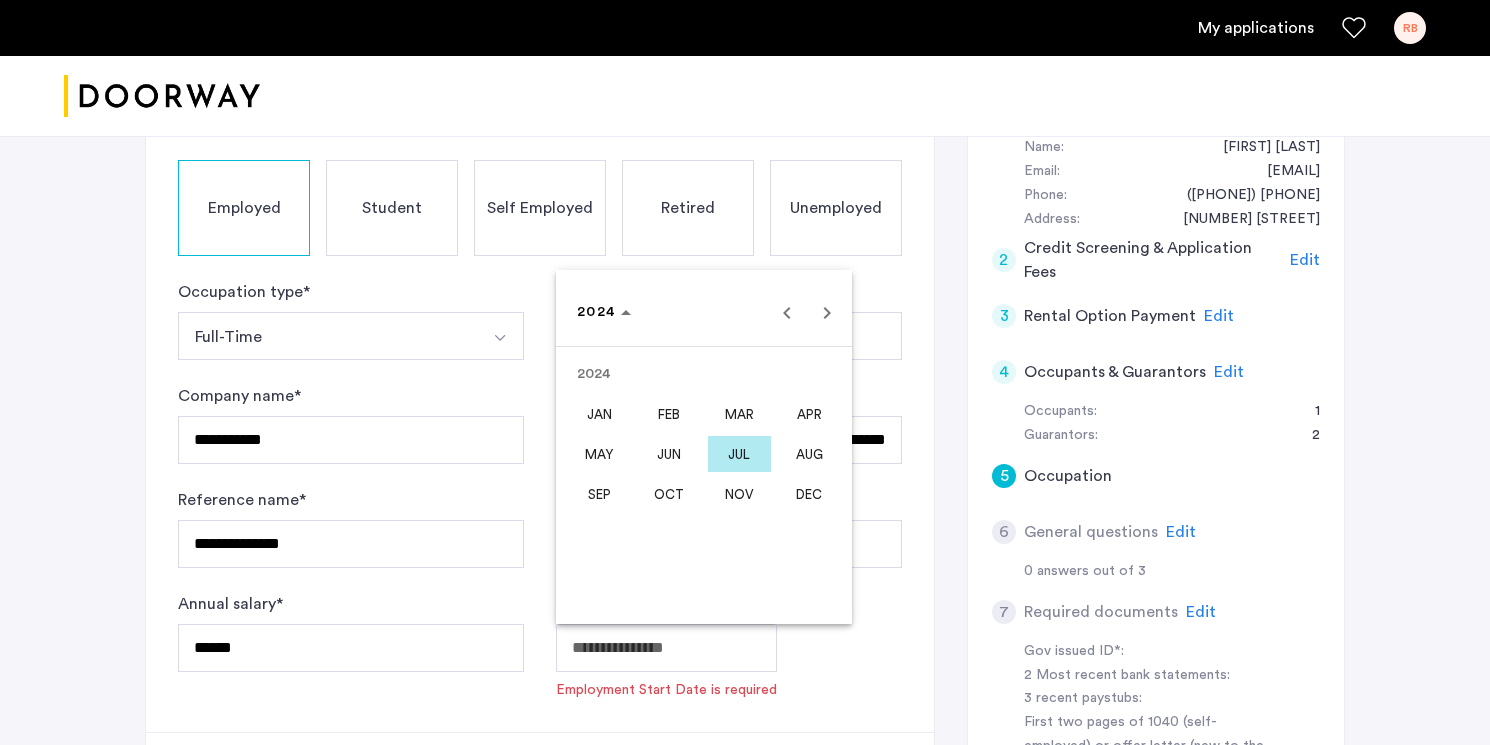 click on "AUG" at bounding box center (809, 454) 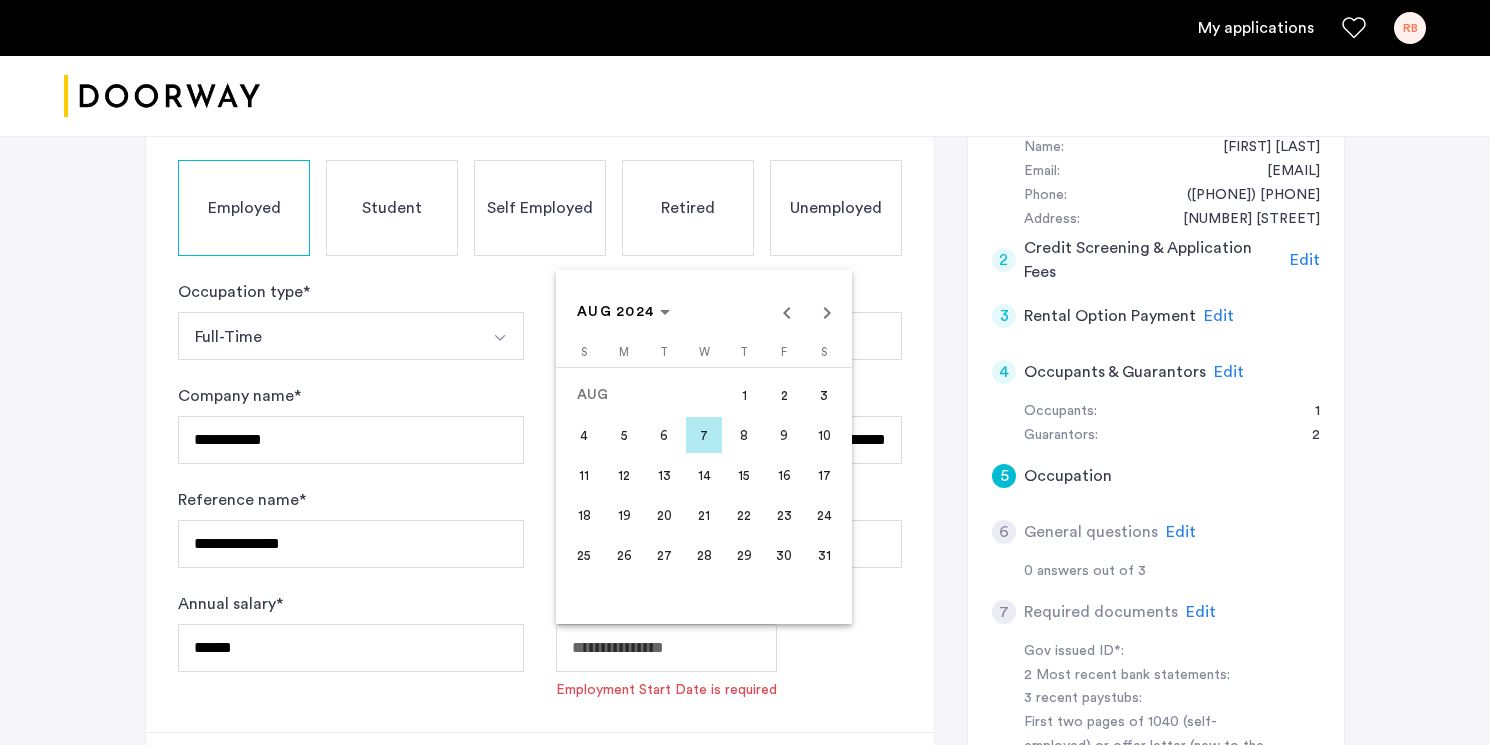 click on "28" at bounding box center [704, 555] 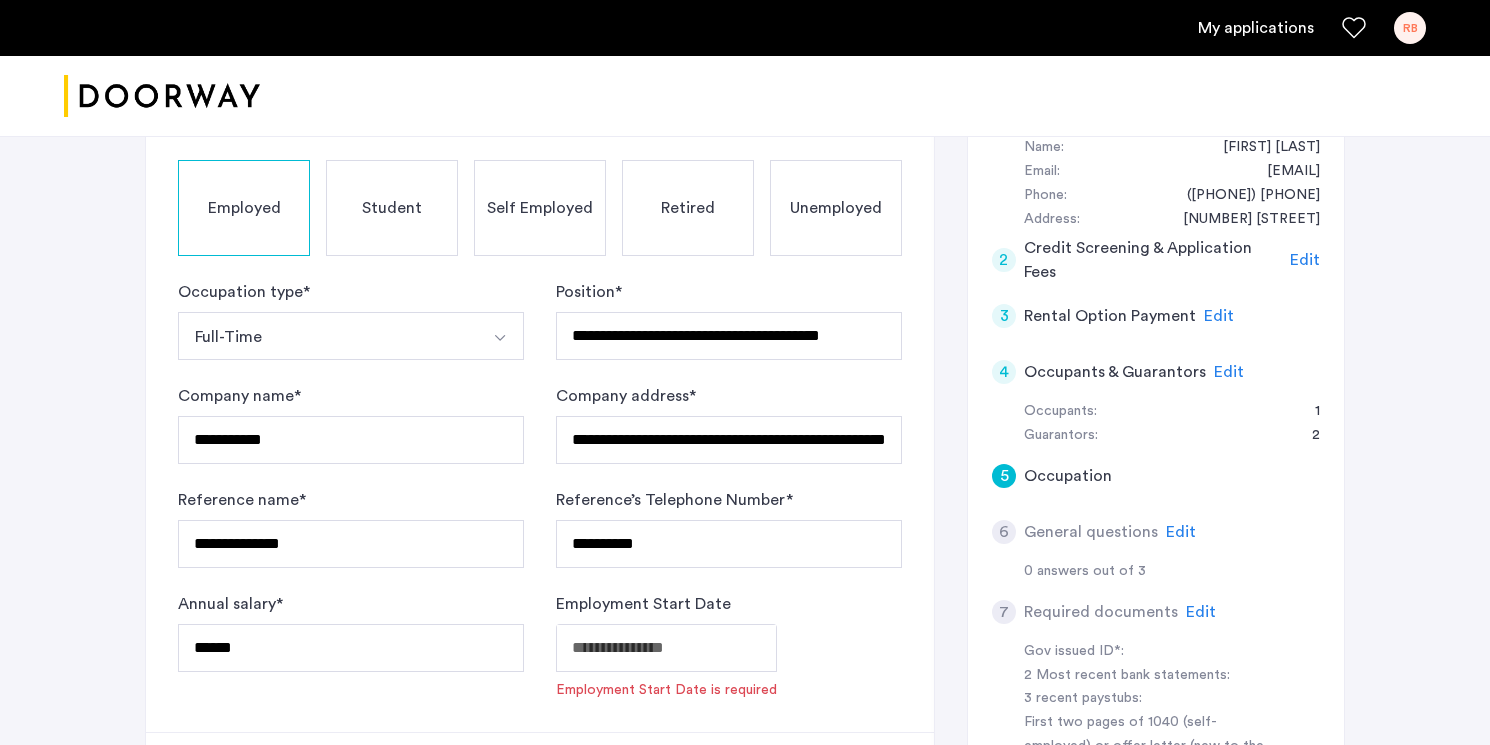 type on "**********" 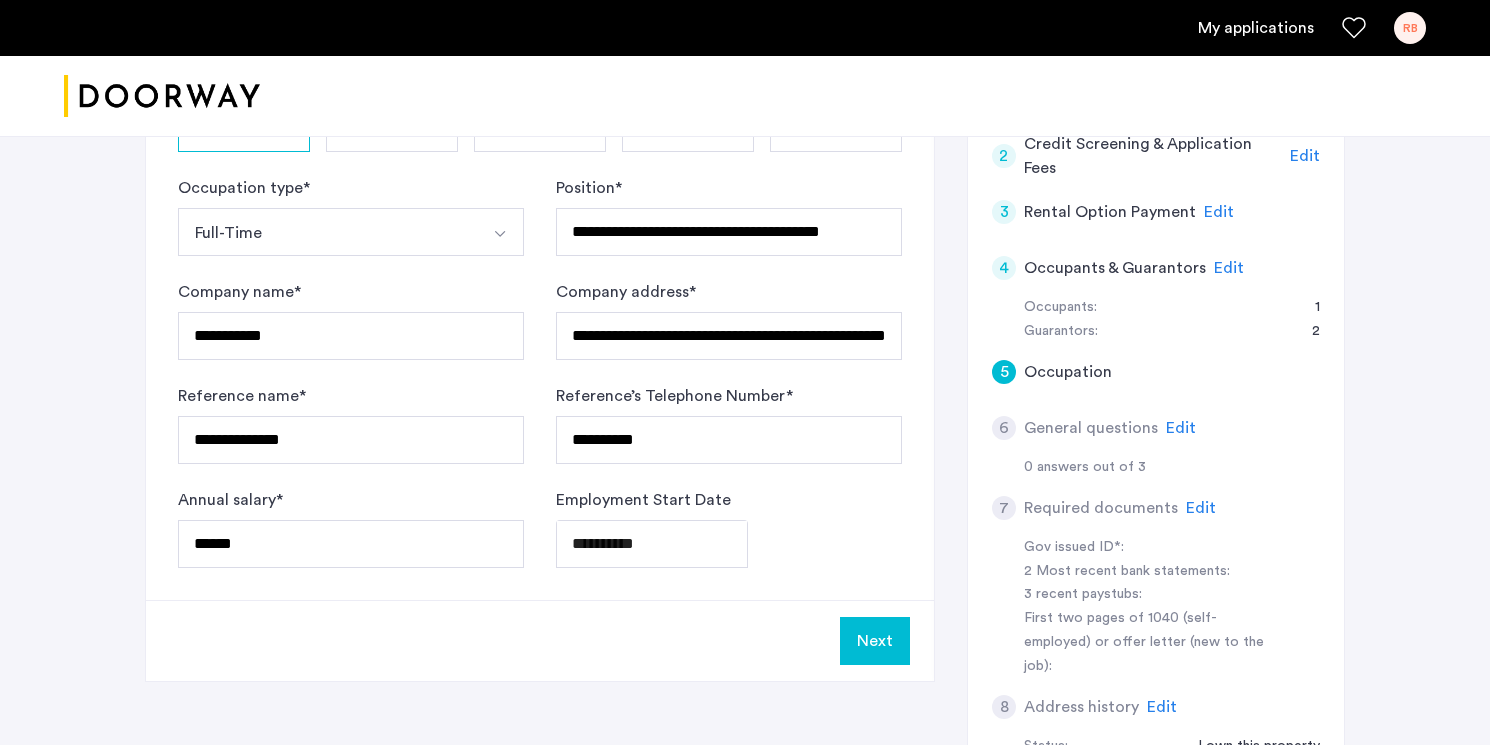 scroll, scrollTop: 506, scrollLeft: 0, axis: vertical 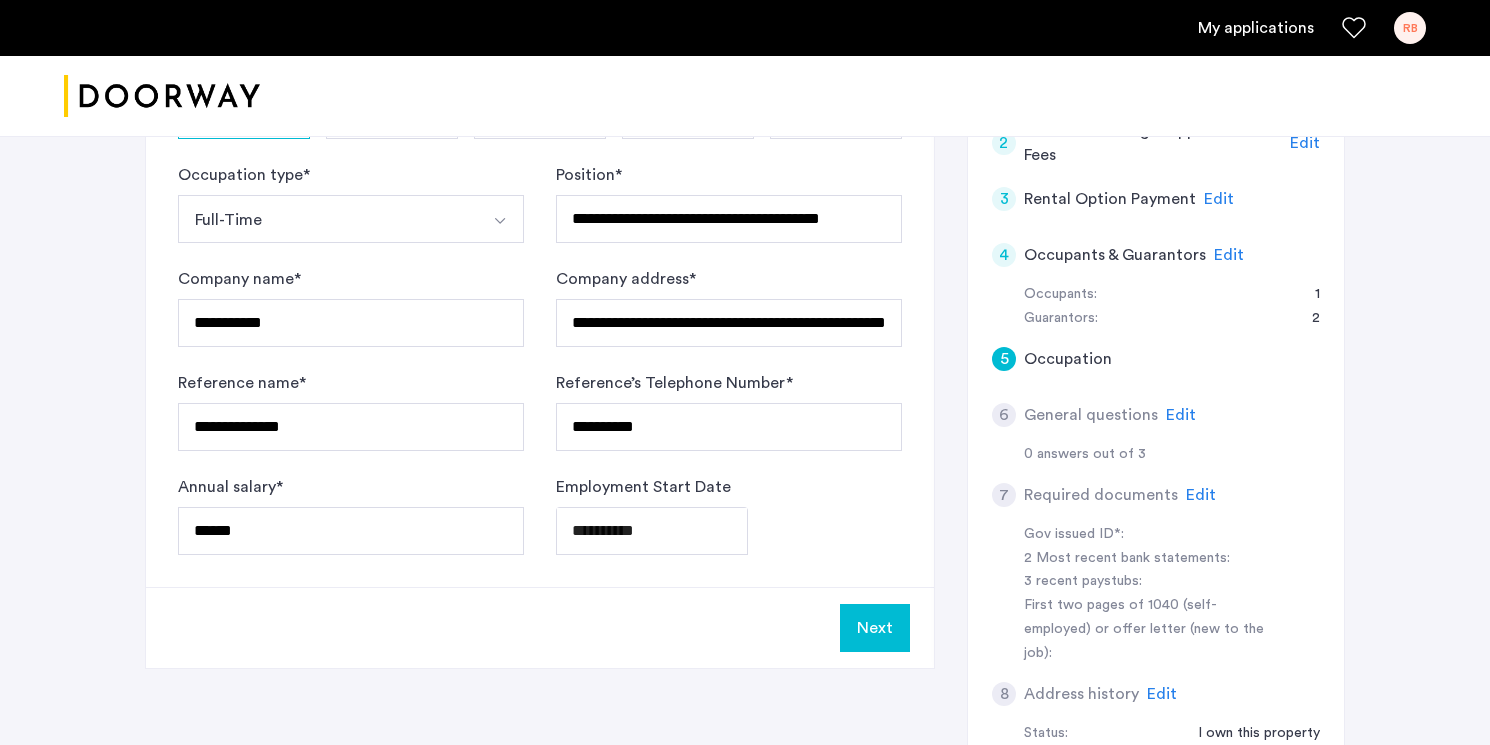 click on "Next" 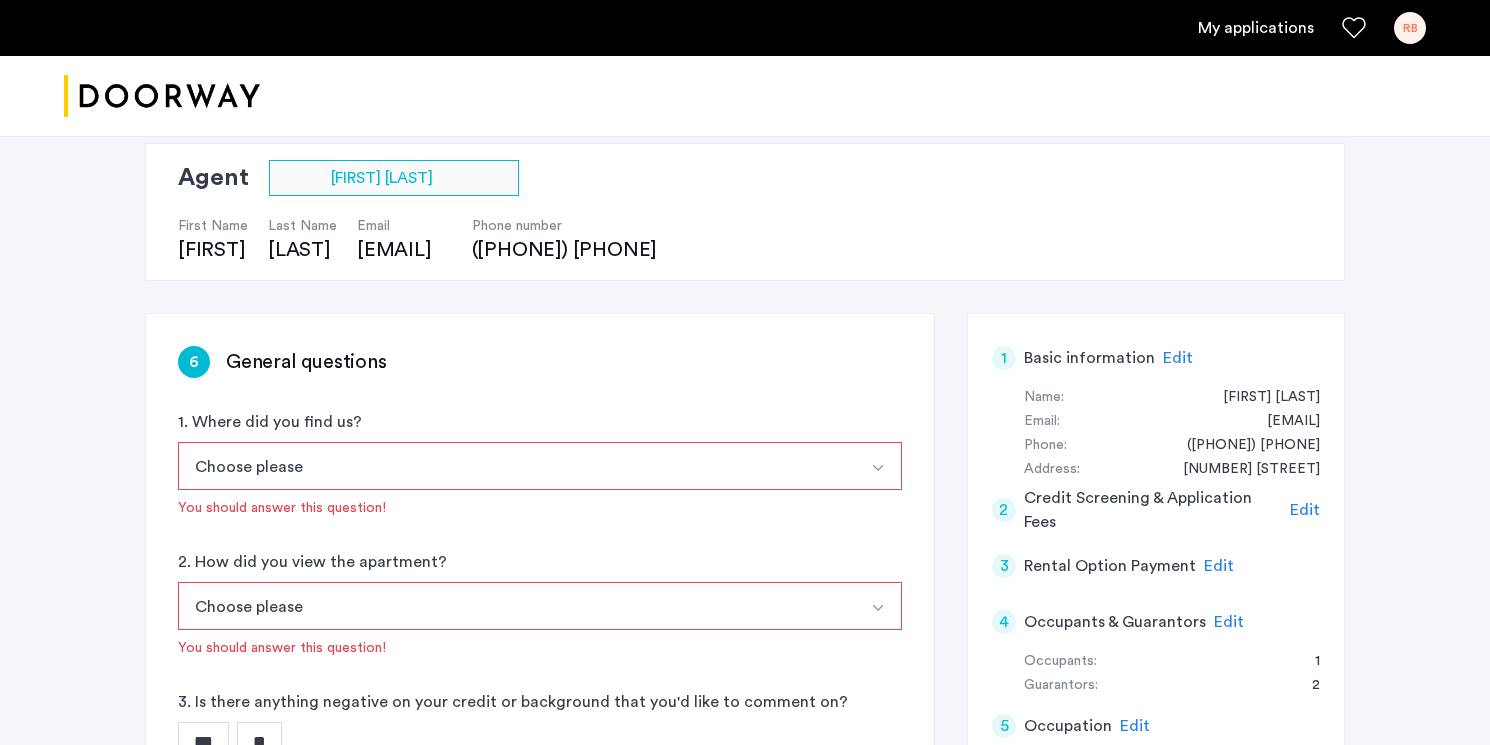 scroll, scrollTop: 363, scrollLeft: 0, axis: vertical 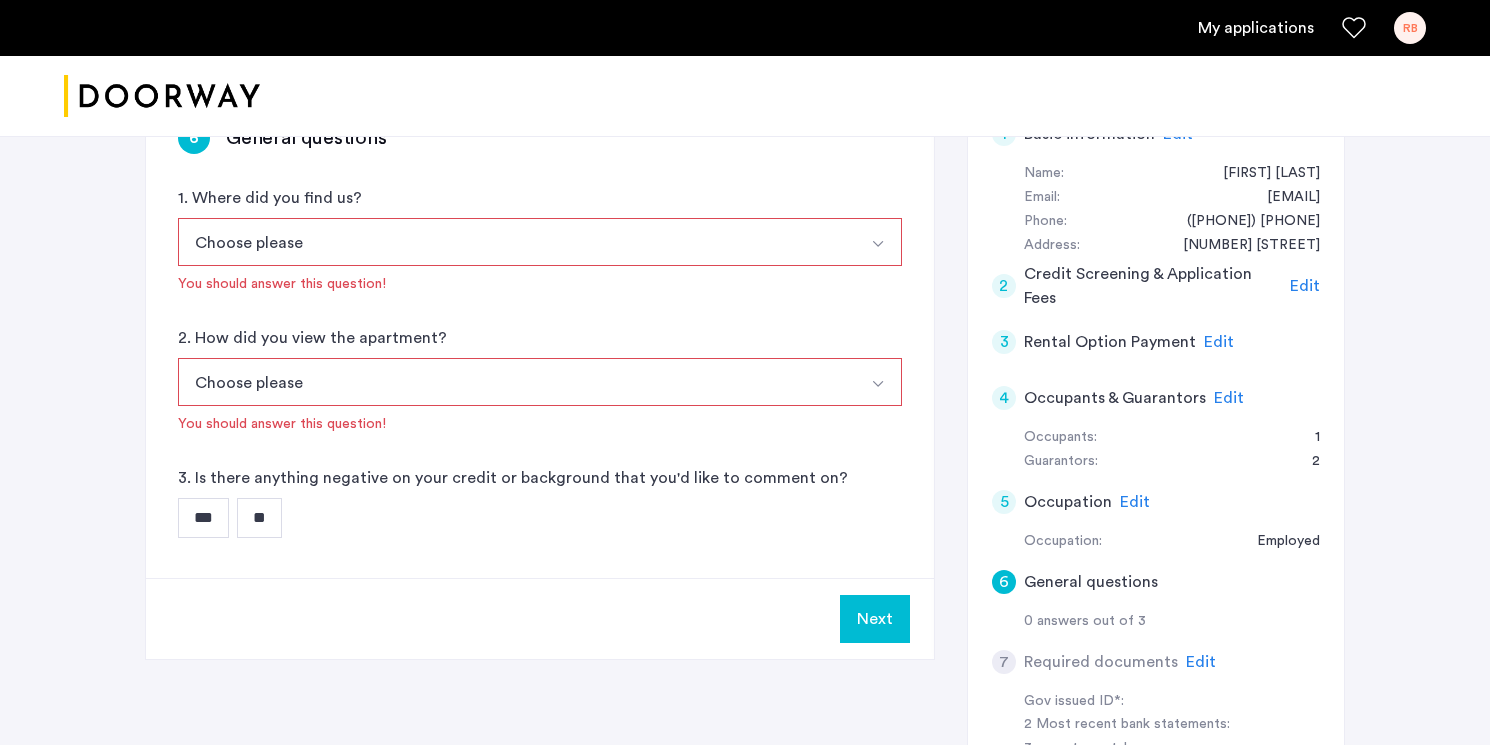 click on "Choose please" at bounding box center (516, 242) 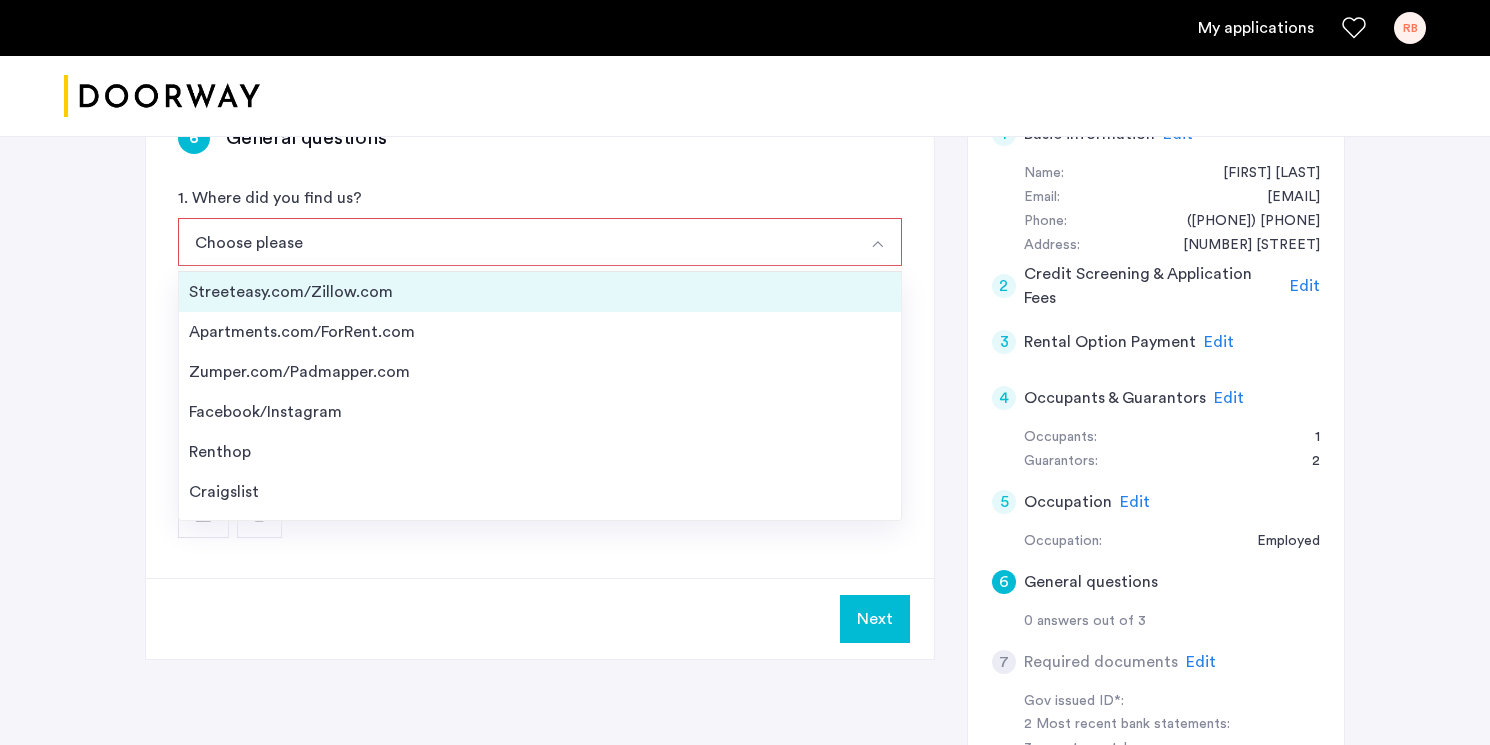 click on "Streeteasy.com/Zillow.com" at bounding box center (540, 292) 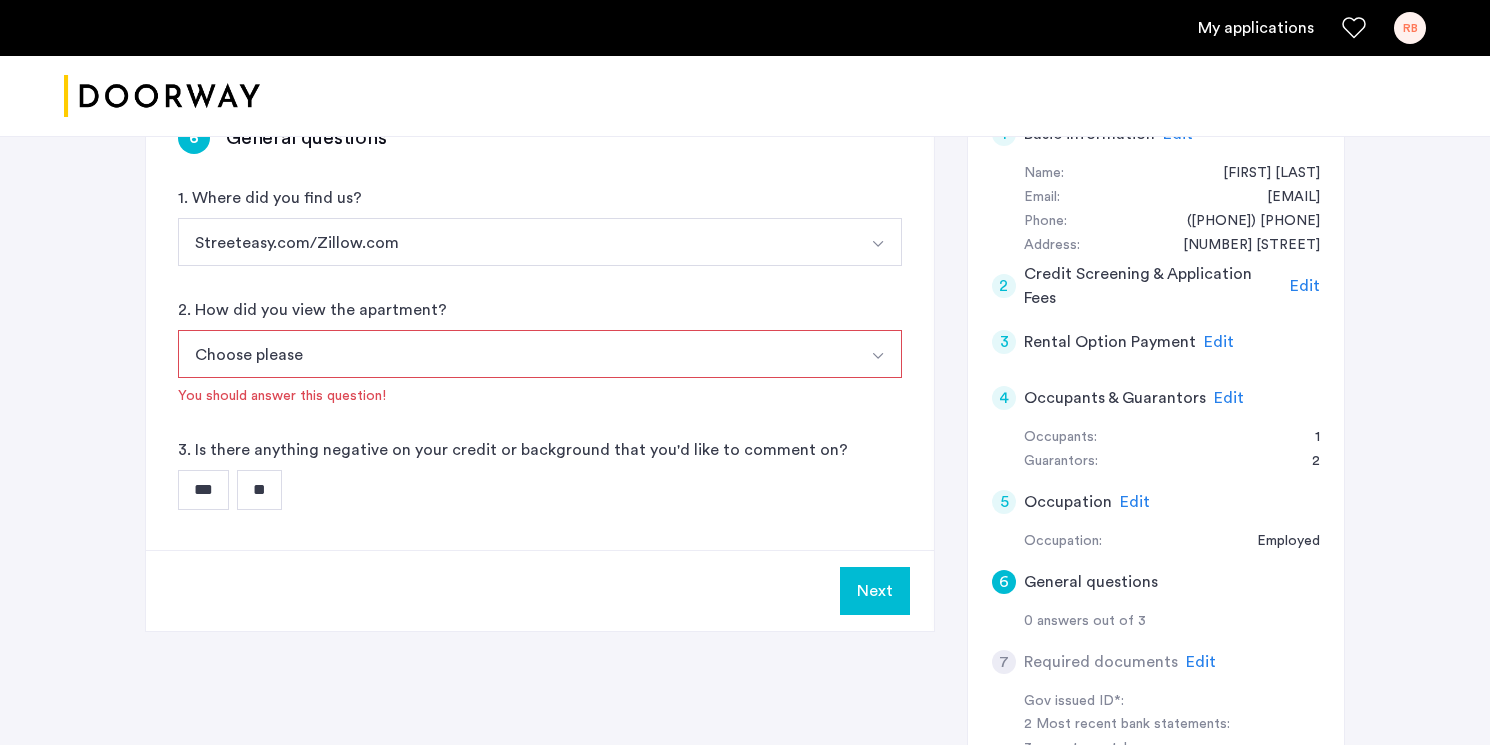 click on "Choose please" at bounding box center (516, 354) 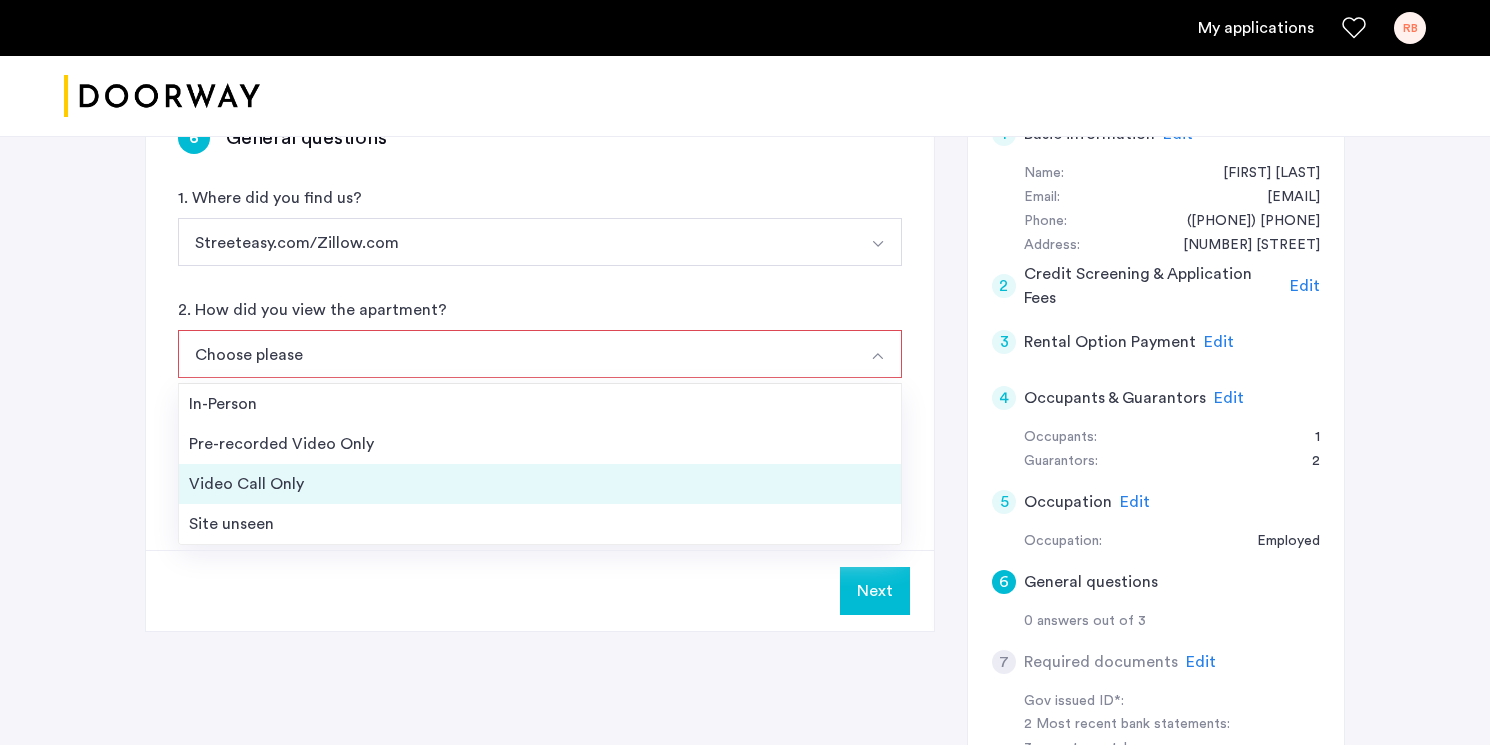 click on "Video Call Only" at bounding box center (540, 484) 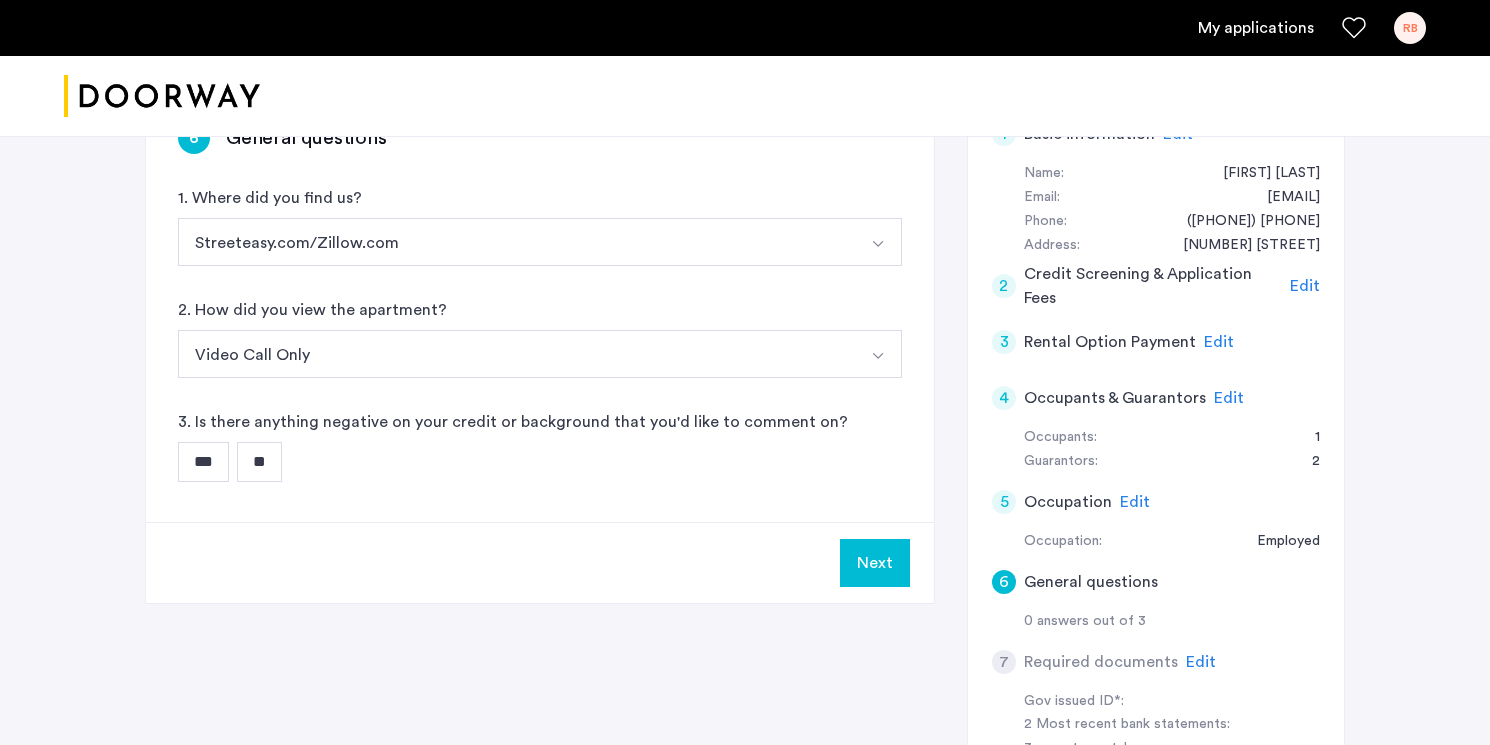 click on "**" at bounding box center [259, 462] 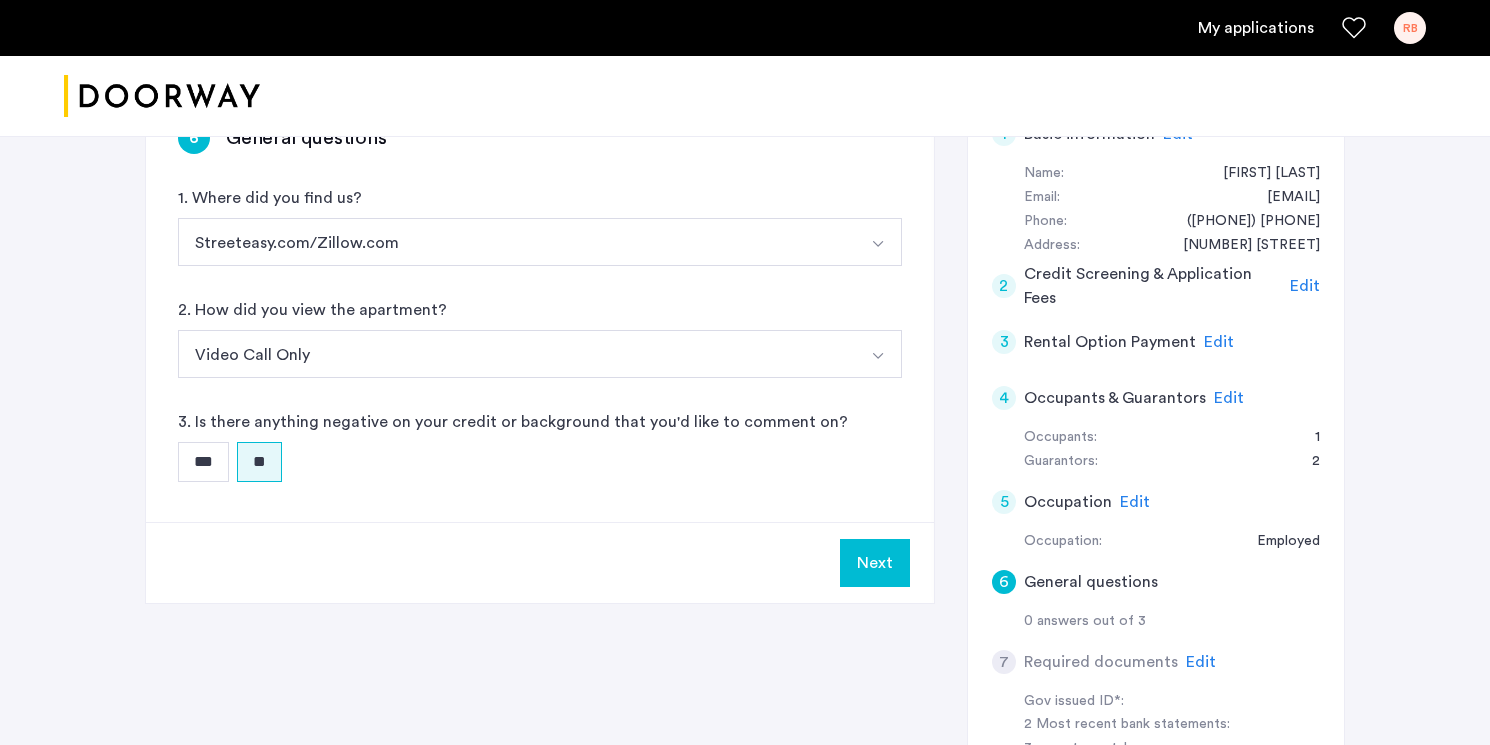 click on "Next" at bounding box center [875, 563] 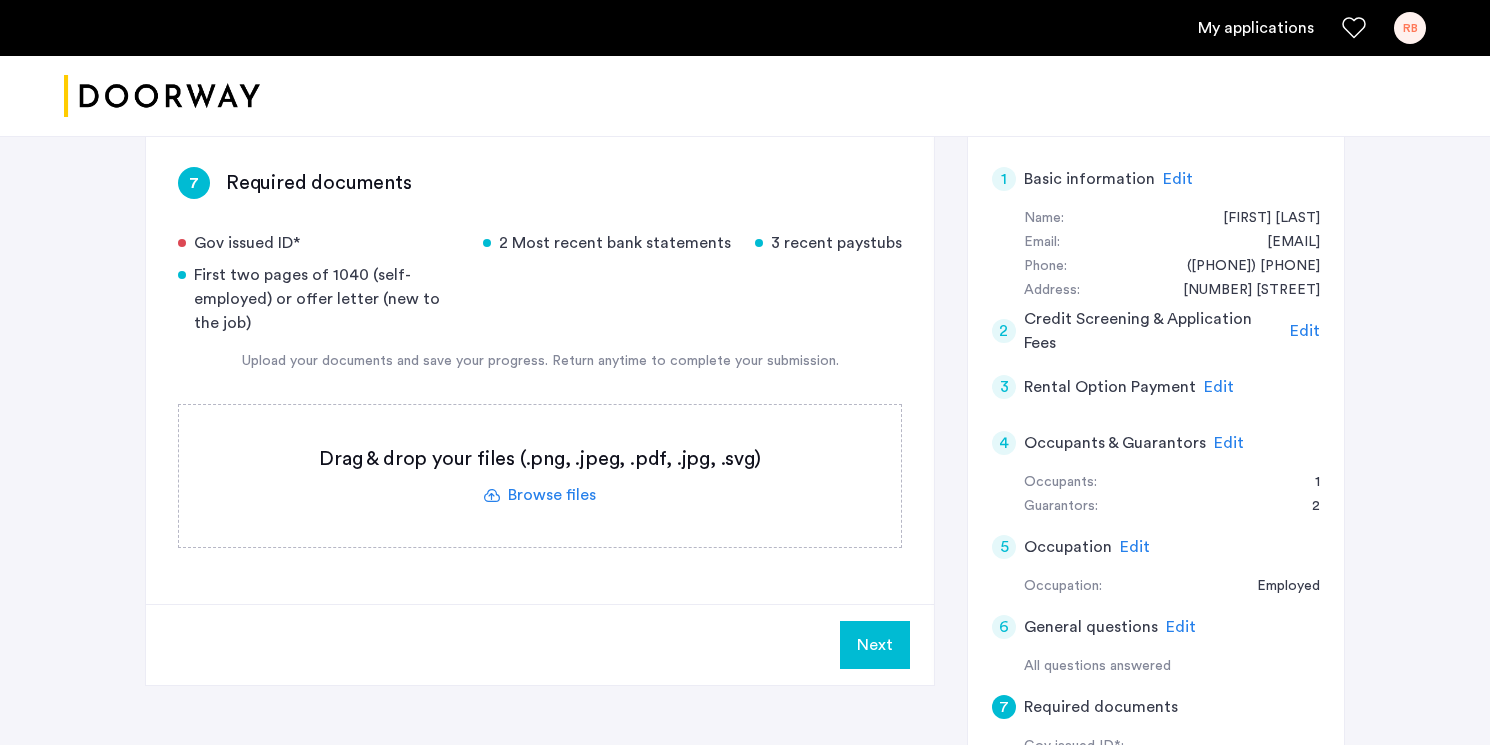 scroll, scrollTop: 265, scrollLeft: 0, axis: vertical 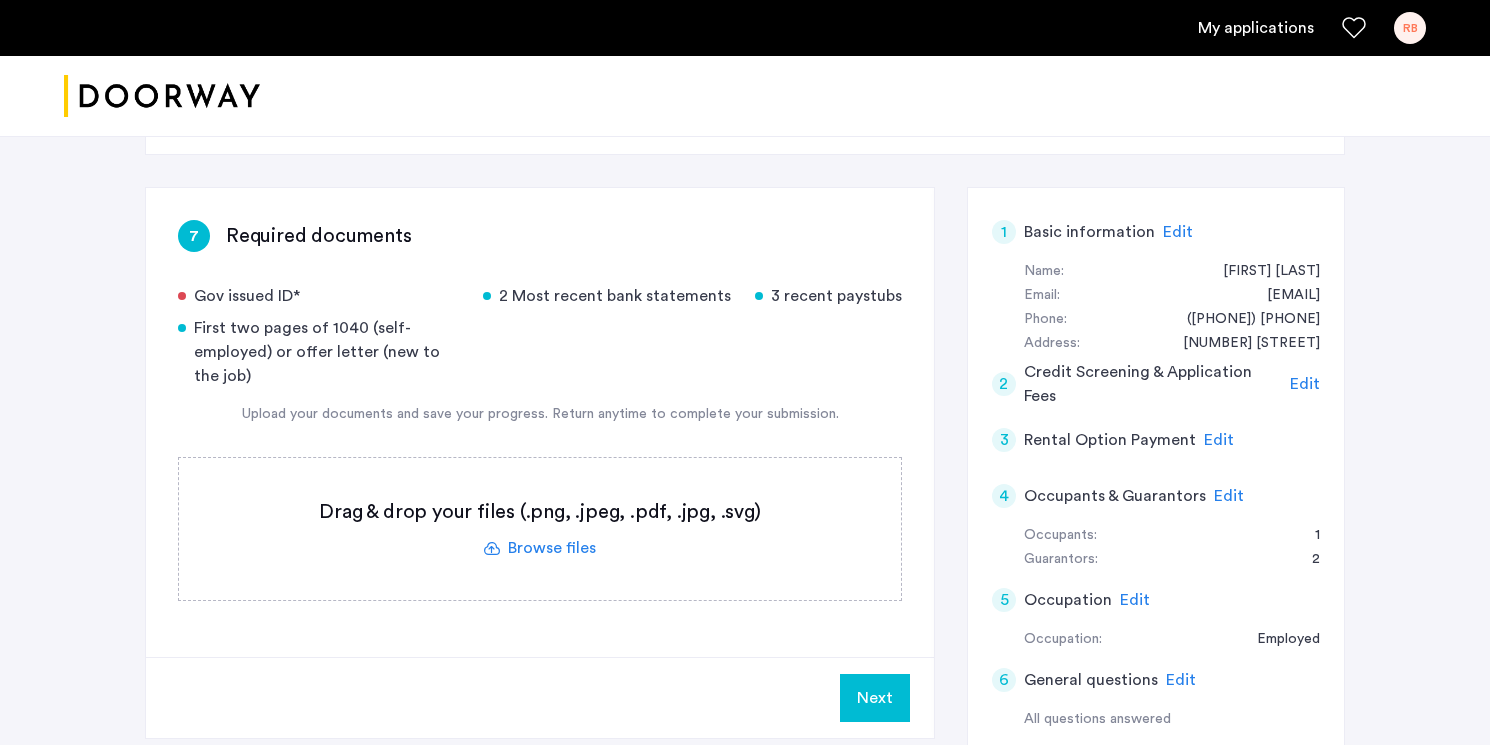 click 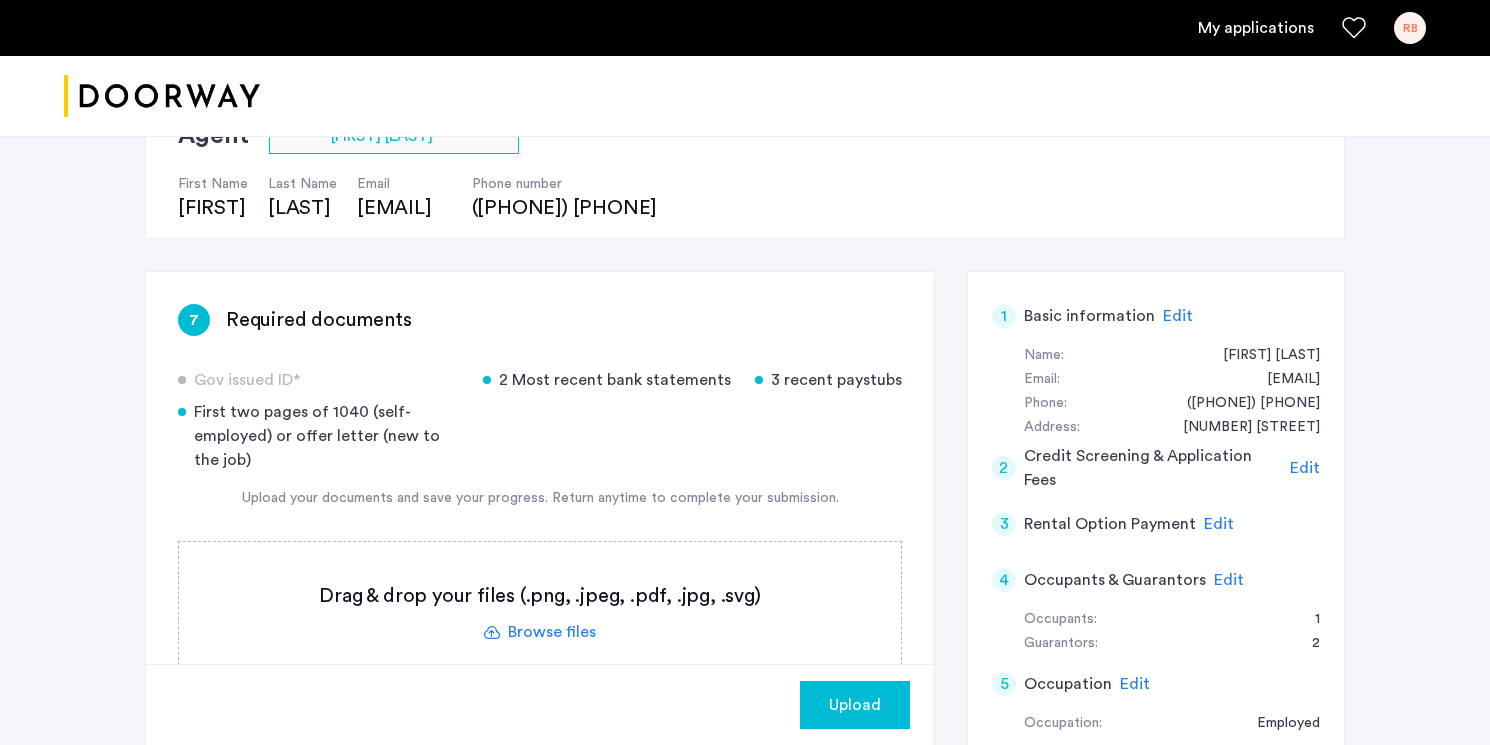 scroll, scrollTop: 222, scrollLeft: 0, axis: vertical 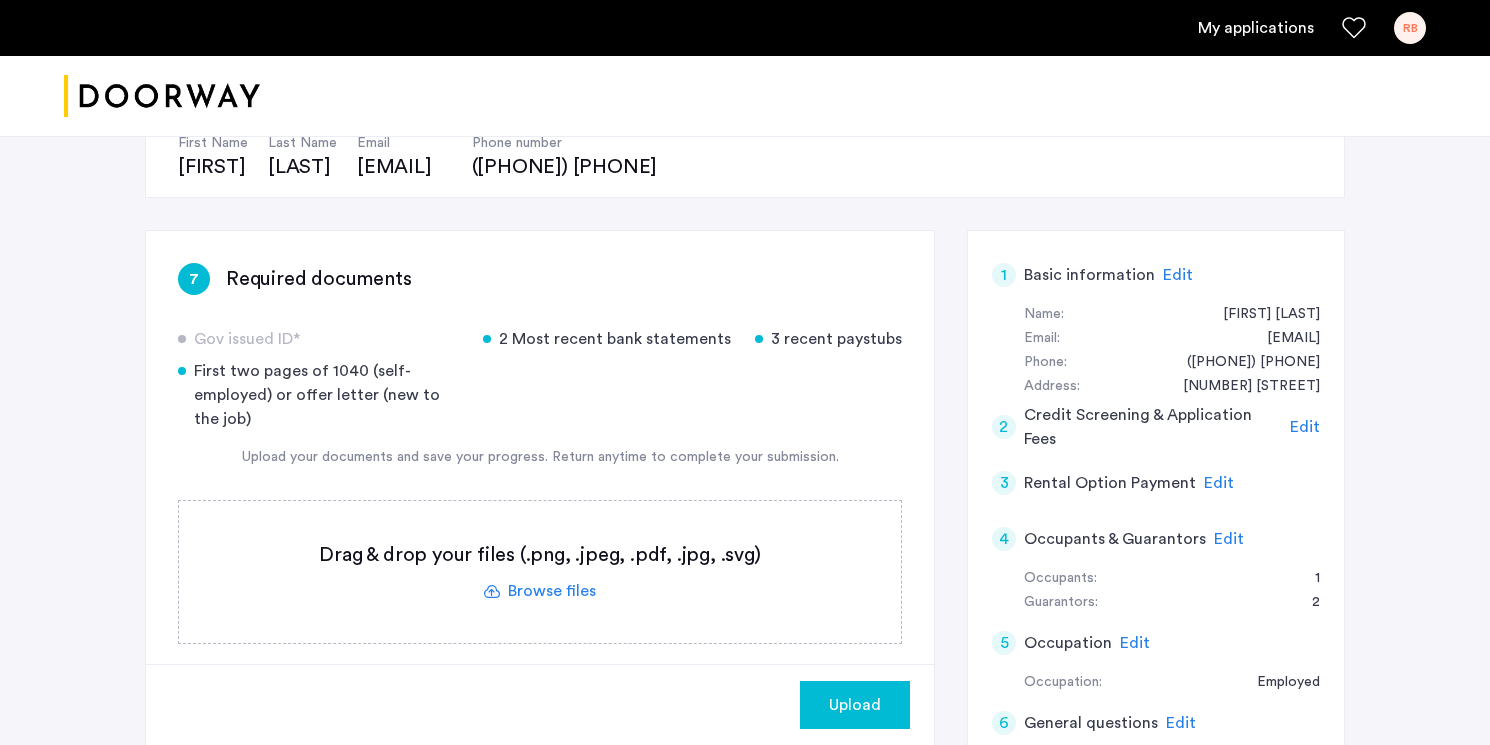 click 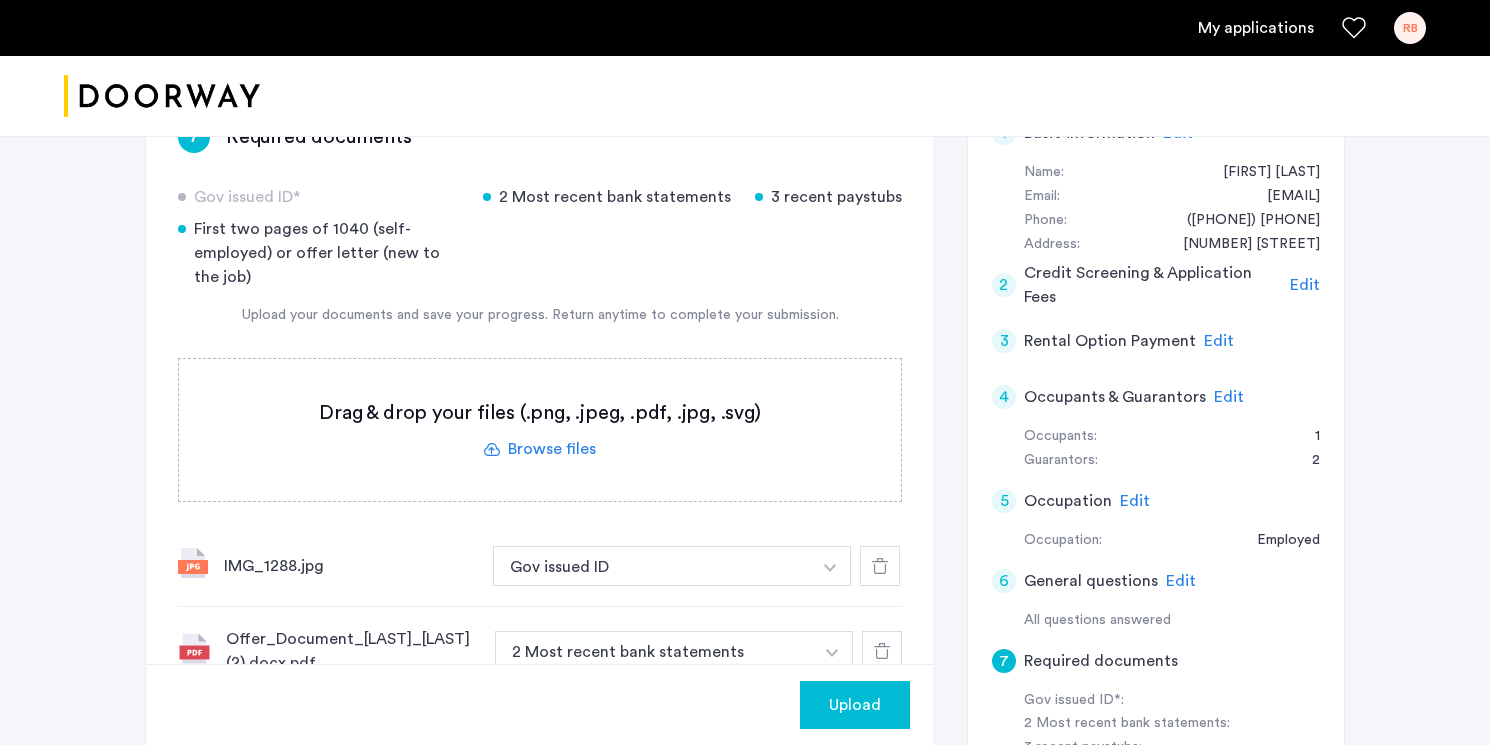 scroll, scrollTop: 378, scrollLeft: 0, axis: vertical 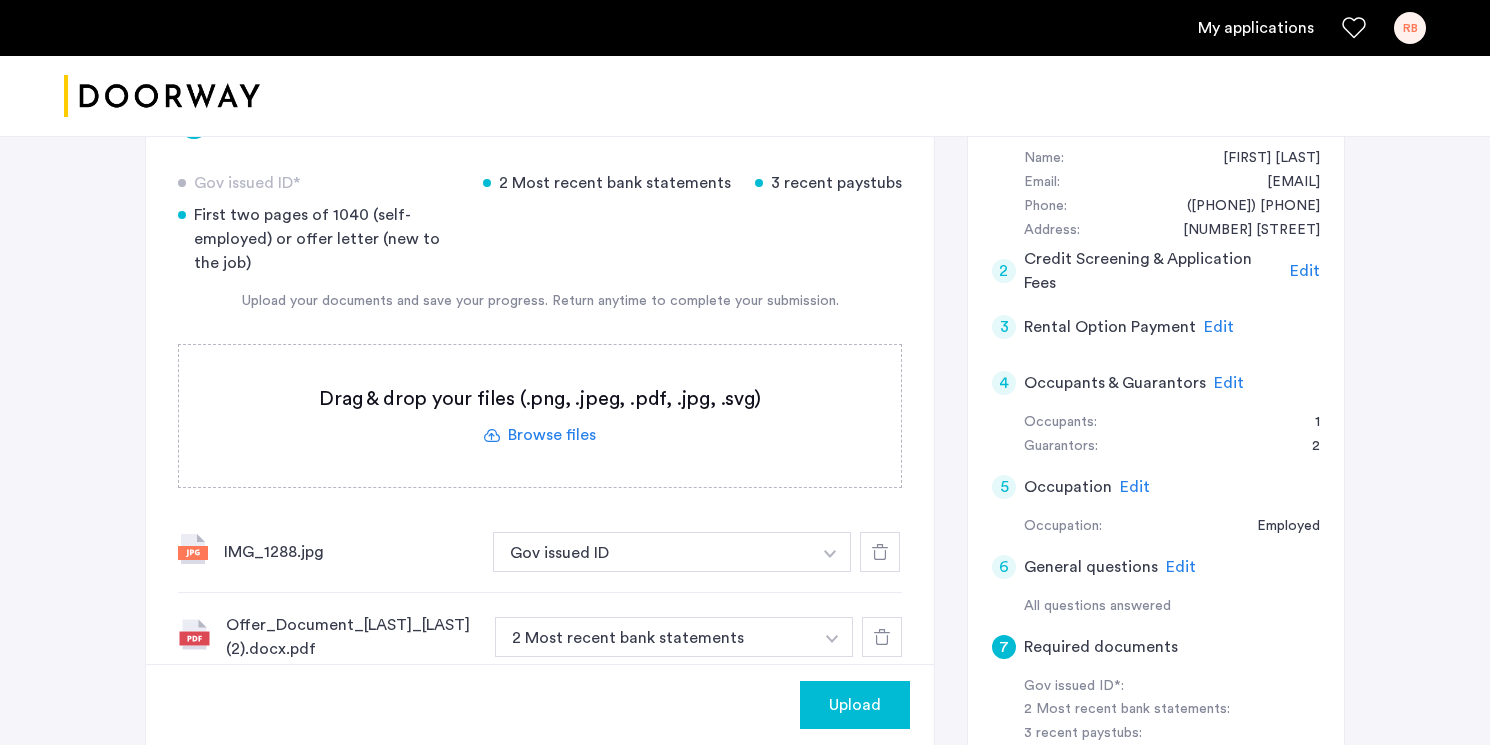 click 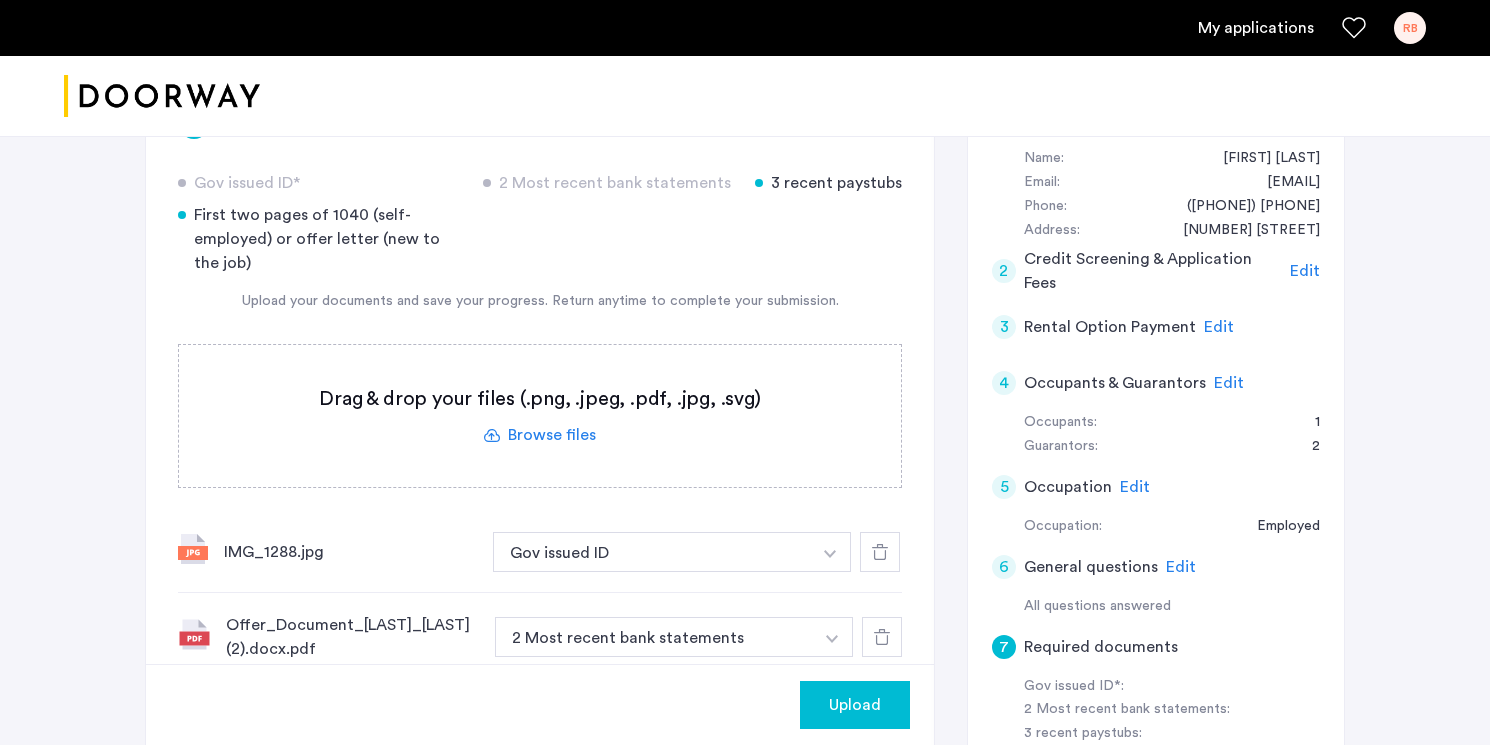 click 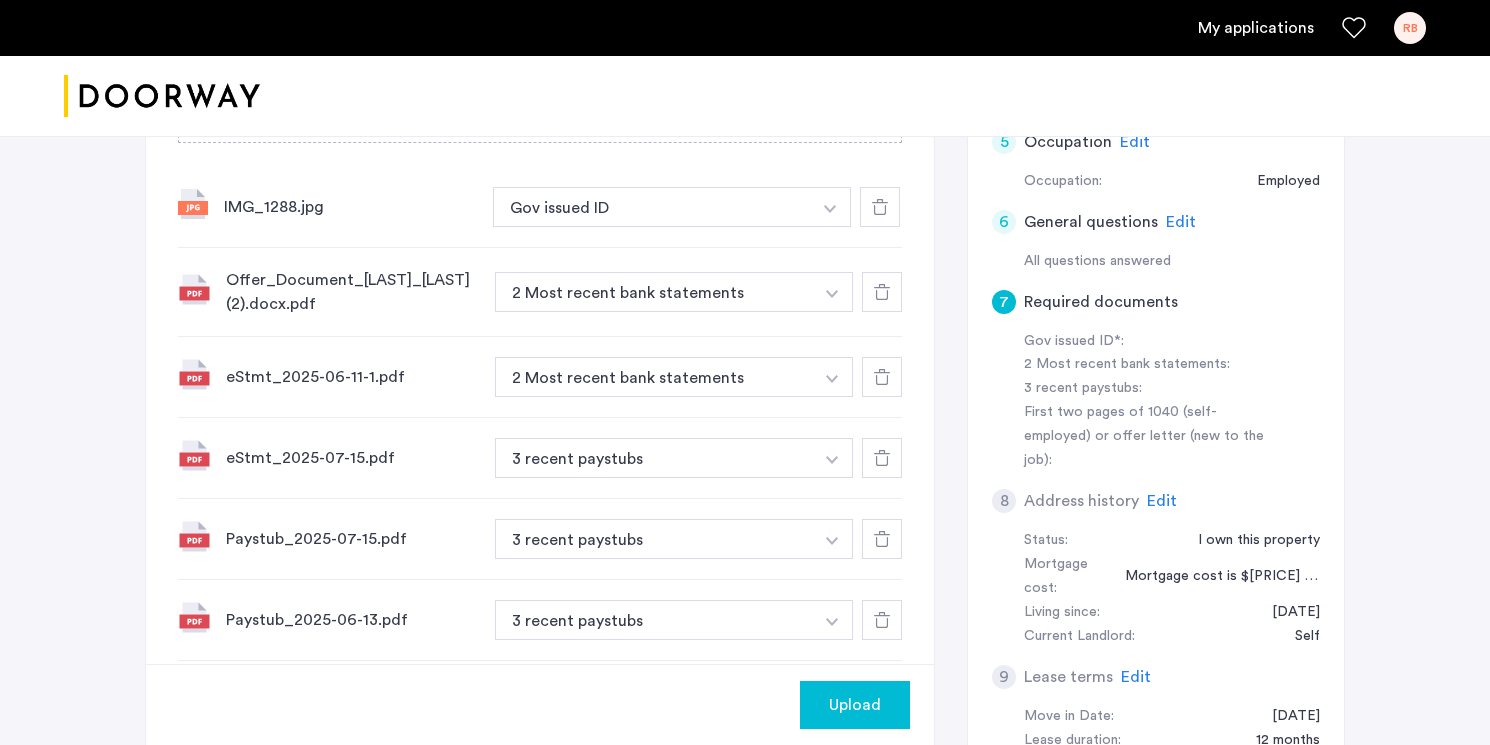scroll, scrollTop: 743, scrollLeft: 0, axis: vertical 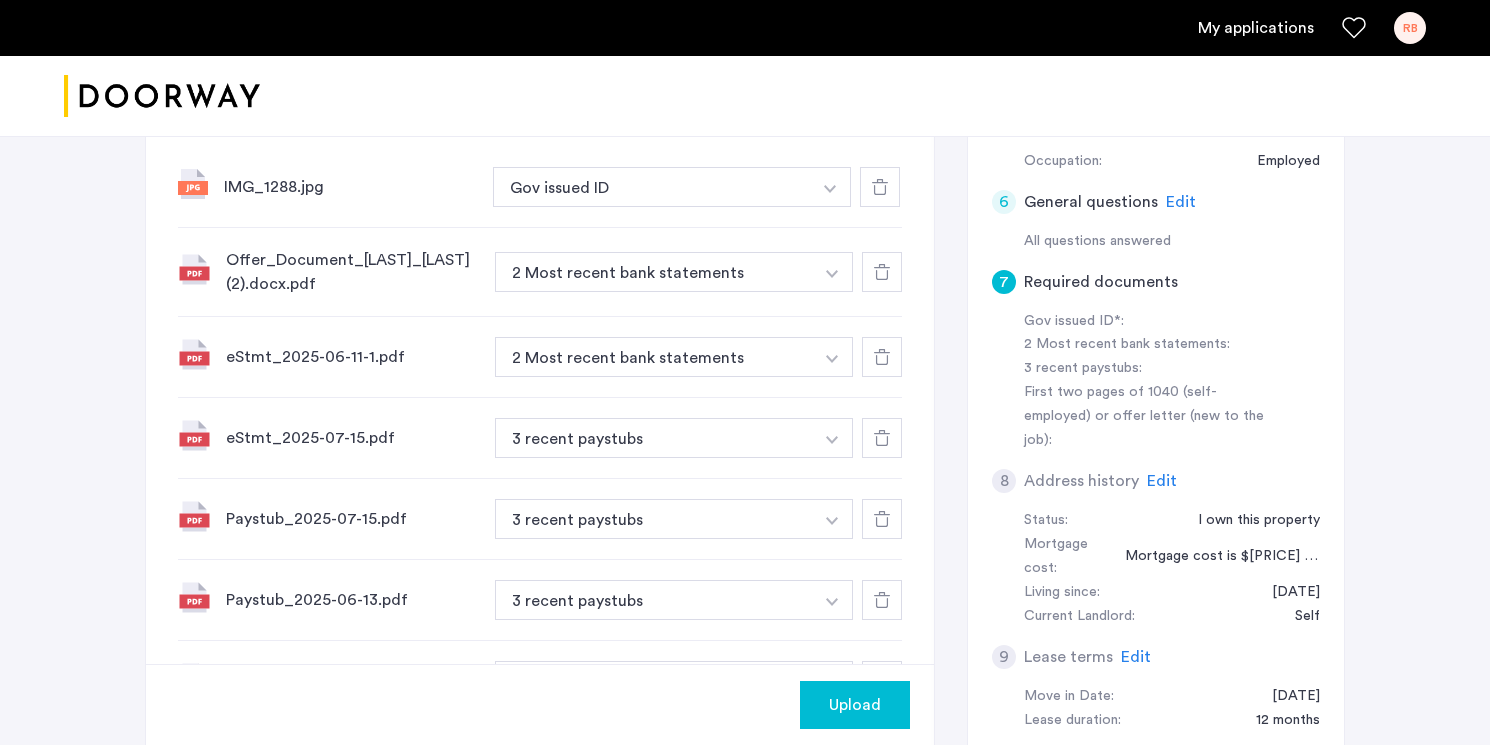 click on "Upload" 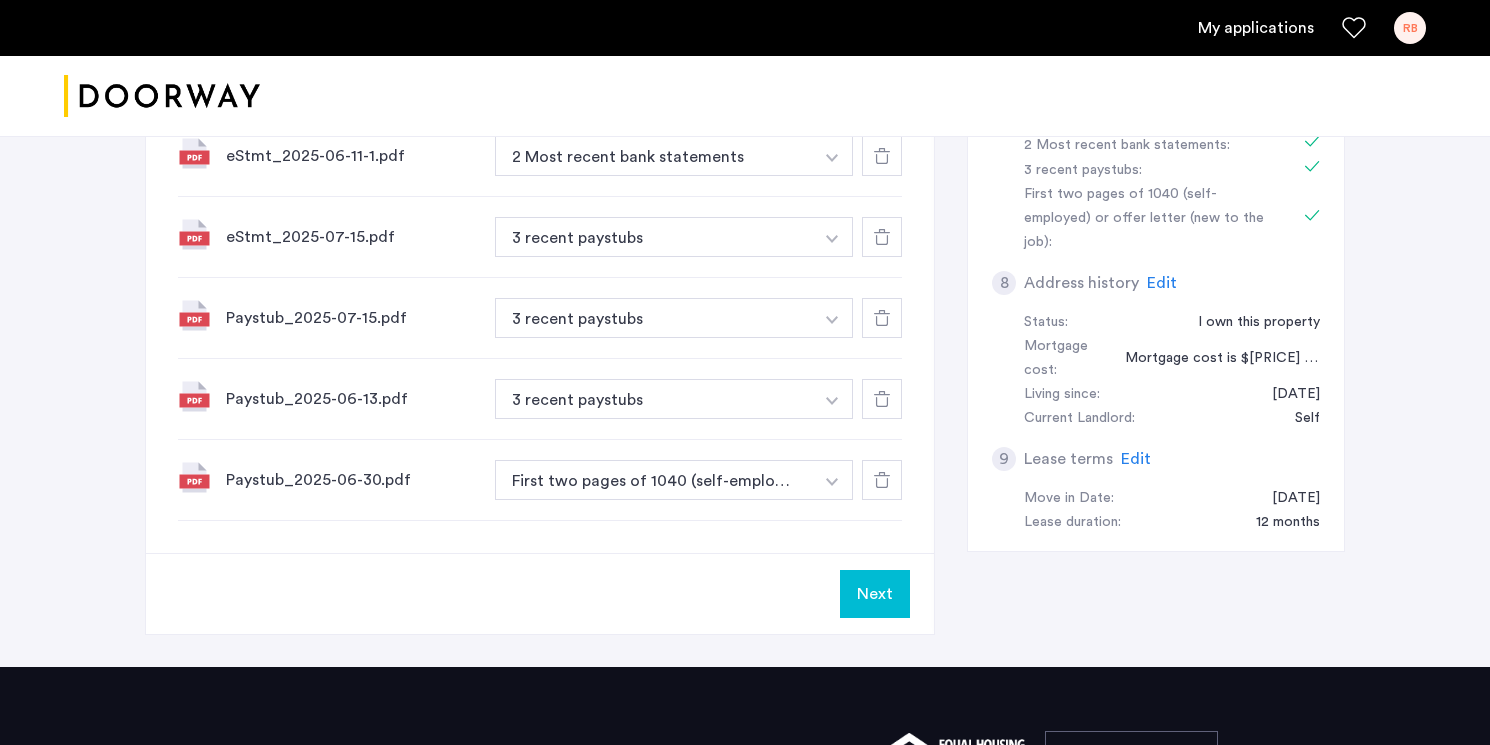 scroll, scrollTop: 1033, scrollLeft: 0, axis: vertical 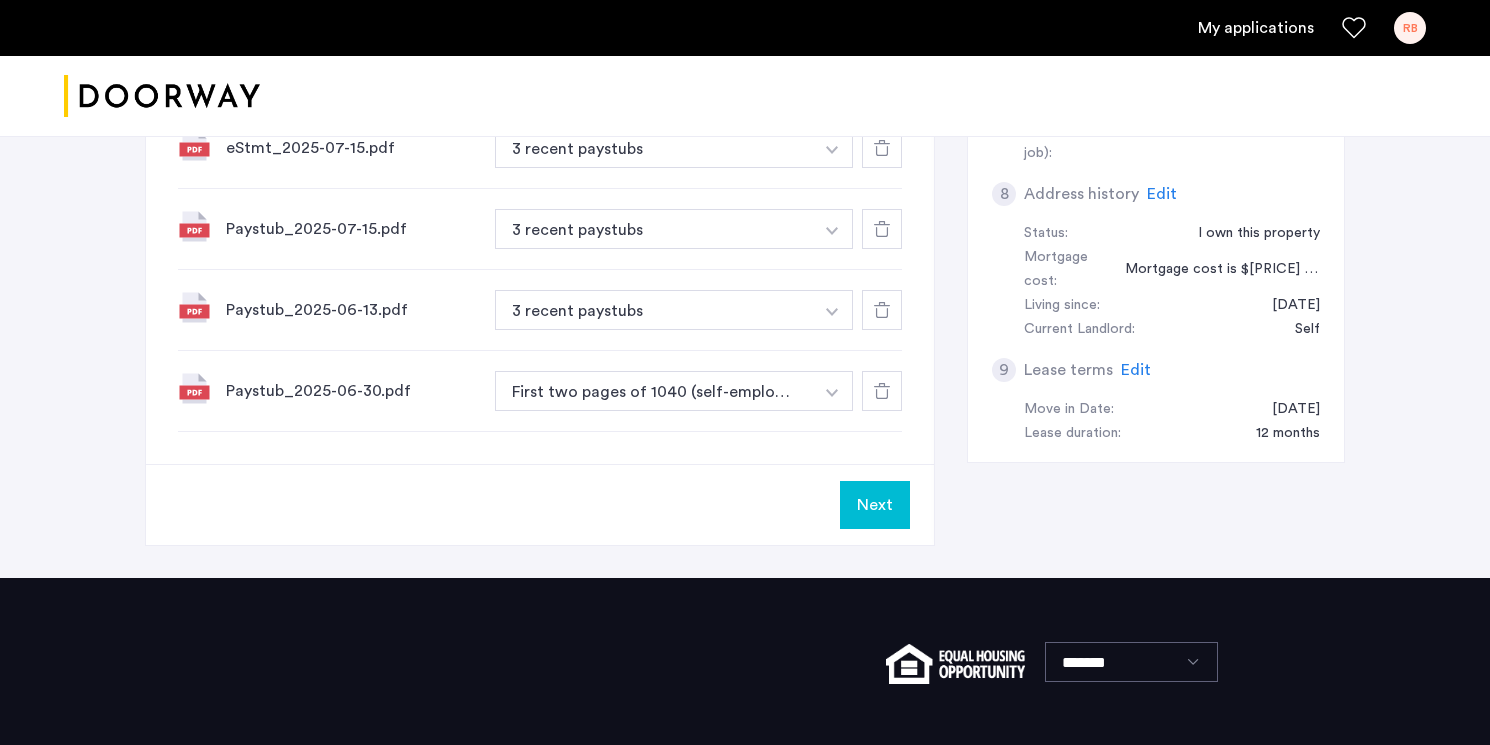 click on "Next" 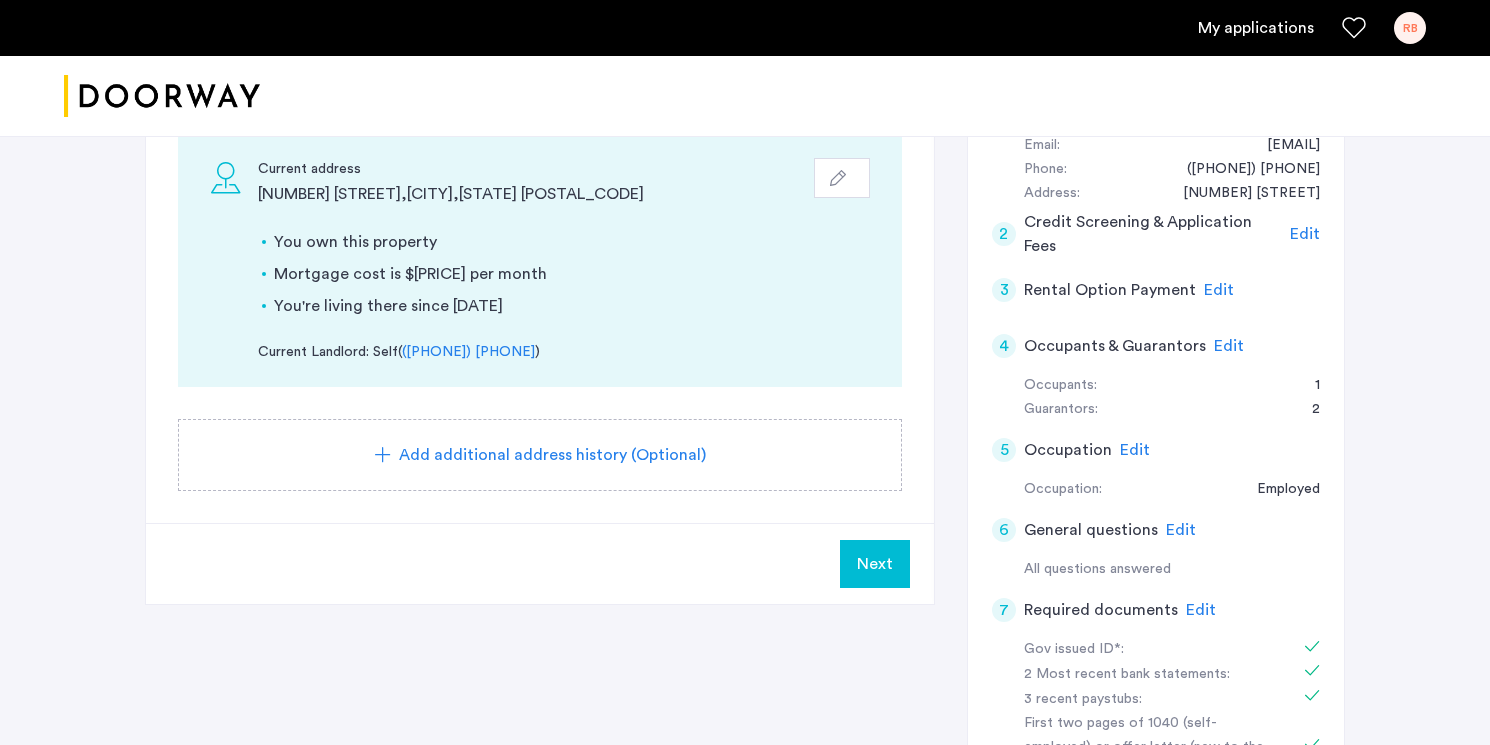 scroll, scrollTop: 425, scrollLeft: 0, axis: vertical 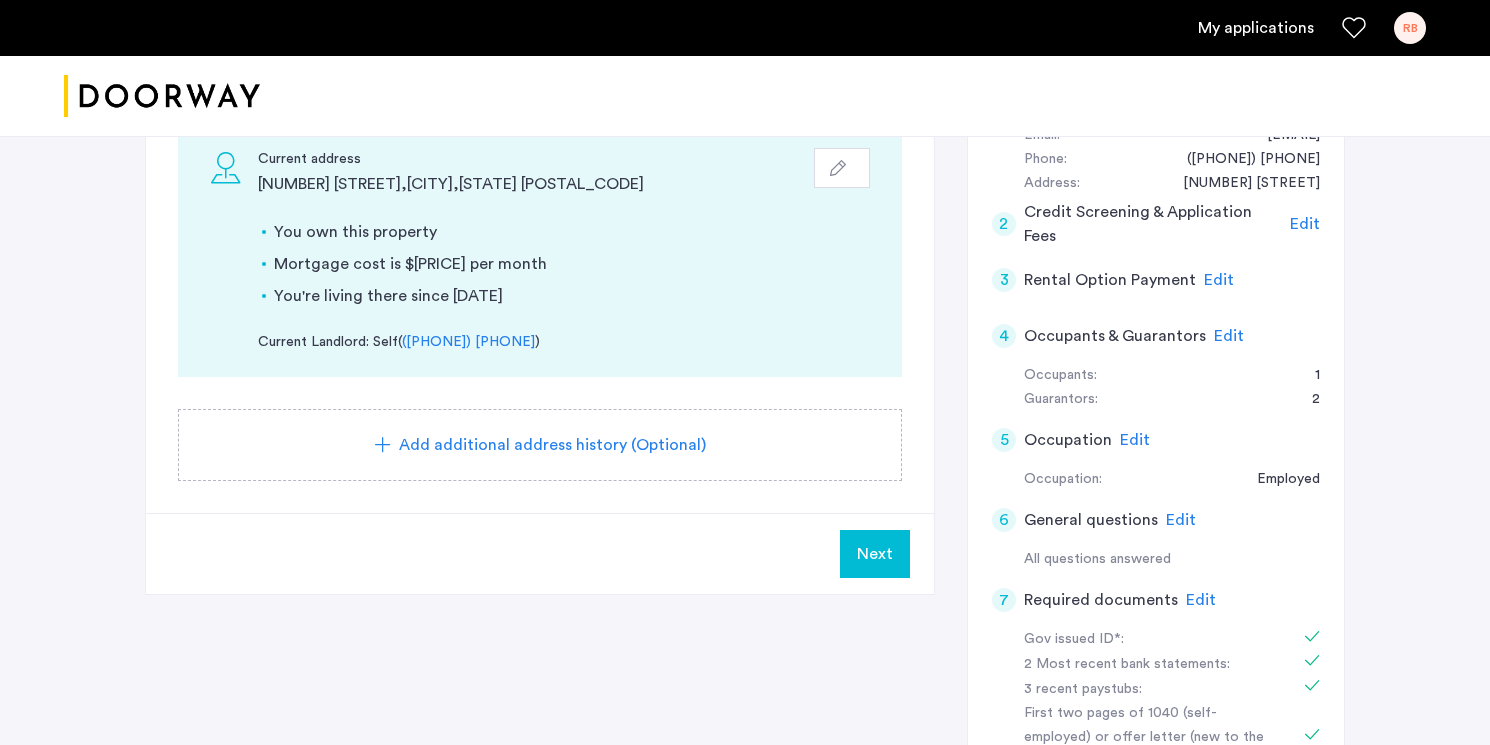 click on "Next" 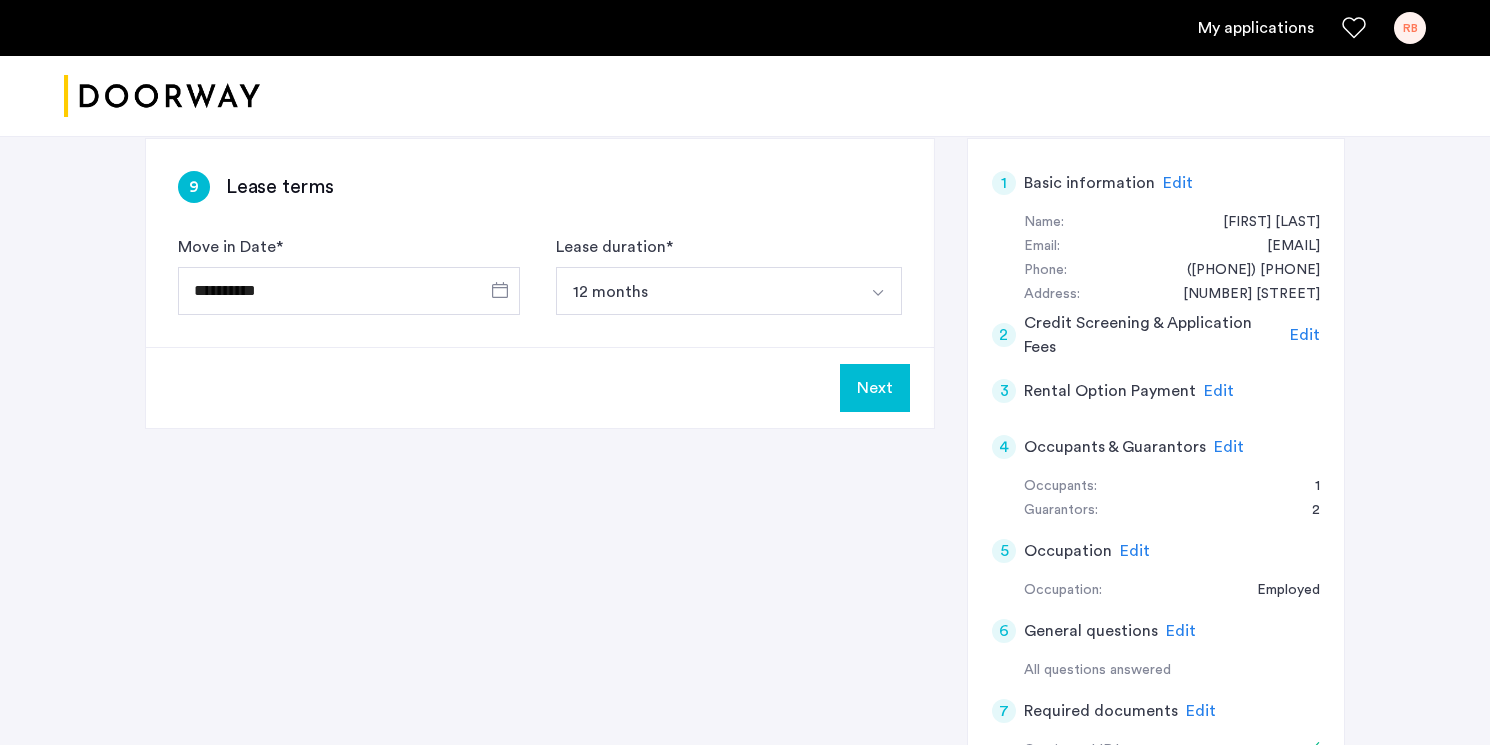 scroll, scrollTop: 368, scrollLeft: 0, axis: vertical 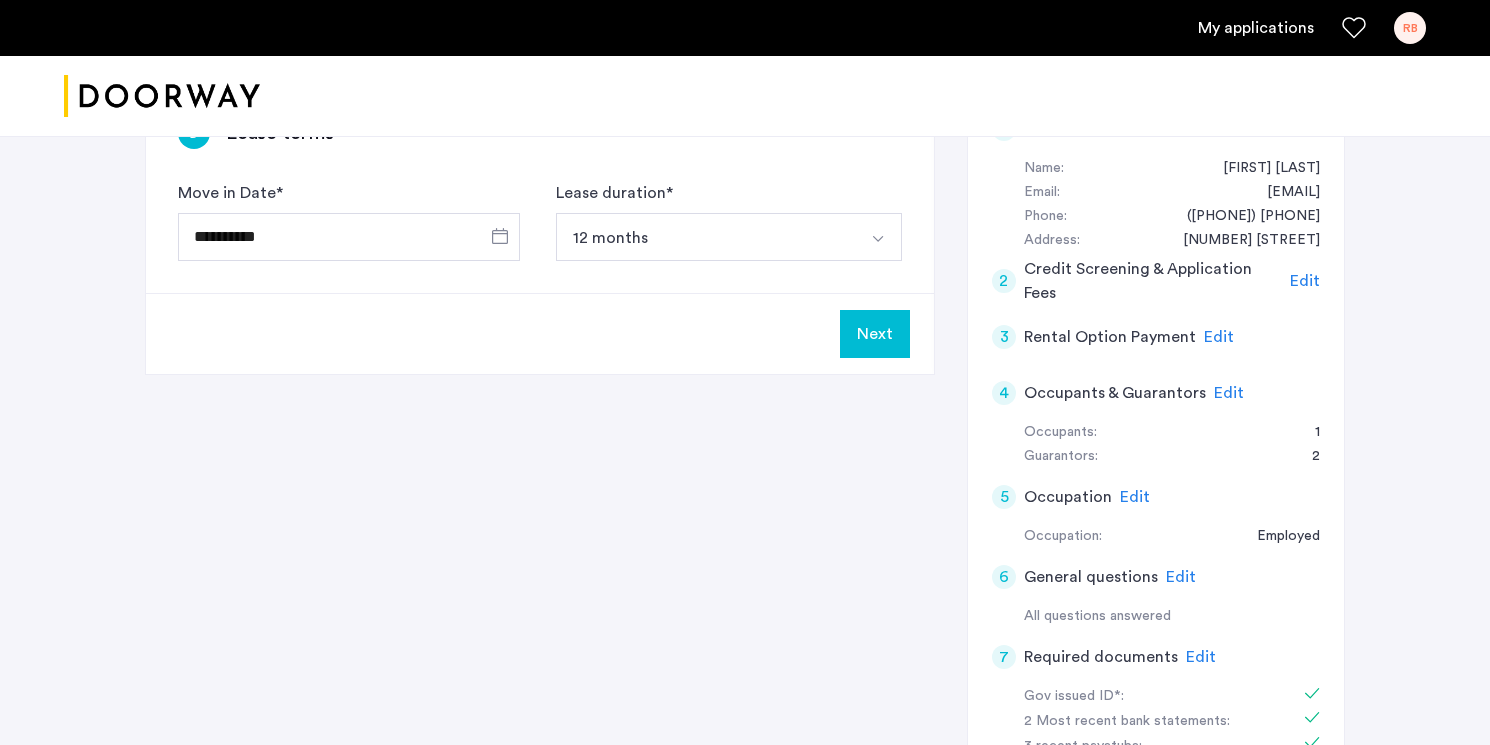 click on "Next" 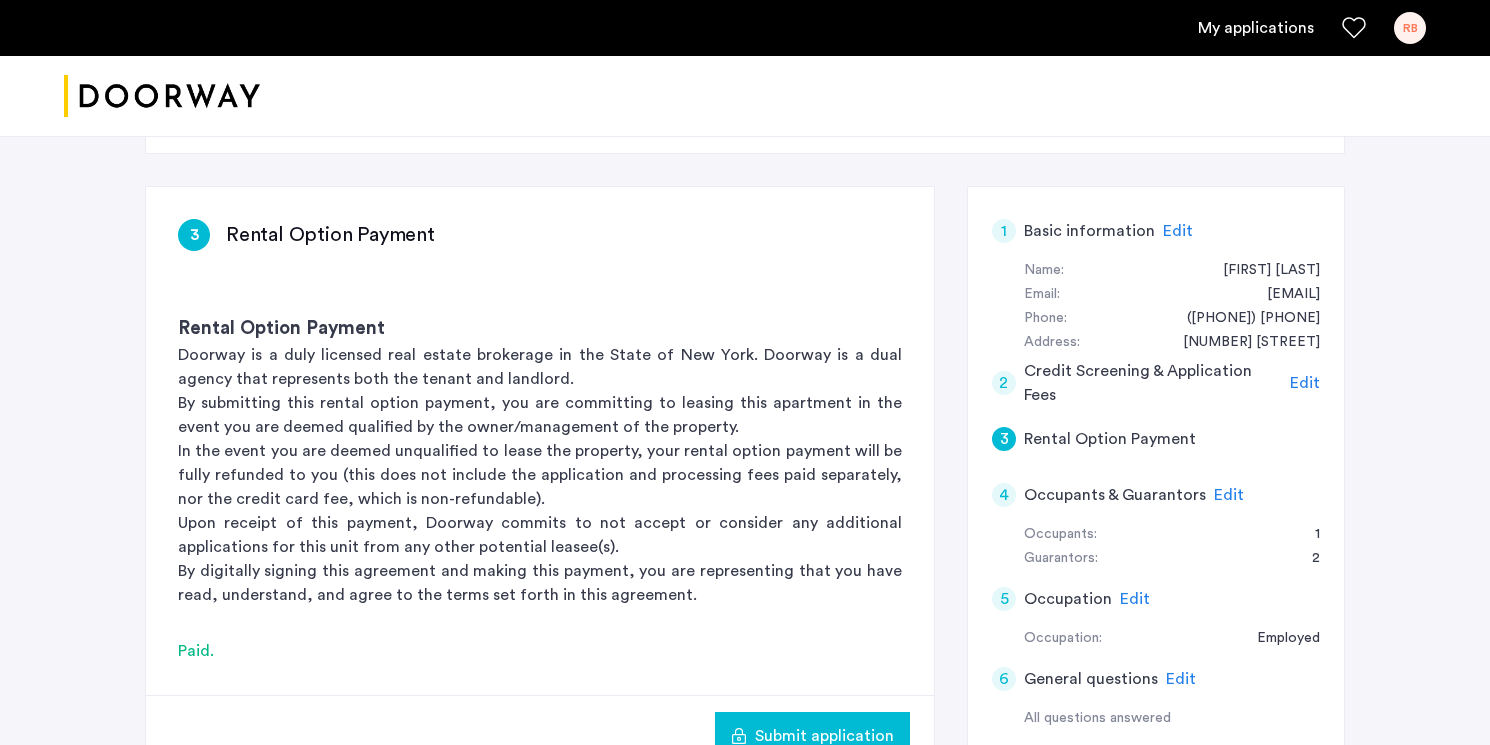 scroll, scrollTop: 305, scrollLeft: 0, axis: vertical 